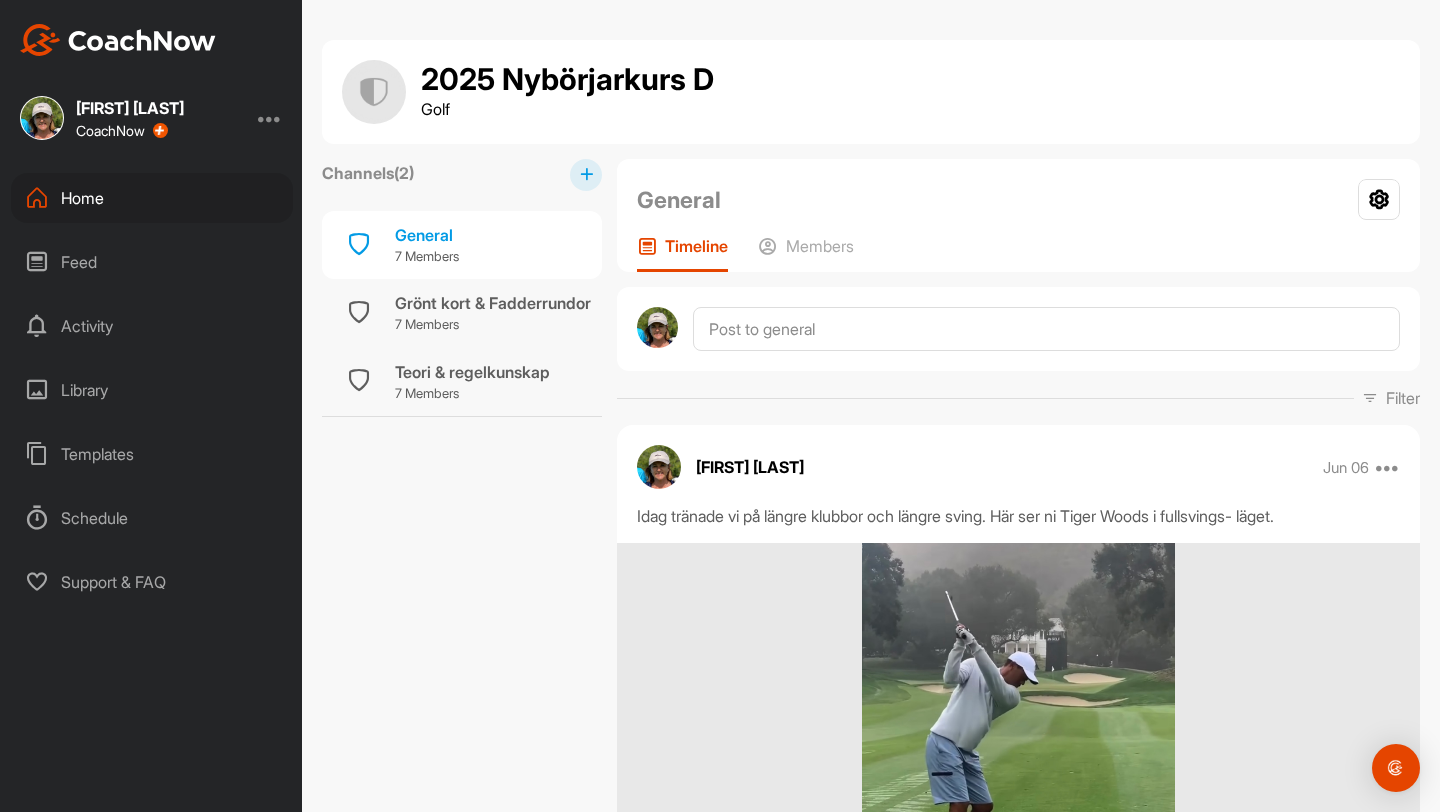 scroll, scrollTop: 0, scrollLeft: 0, axis: both 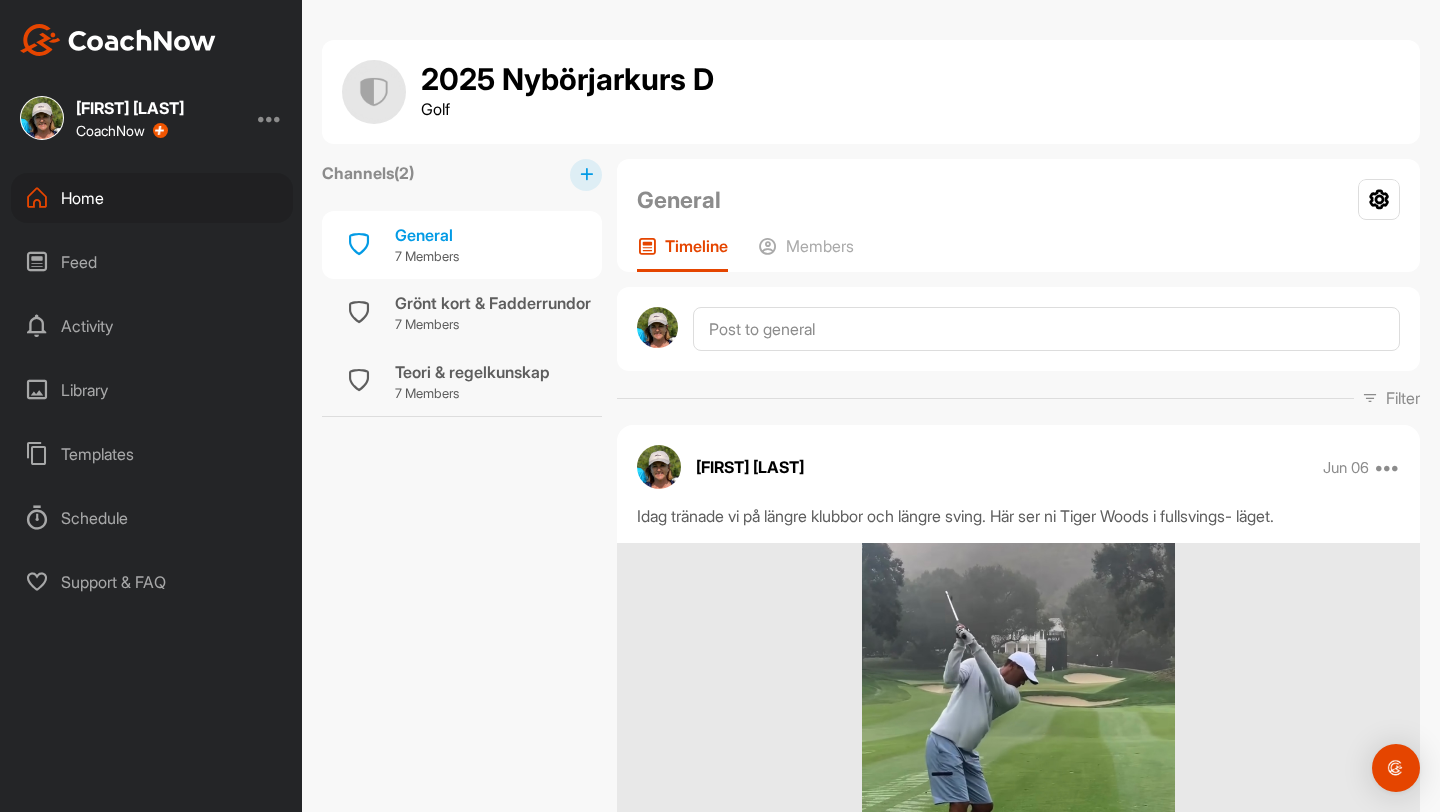 click on "Home" at bounding box center (152, 198) 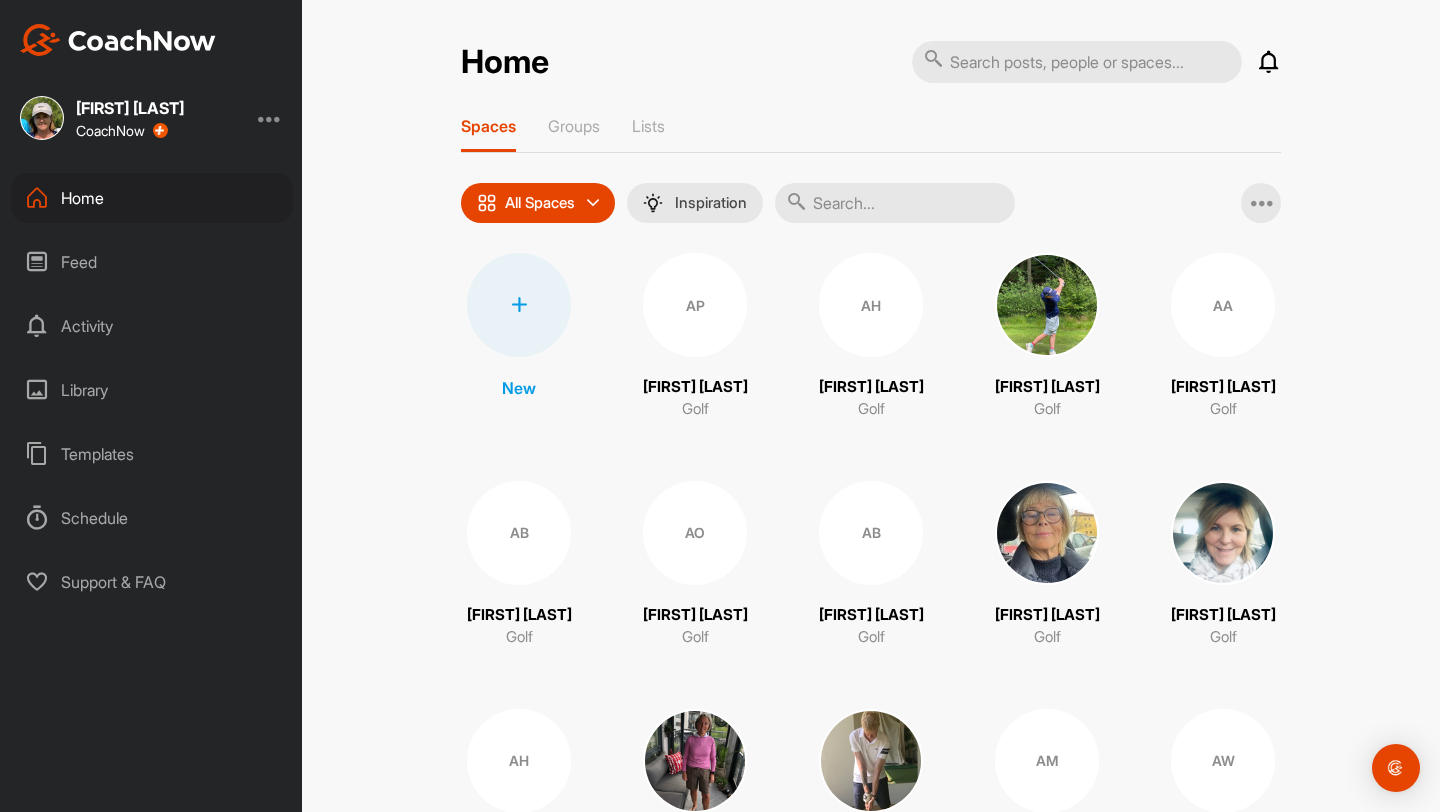 click at bounding box center (895, 203) 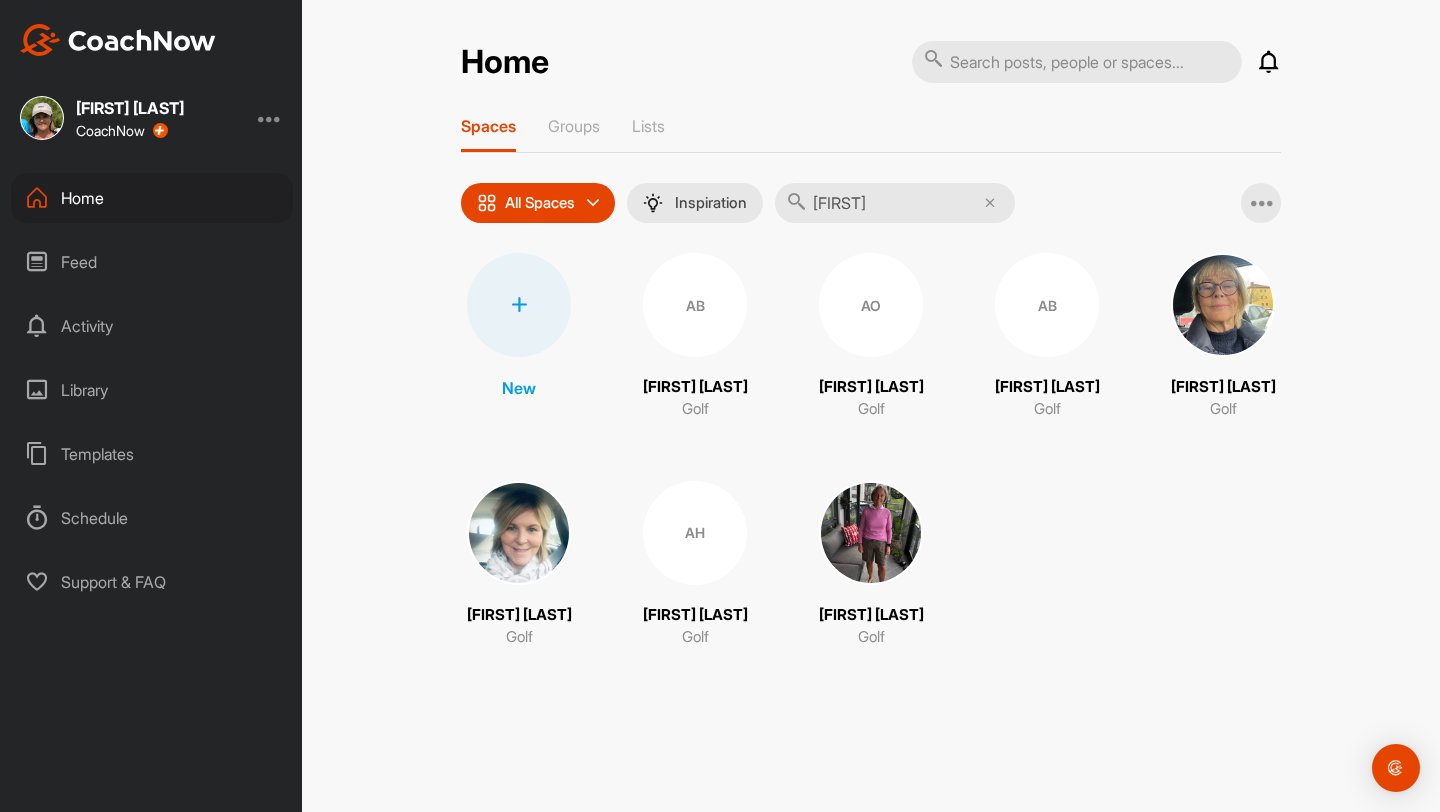 type on "[FIRST]" 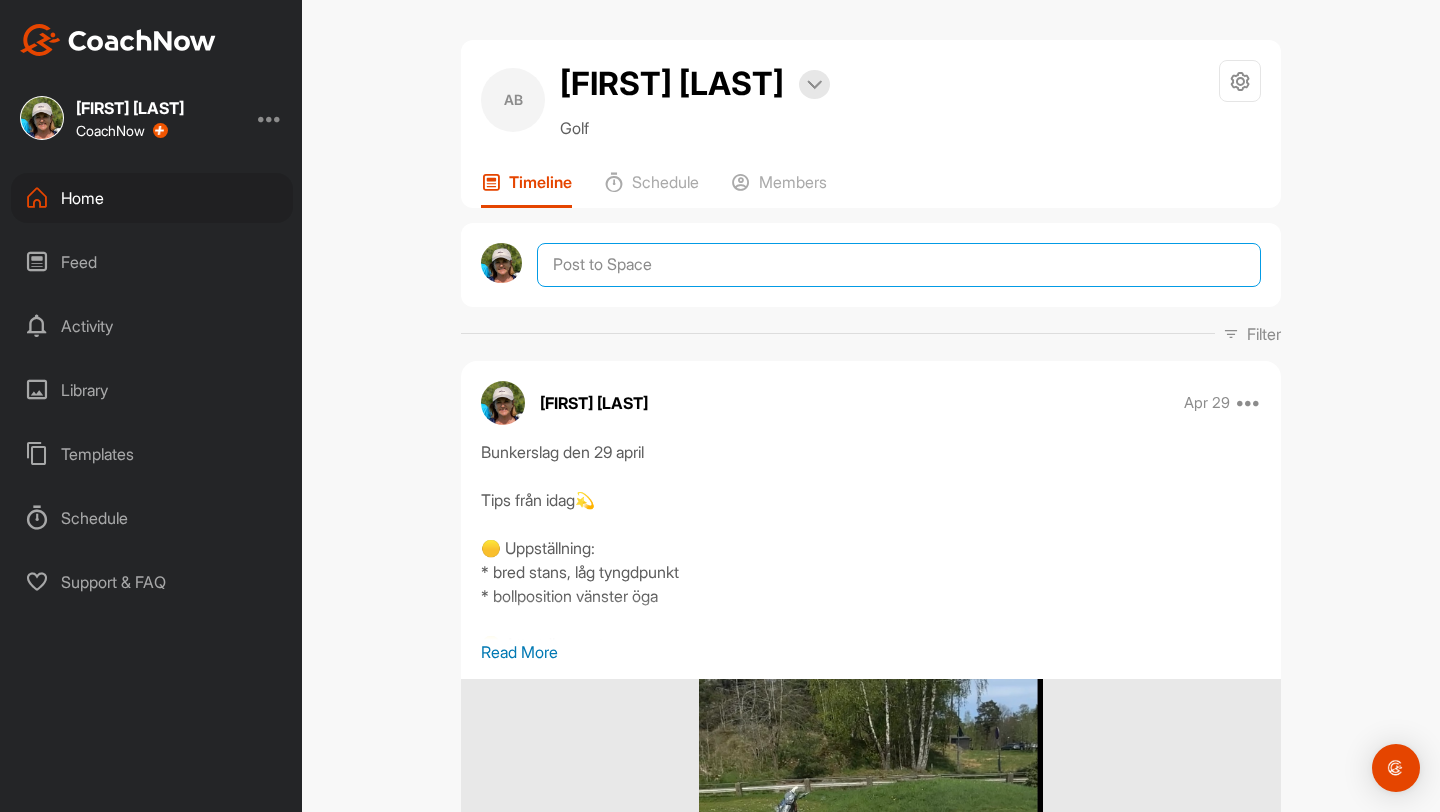 click at bounding box center (899, 265) 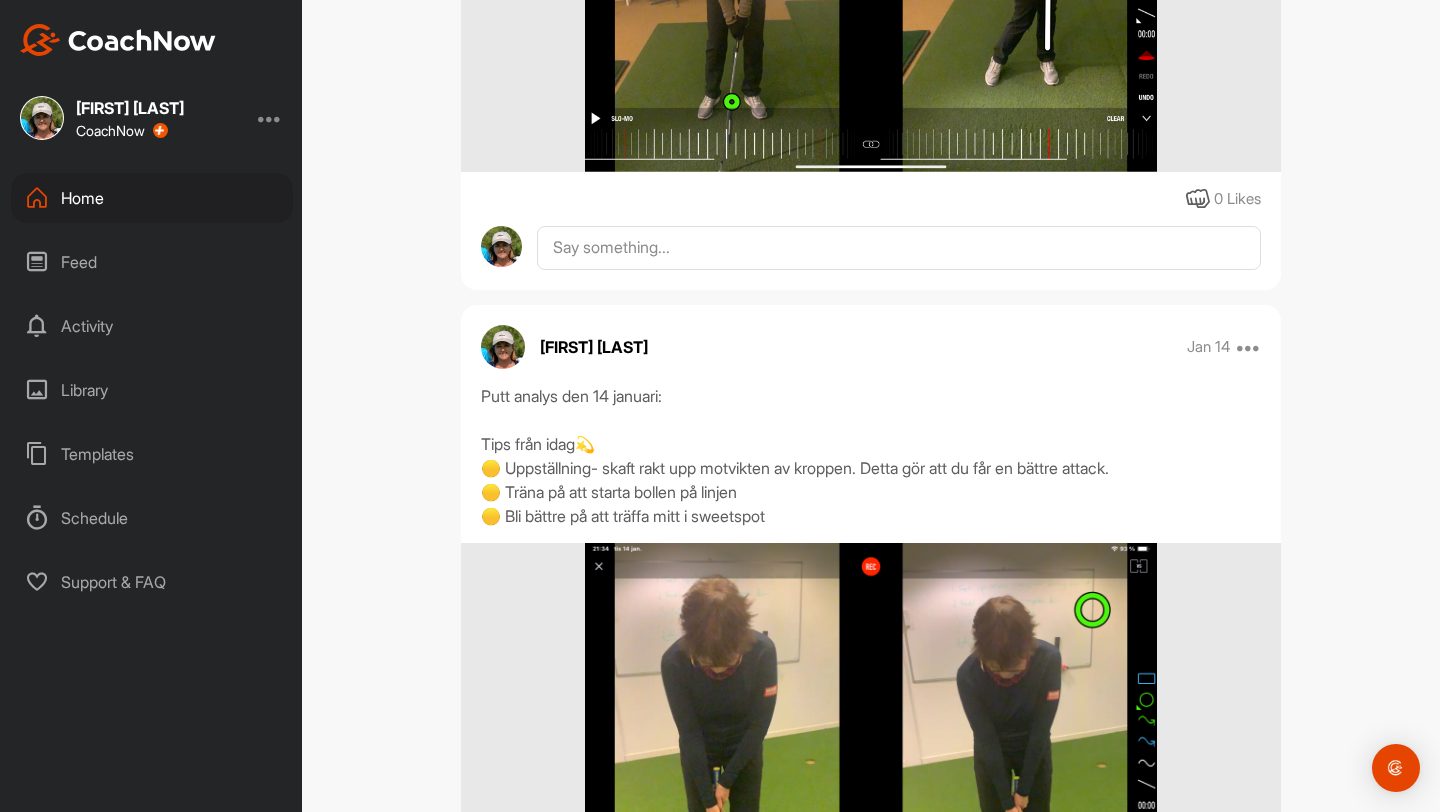 scroll, scrollTop: 8850, scrollLeft: 0, axis: vertical 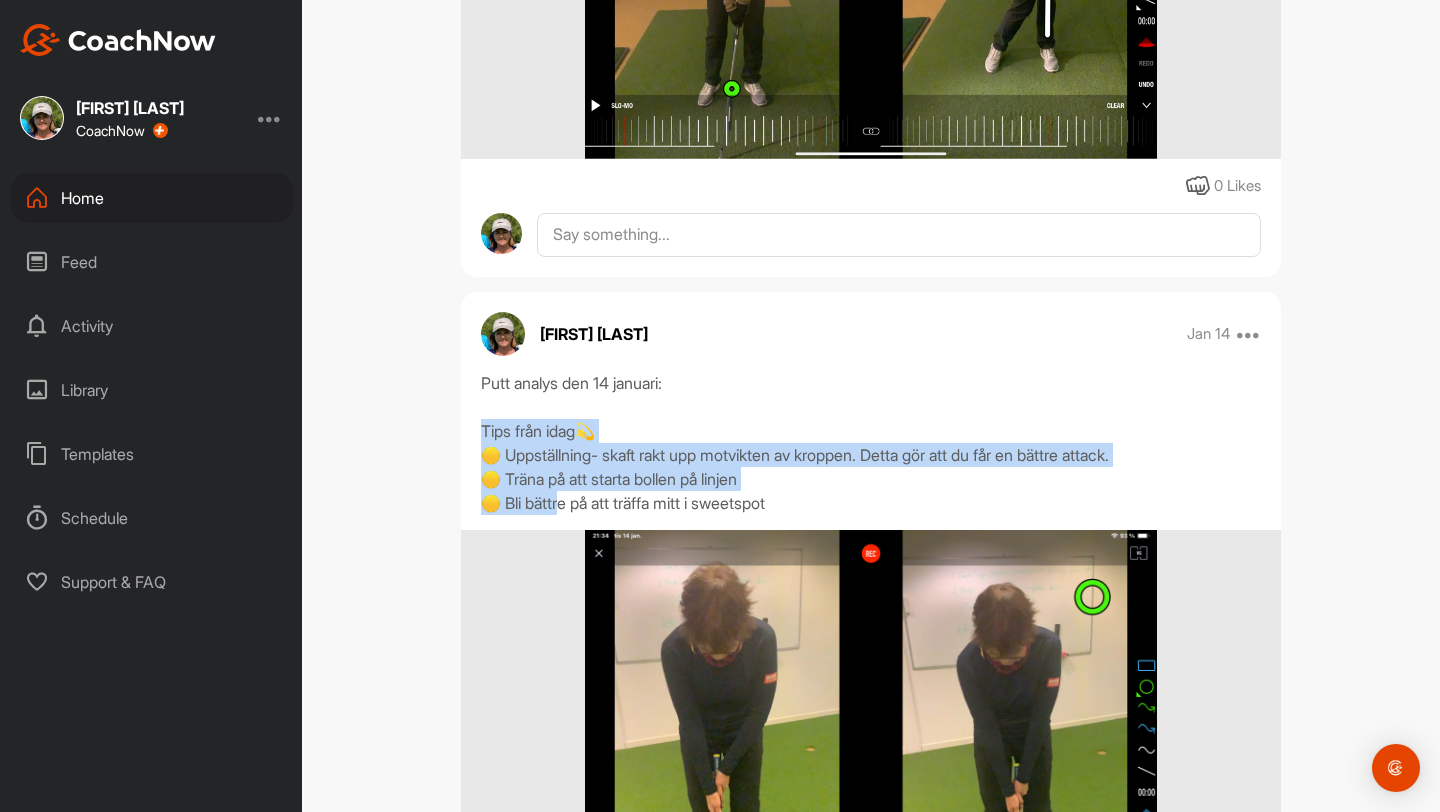 drag, startPoint x: 475, startPoint y: 427, endPoint x: 560, endPoint y: 512, distance: 120.20815 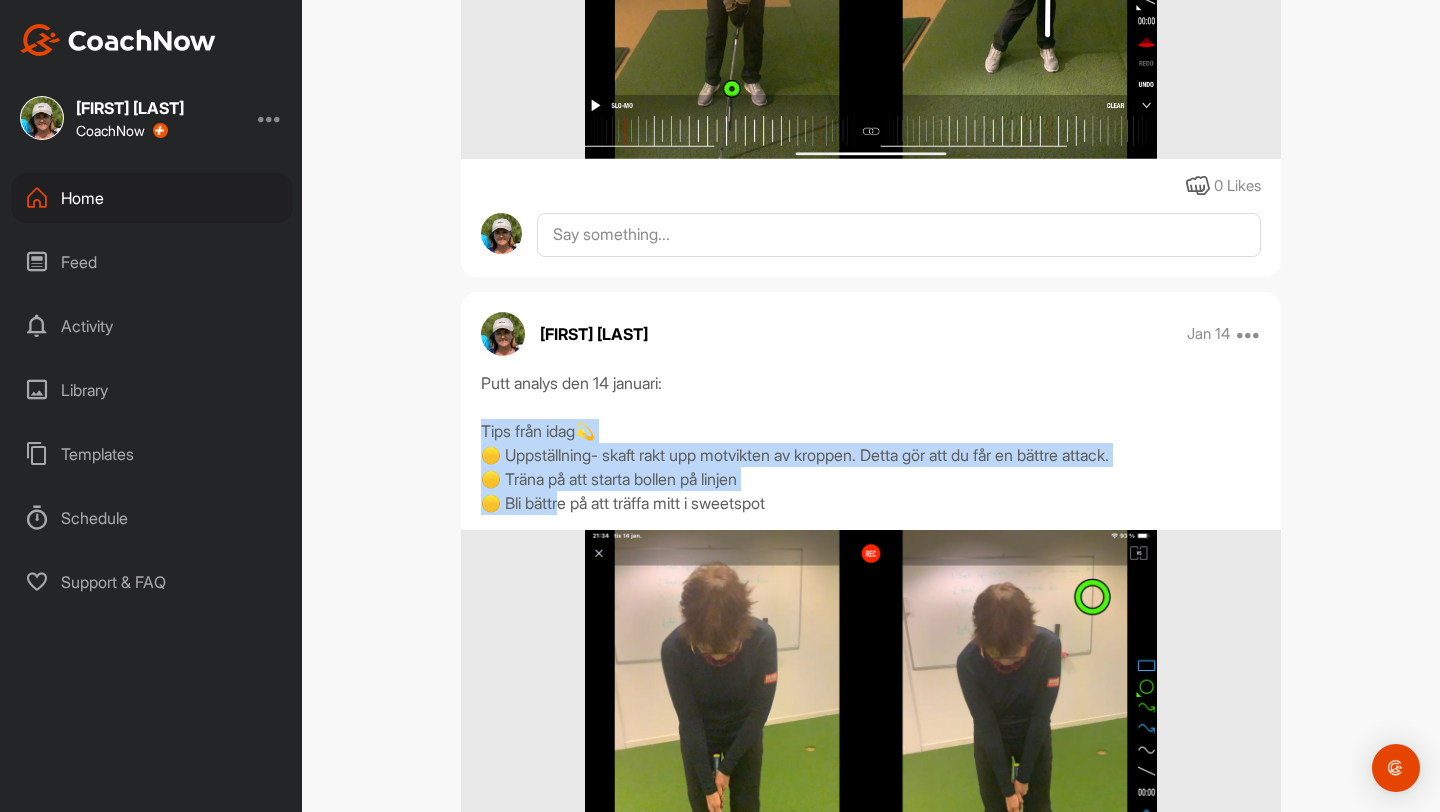copy on "Tips från idag💫
🟡 Uppställning- skaft rakt upp motvikten av kroppen. Detta gör att du får en bättre attack.
🟡 Träna på att starta bollen på linjen
🟡 Bli bättre på" 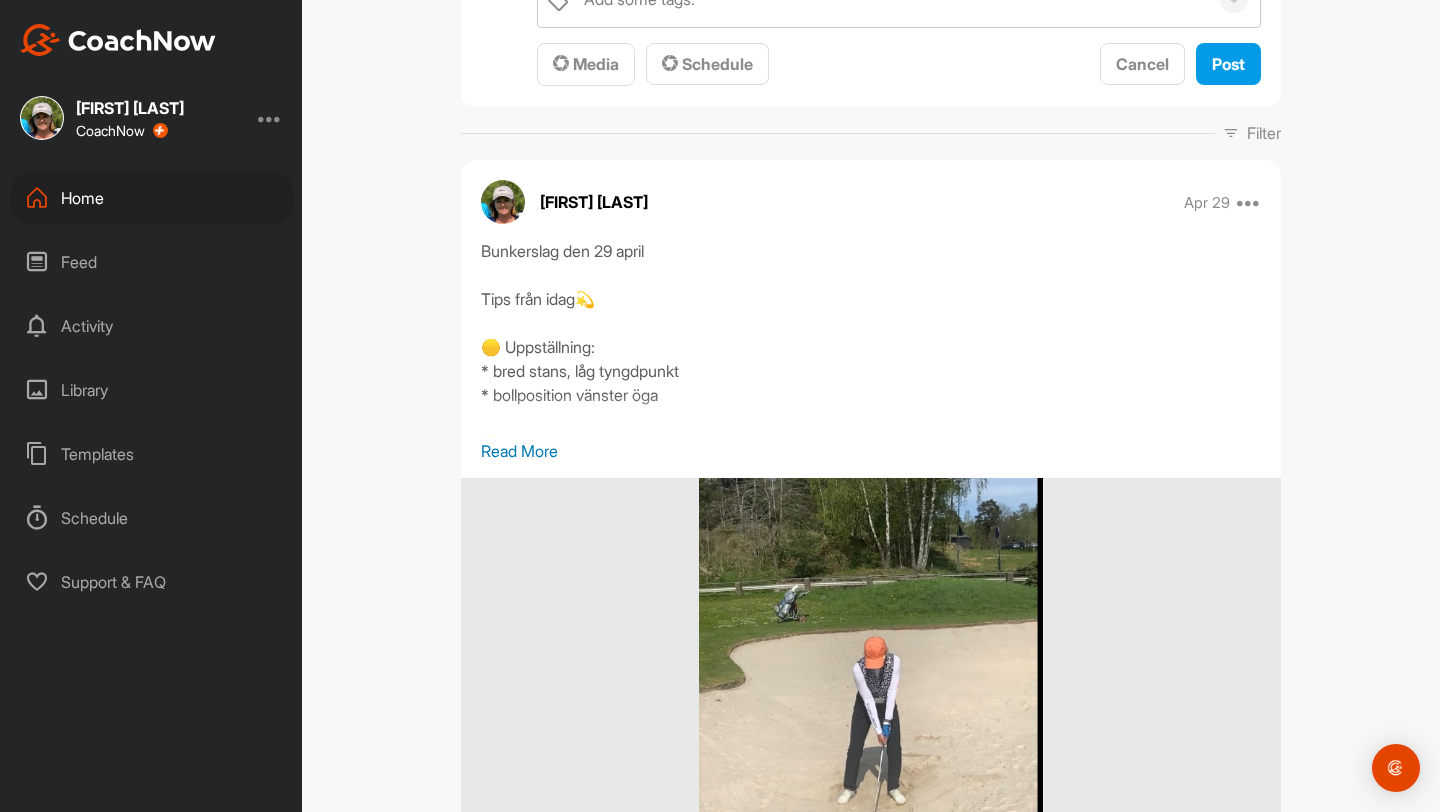 scroll, scrollTop: 0, scrollLeft: 0, axis: both 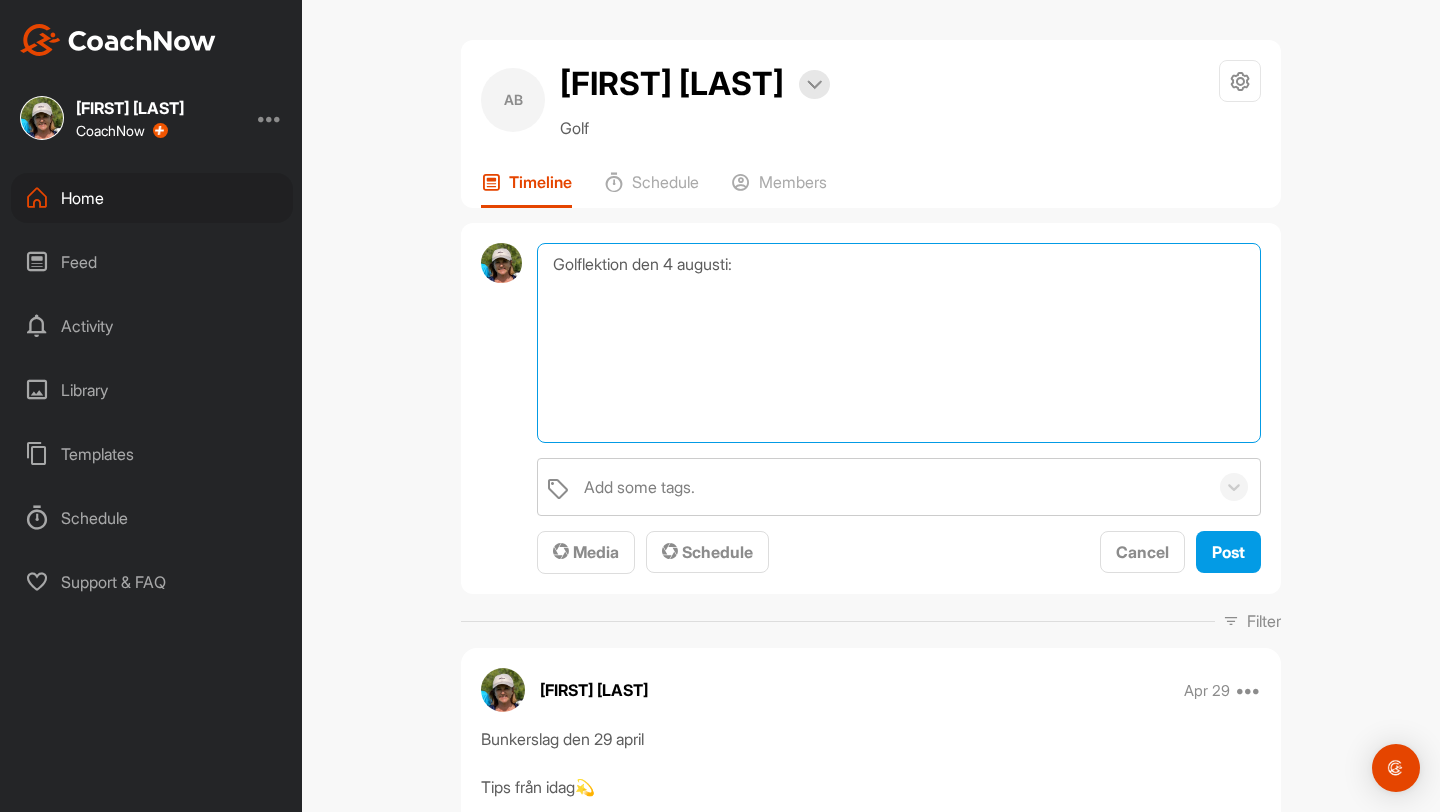 click on "Golflektion den 4 augusti:" at bounding box center (899, 343) 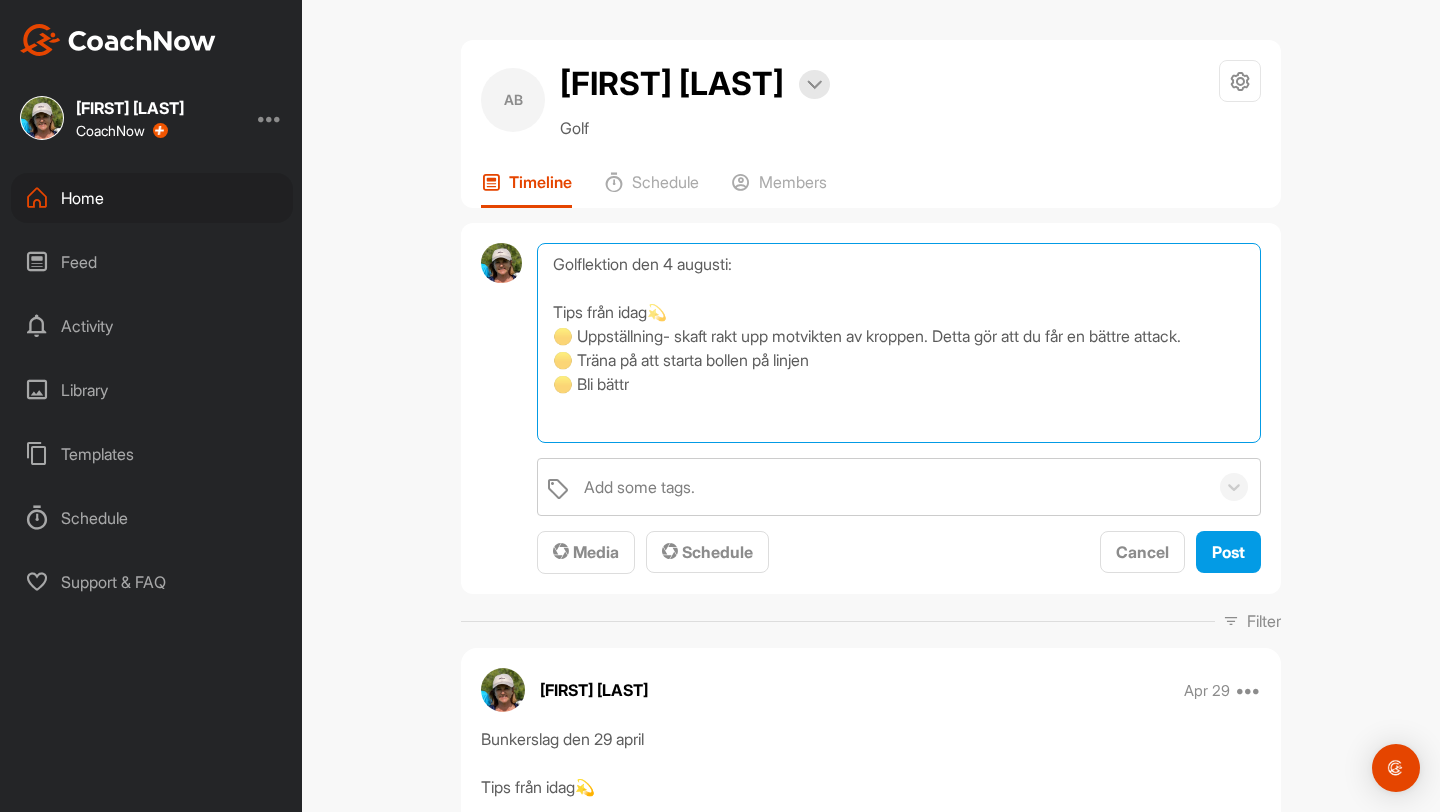 click on "Golflektion den 4 augusti:
Tips från idag💫
🟡 Uppställning- skaft rakt upp motvikten av kroppen. Detta gör att du får en bättre attack.
🟡 Träna på att starta bollen på linjen
🟡 Bli bättr" at bounding box center [899, 343] 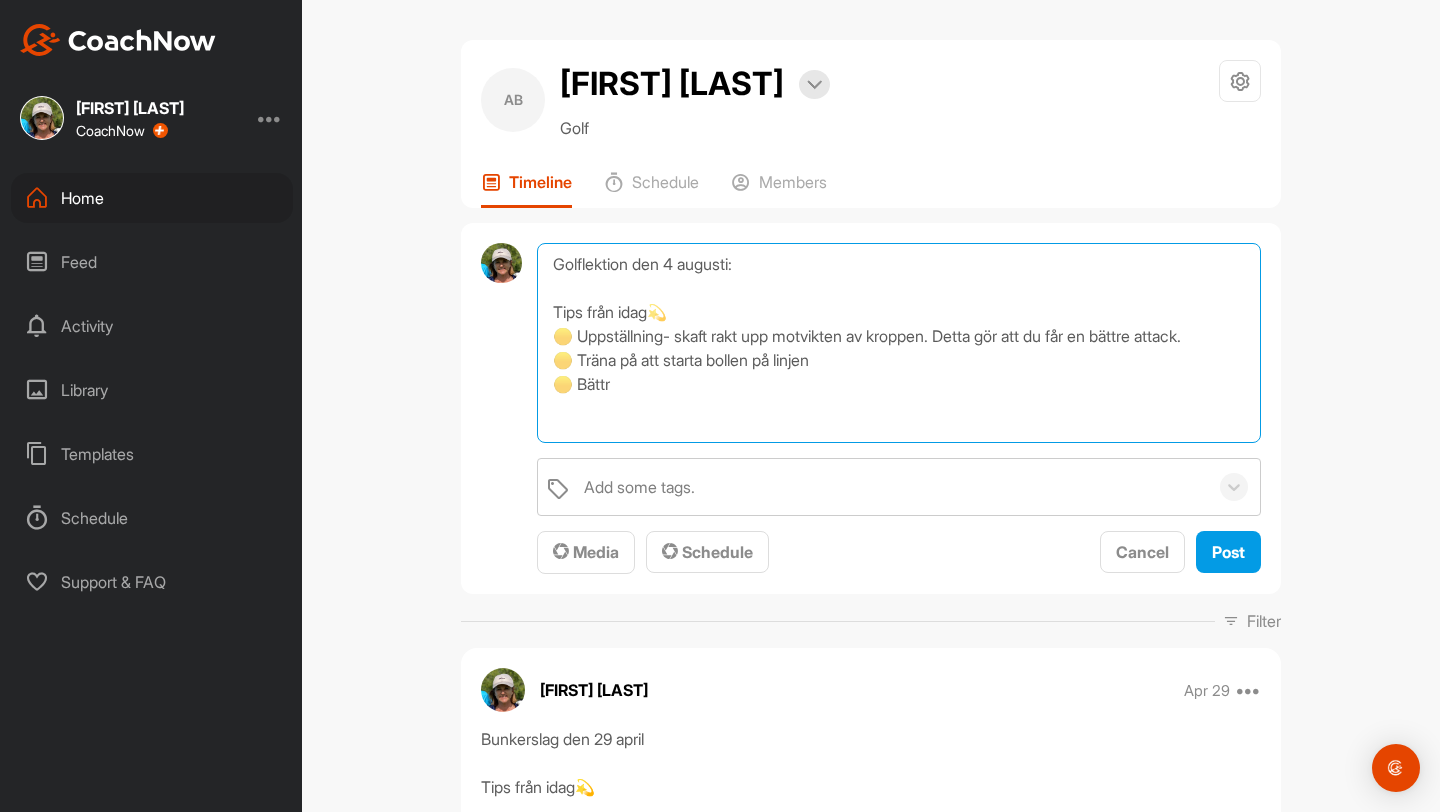 click on "Golflektion den 4 augusti:
Tips från idag💫
🟡 Uppställning- skaft rakt upp motvikten av kroppen. Detta gör att du får en bättre attack.
🟡 Träna på att starta bollen på linjen
🟡 Bättr" at bounding box center [899, 343] 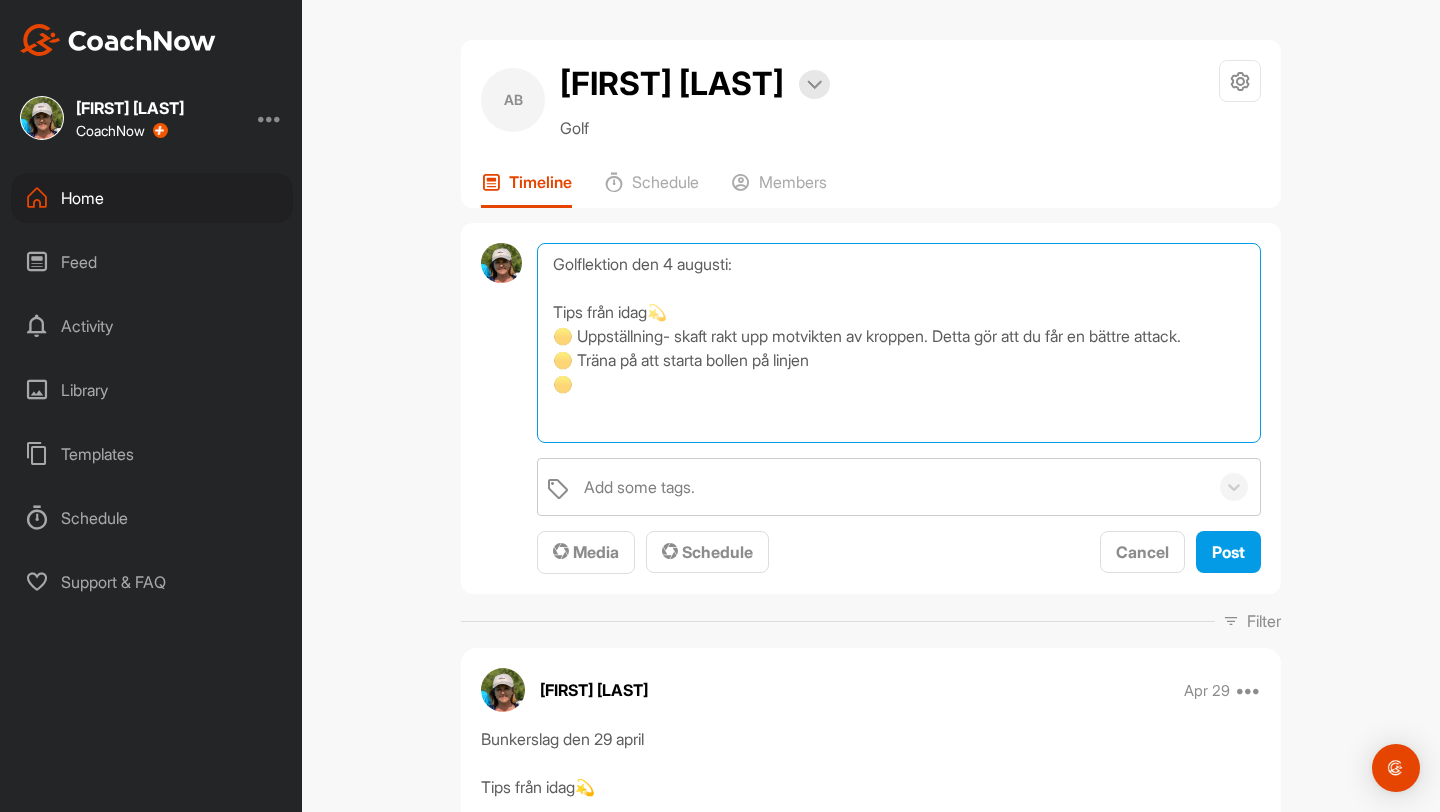 click on "Golflektion den 4 augusti:
Tips från idag💫
🟡 Uppställning- skaft rakt upp motvikten av kroppen. Detta gör att du får en bättre attack.
🟡 Träna på att starta bollen på linjen
🟡" at bounding box center [899, 343] 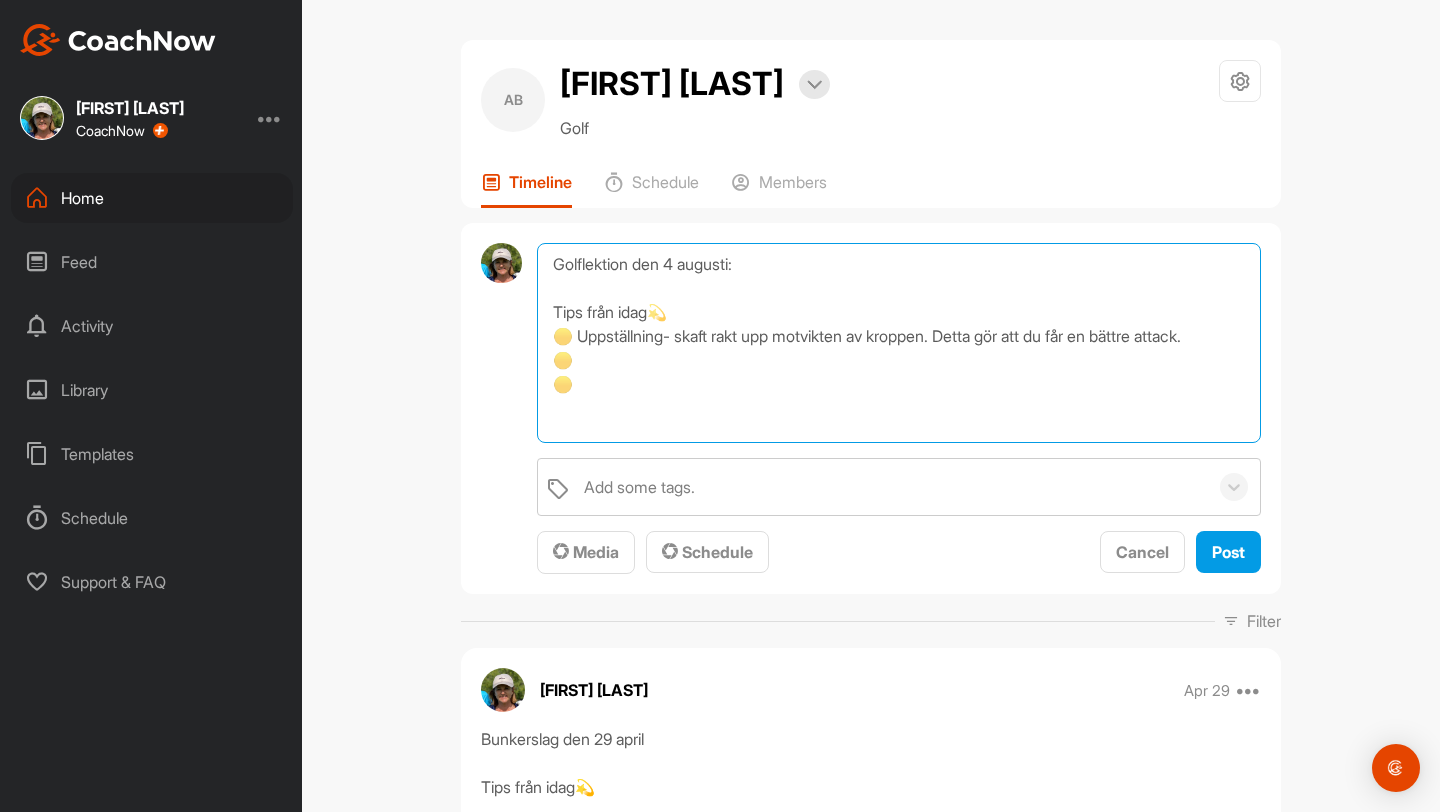 click on "Golflektion den 4 augusti:
Tips från idag💫
🟡 Uppställning- skaft rakt upp motvikten av kroppen. Detta gör att du får en bättre attack.
🟡
🟡" at bounding box center [899, 343] 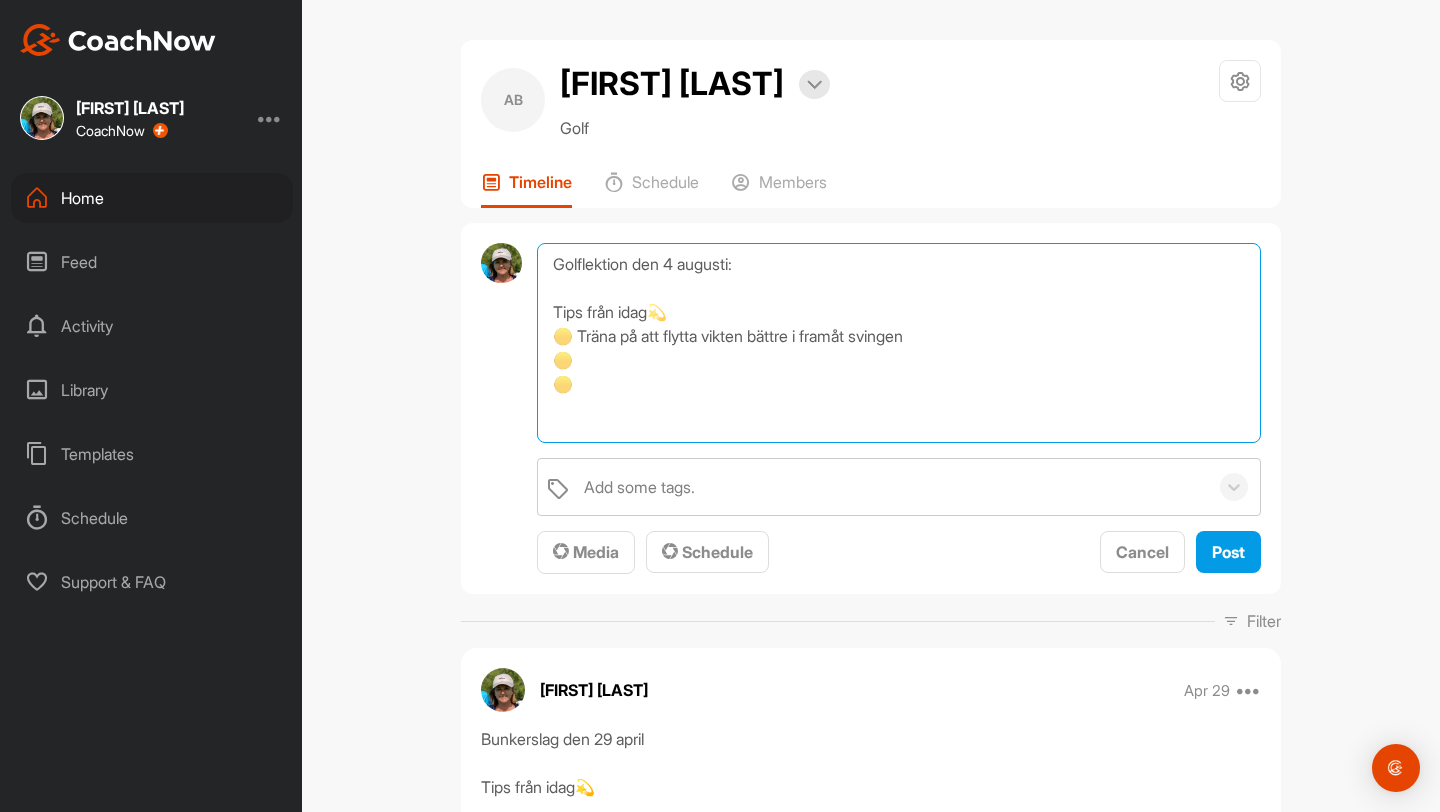 click on "Golflektion den 4 augusti:
Tips från idag💫
🟡 Träna på att flytta vikten bättre i framåt svingen
🟡
🟡" at bounding box center [899, 343] 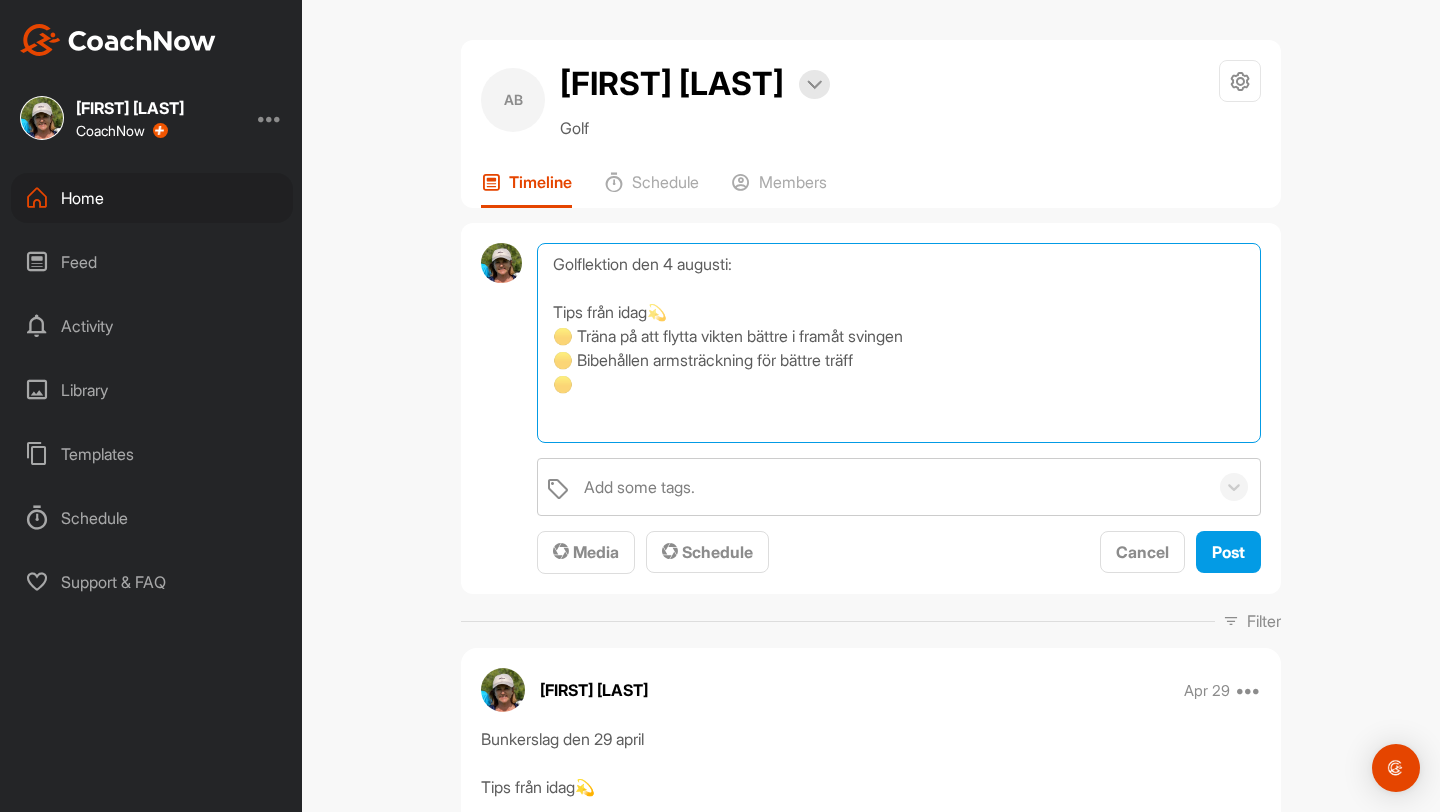 click on "Golflektion den 4 augusti:
Tips från idag💫
🟡 Träna på att flytta vikten bättre i framåt svingen
🟡 Bibehållen armsträckning för bättre träff
🟡" at bounding box center (899, 343) 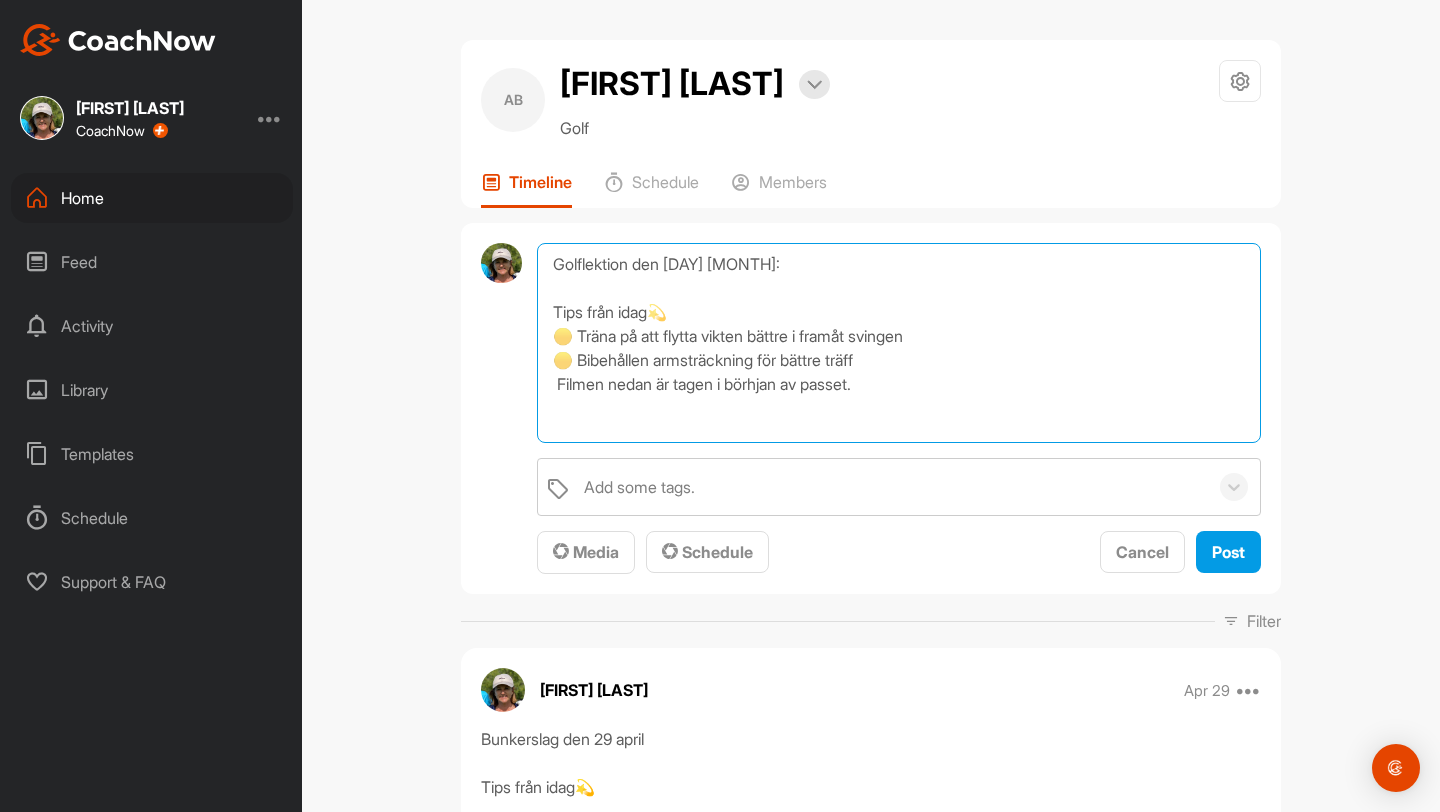 click on "Golflektion den [DAY] [MONTH]:
Tips från idag💫
🟡 Träna på att flytta vikten bättre i framåt svingen
🟡 Bibehållen armsträckning för bättre träff
Filmen nedan är tagen i börhjan av passet." at bounding box center (899, 343) 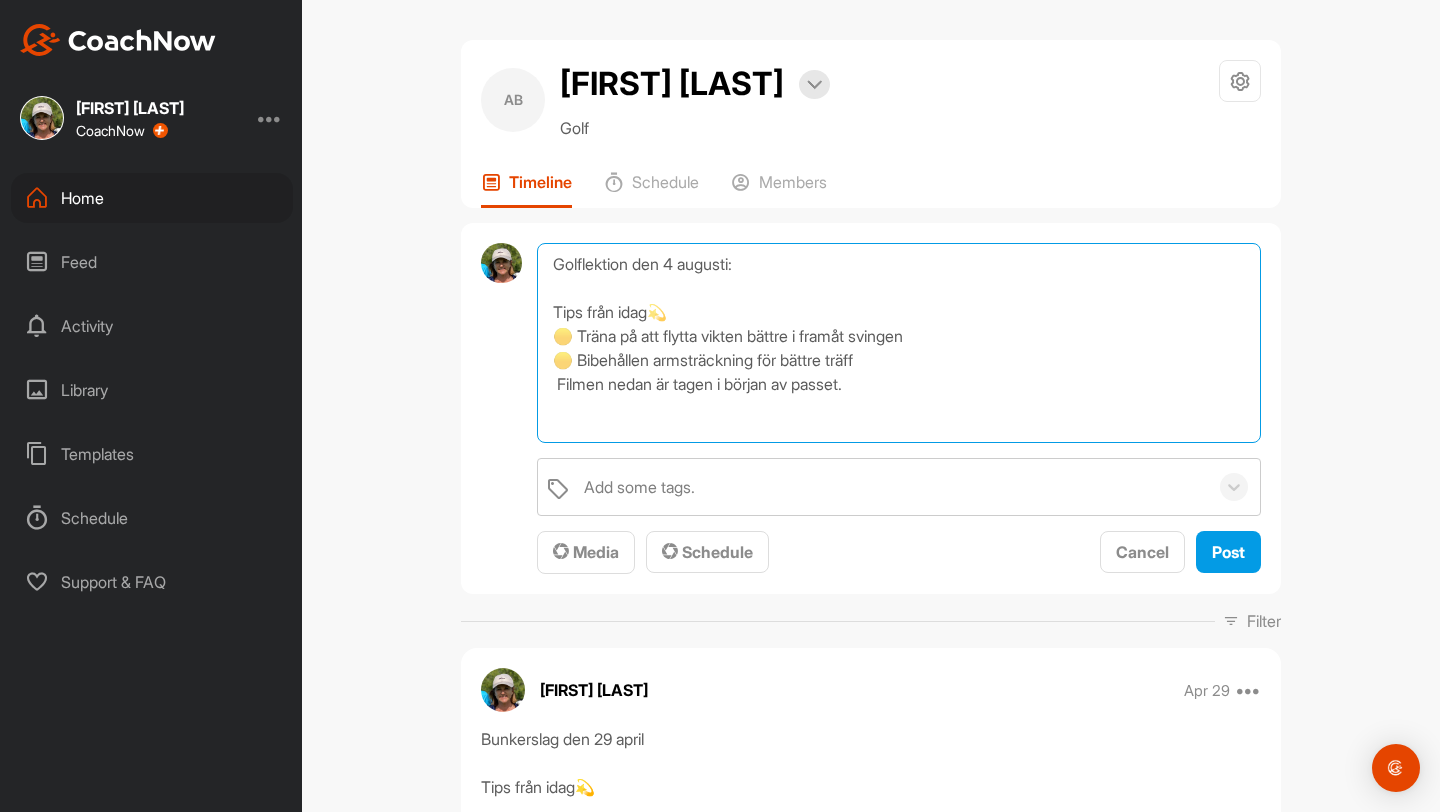 click on "Golflektion den 4 augusti:
Tips från idag💫
🟡 Träna på att flytta vikten bättre i framåt svingen
🟡 Bibehållen armsträckning för bättre träff
Filmen nedan är tagen i början av passet." at bounding box center (899, 343) 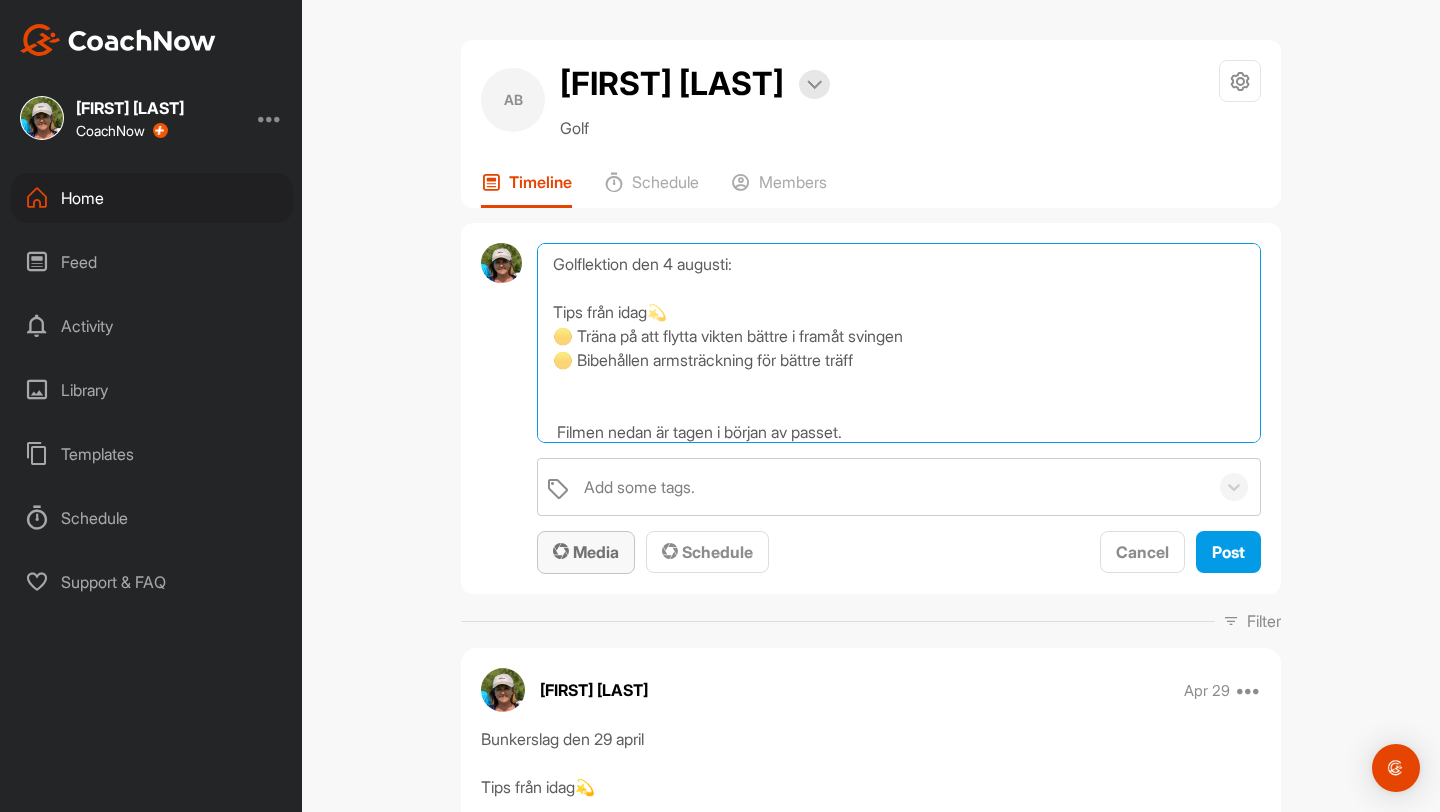 type on "Golflektion den 4 augusti:
Tips från idag💫
🟡 Träna på att flytta vikten bättre i framåt svingen
🟡 Bibehållen armsträckning för bättre träff
Filmen nedan är tagen i början av passet." 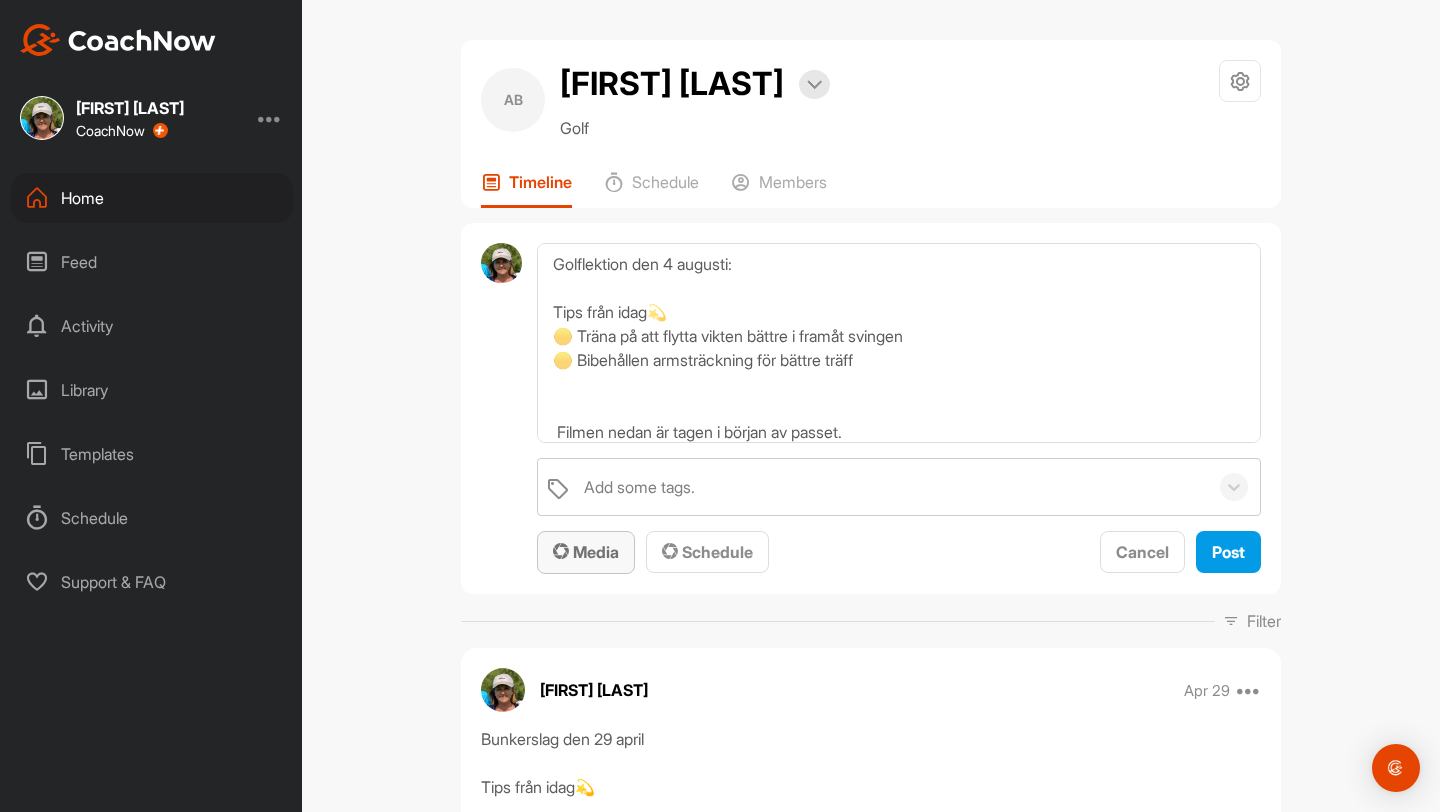 click on "Media" at bounding box center [586, 552] 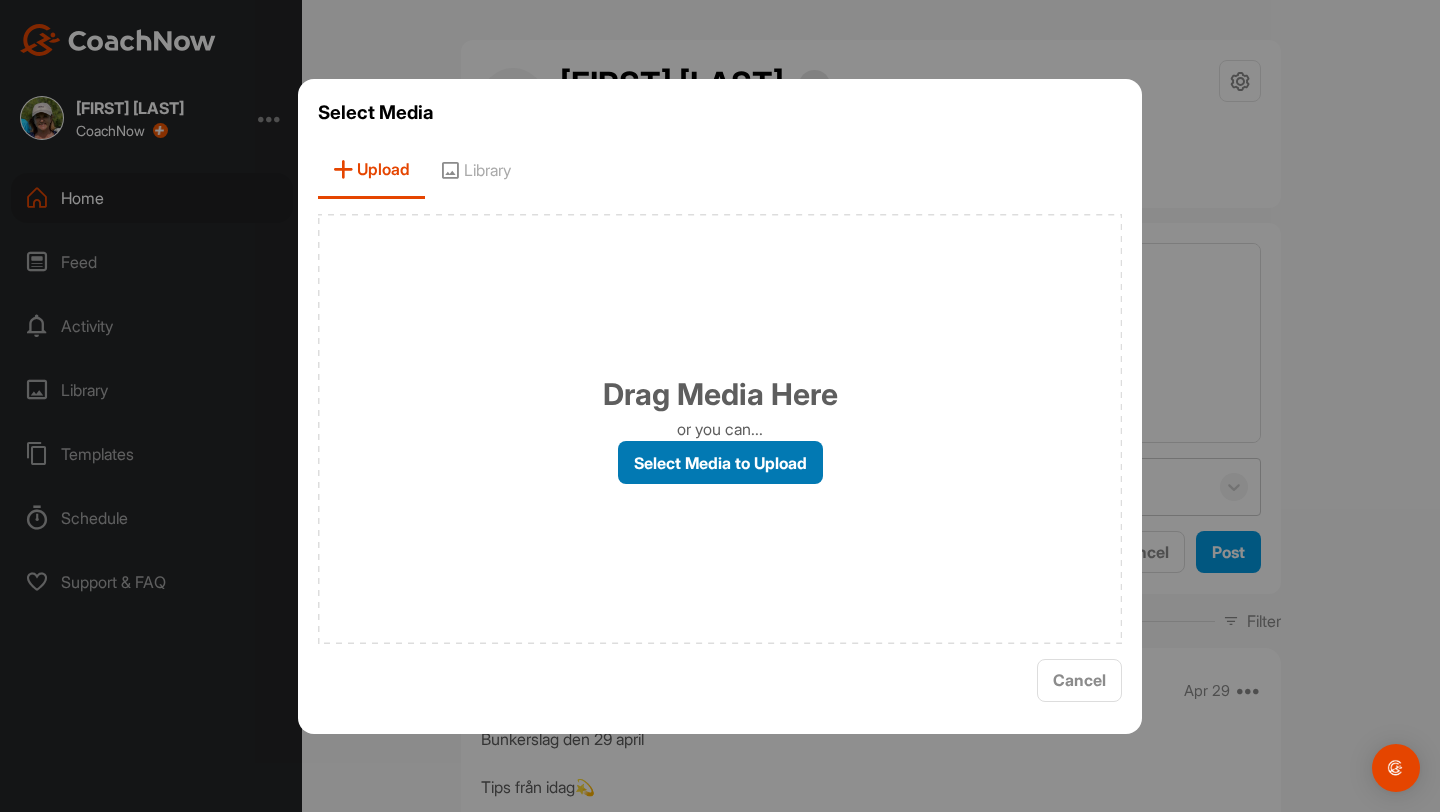 click on "Select Media to Upload" at bounding box center (720, 462) 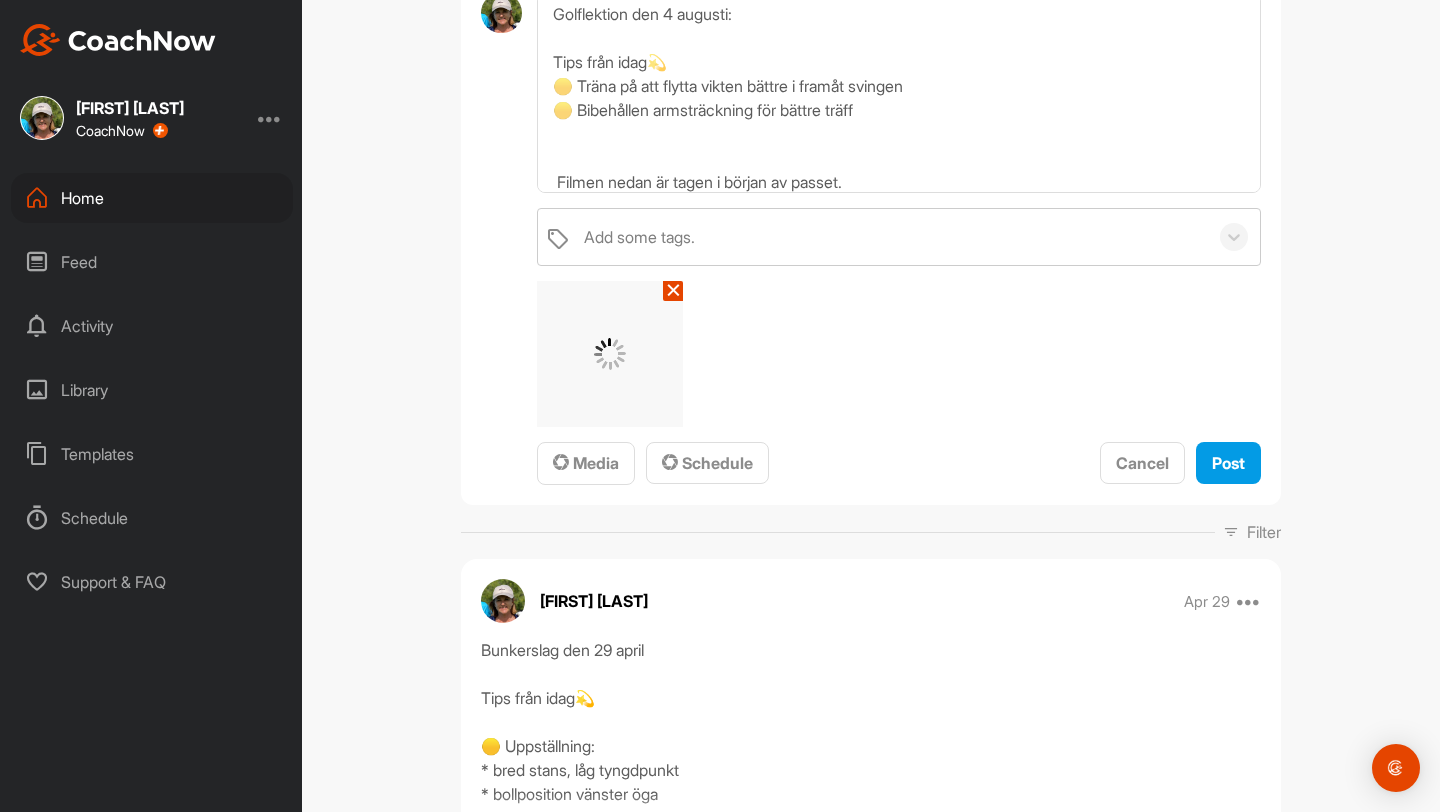 scroll, scrollTop: 274, scrollLeft: 0, axis: vertical 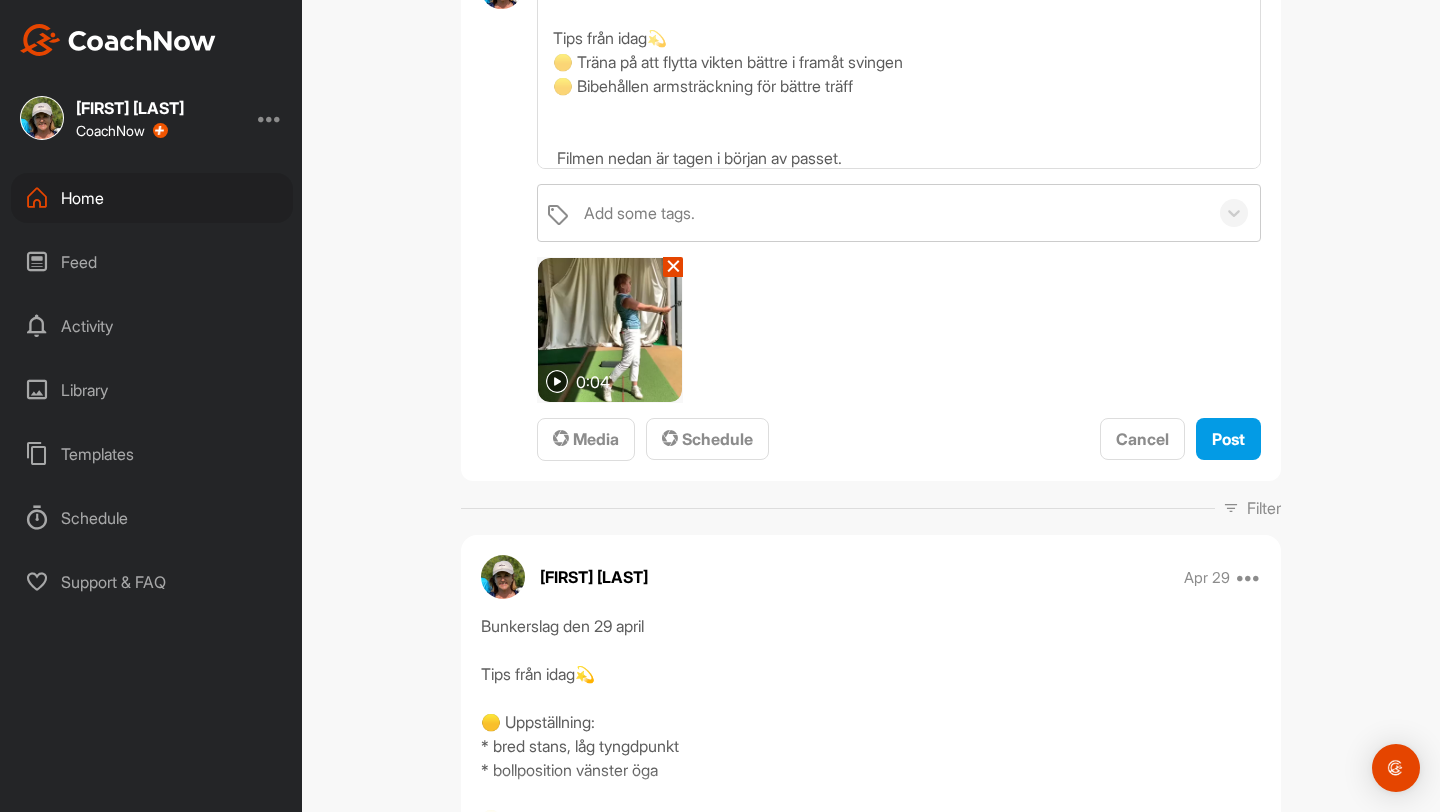 click on "✕" at bounding box center (673, 267) 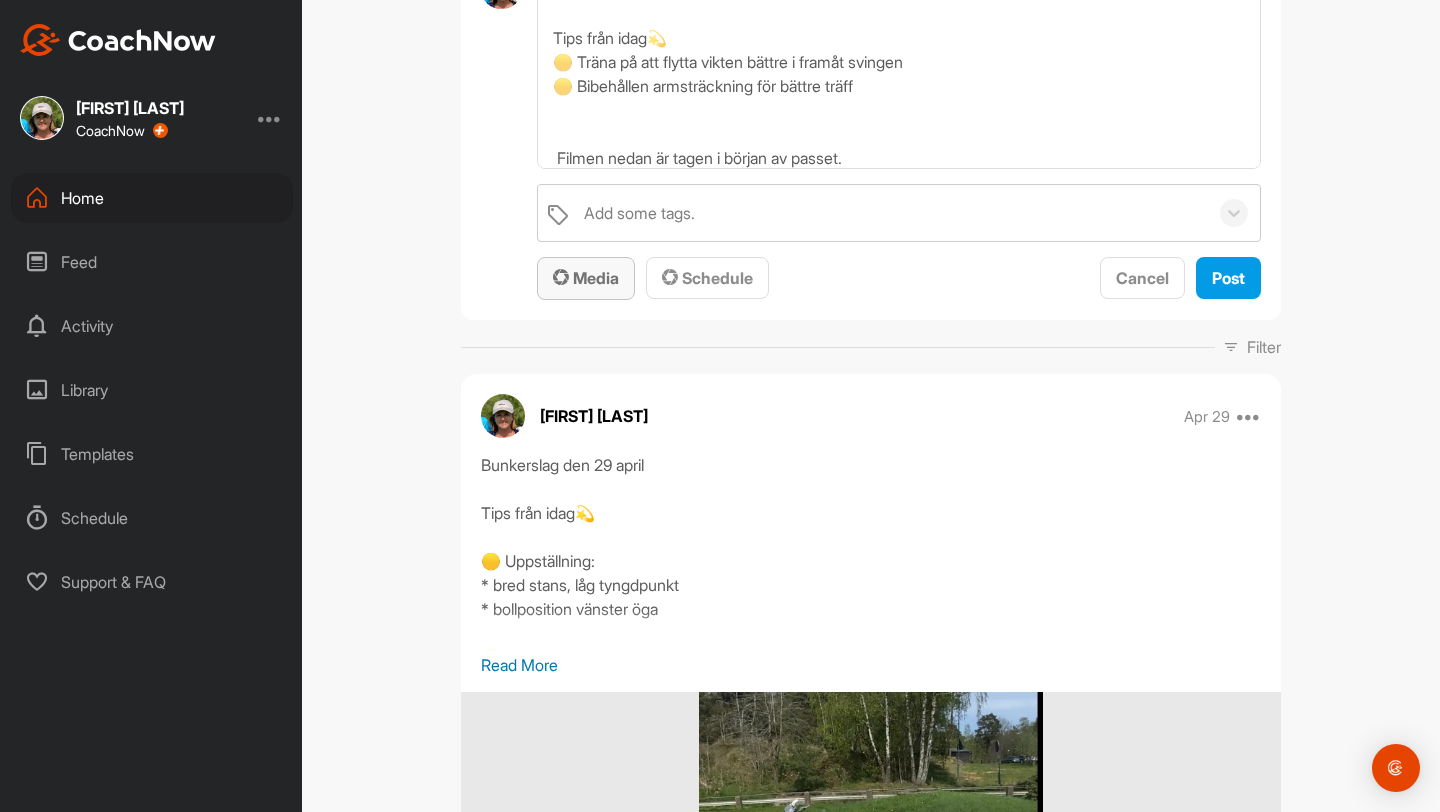 click on "Media" at bounding box center [586, 278] 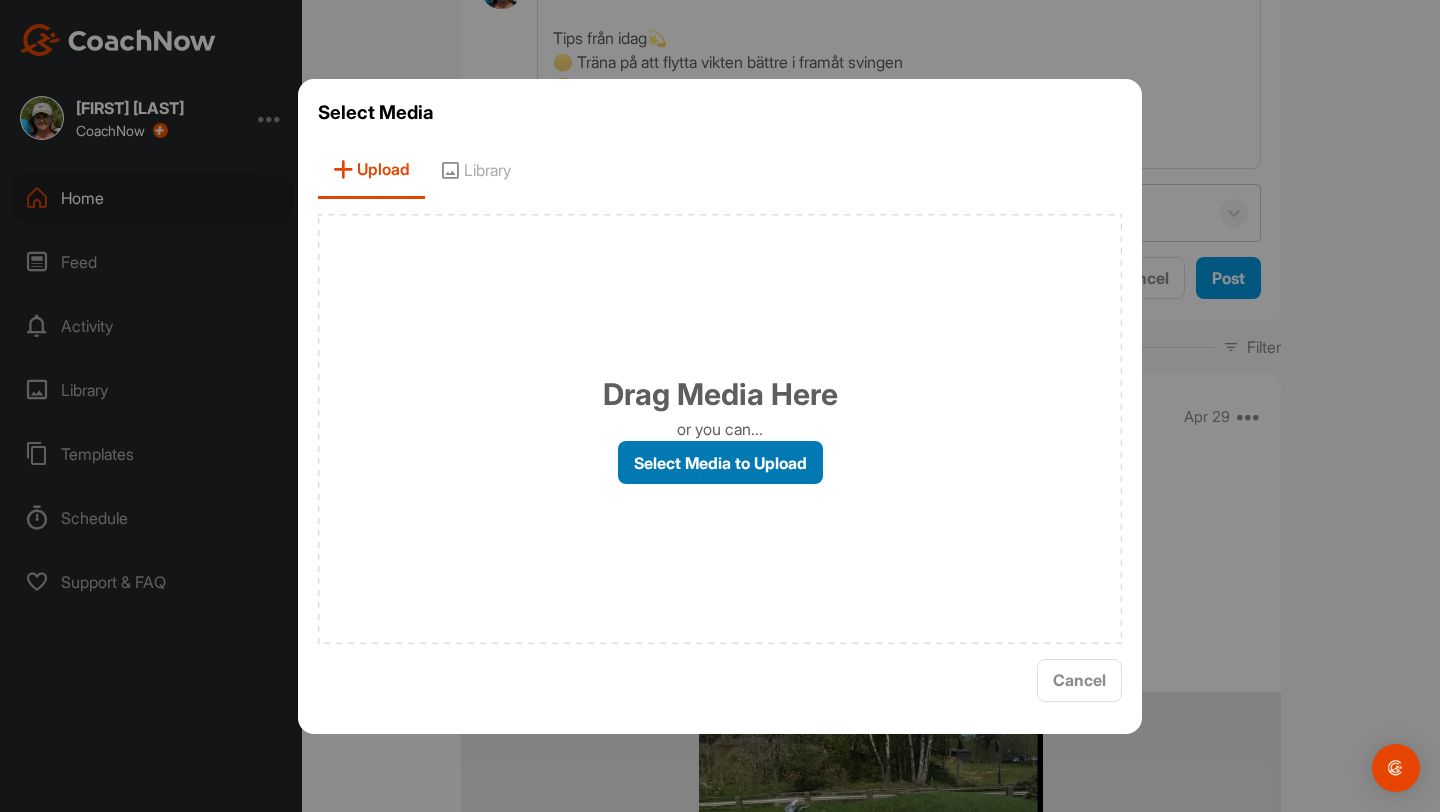 click on "Select Media to Upload" at bounding box center [720, 462] 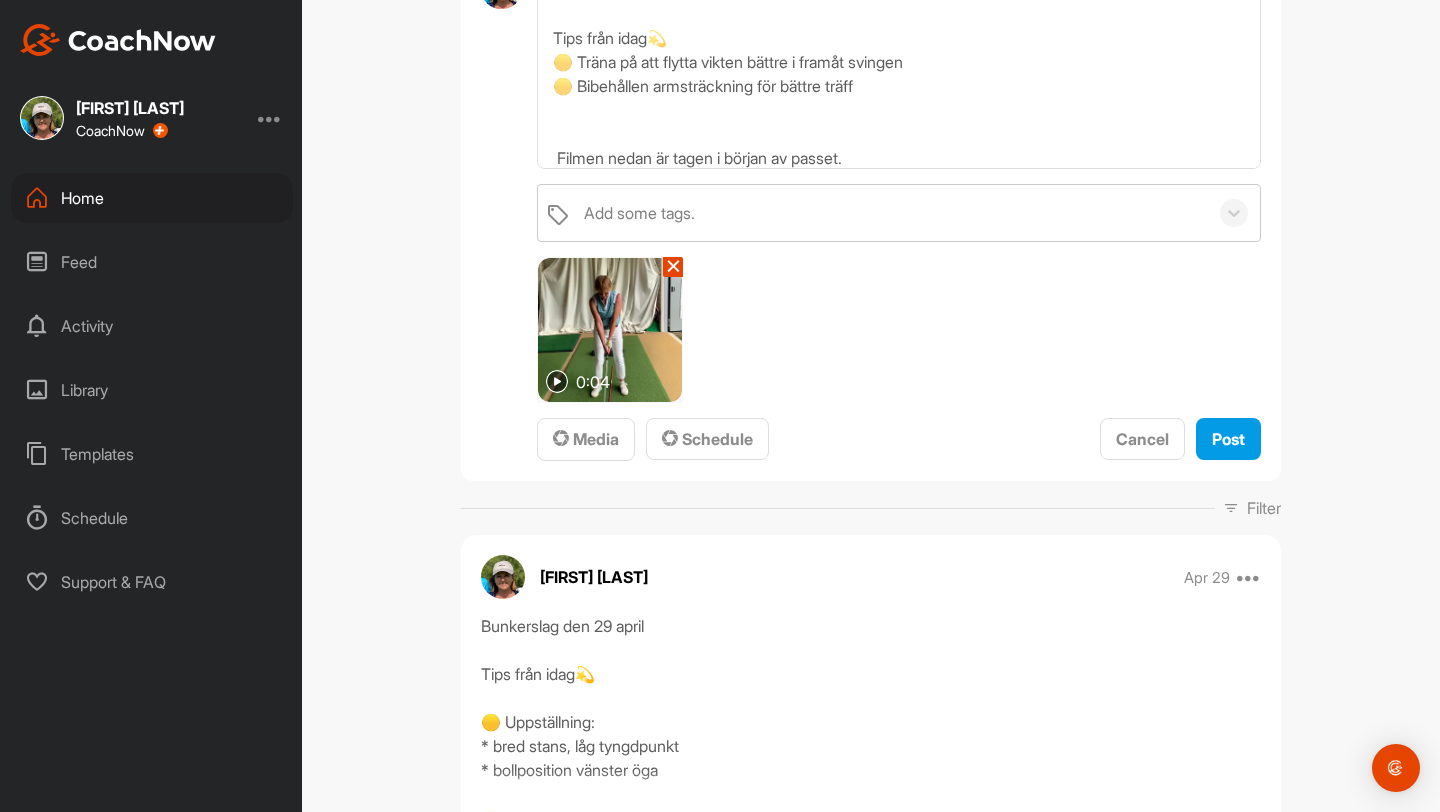 click at bounding box center [557, 381] 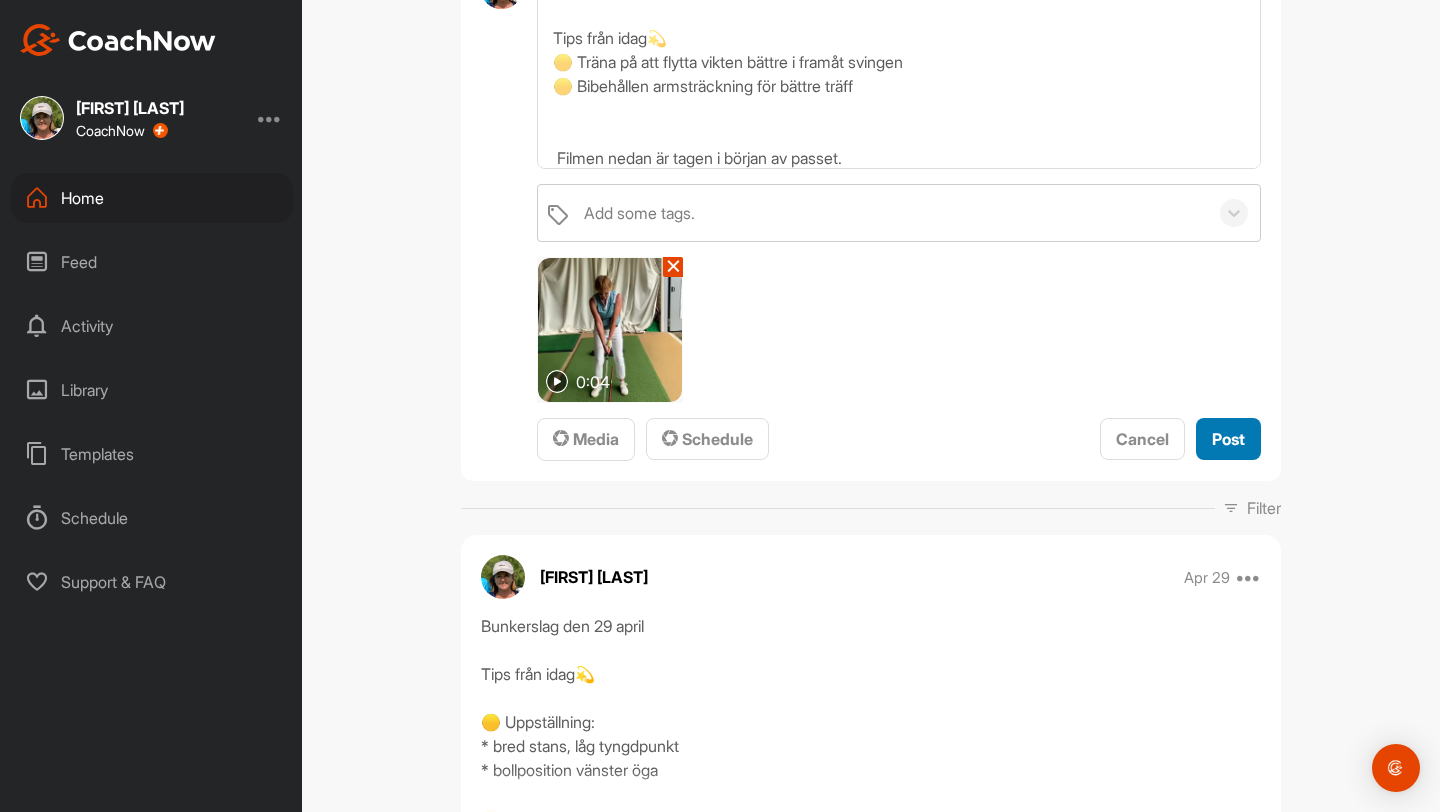 click on "Post" at bounding box center [1228, 439] 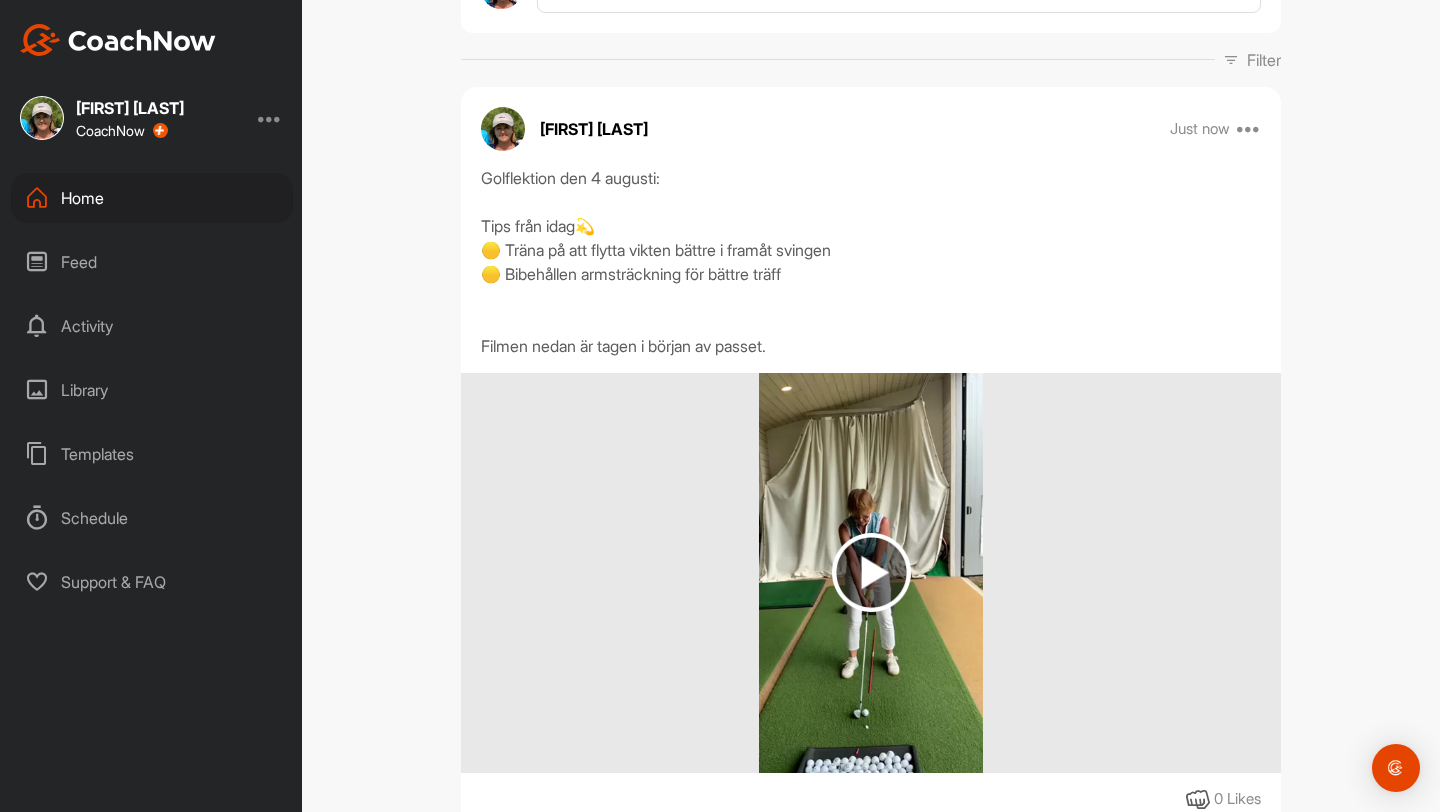 click at bounding box center [871, 572] 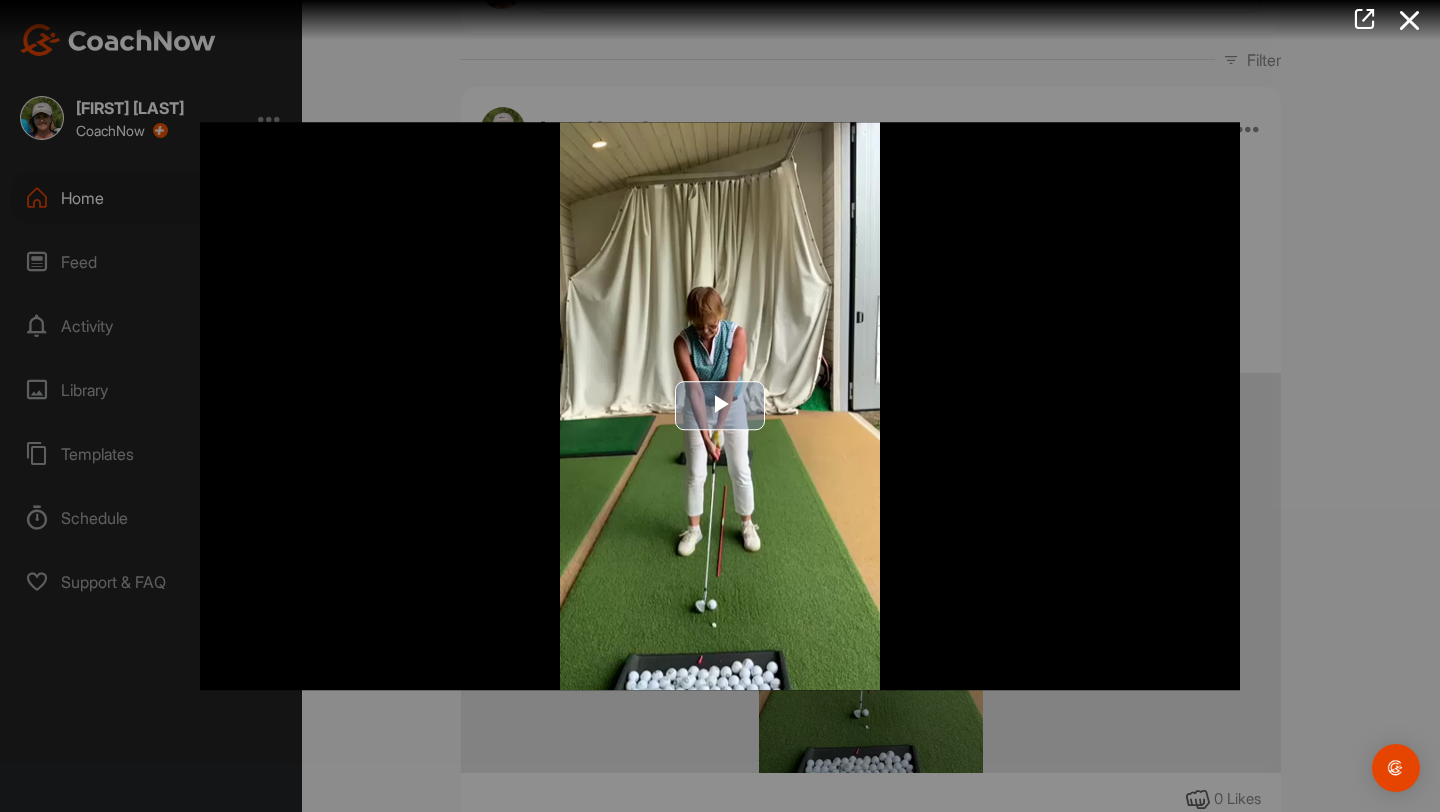 click at bounding box center (720, 406) 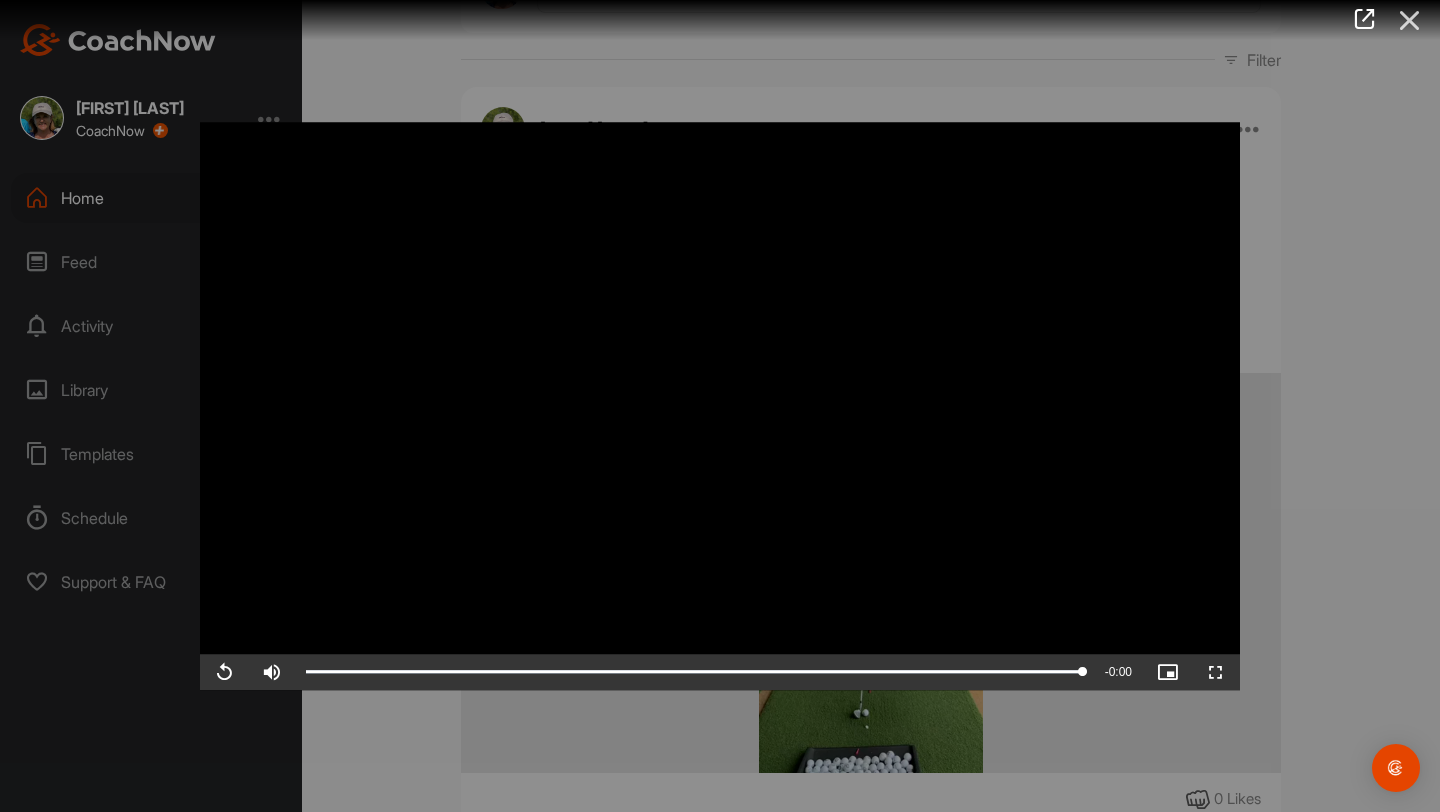 click at bounding box center [1410, 20] 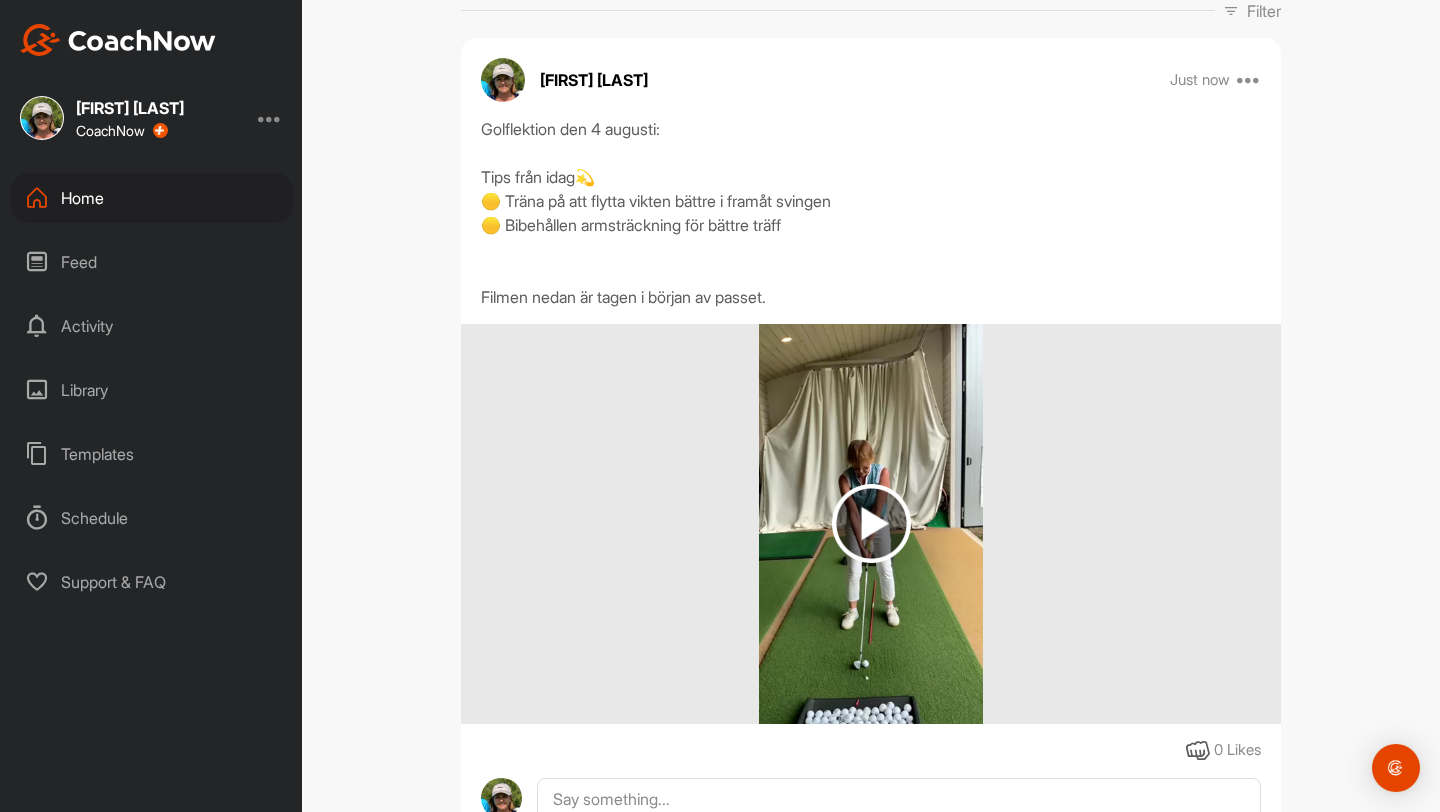 scroll, scrollTop: 303, scrollLeft: 0, axis: vertical 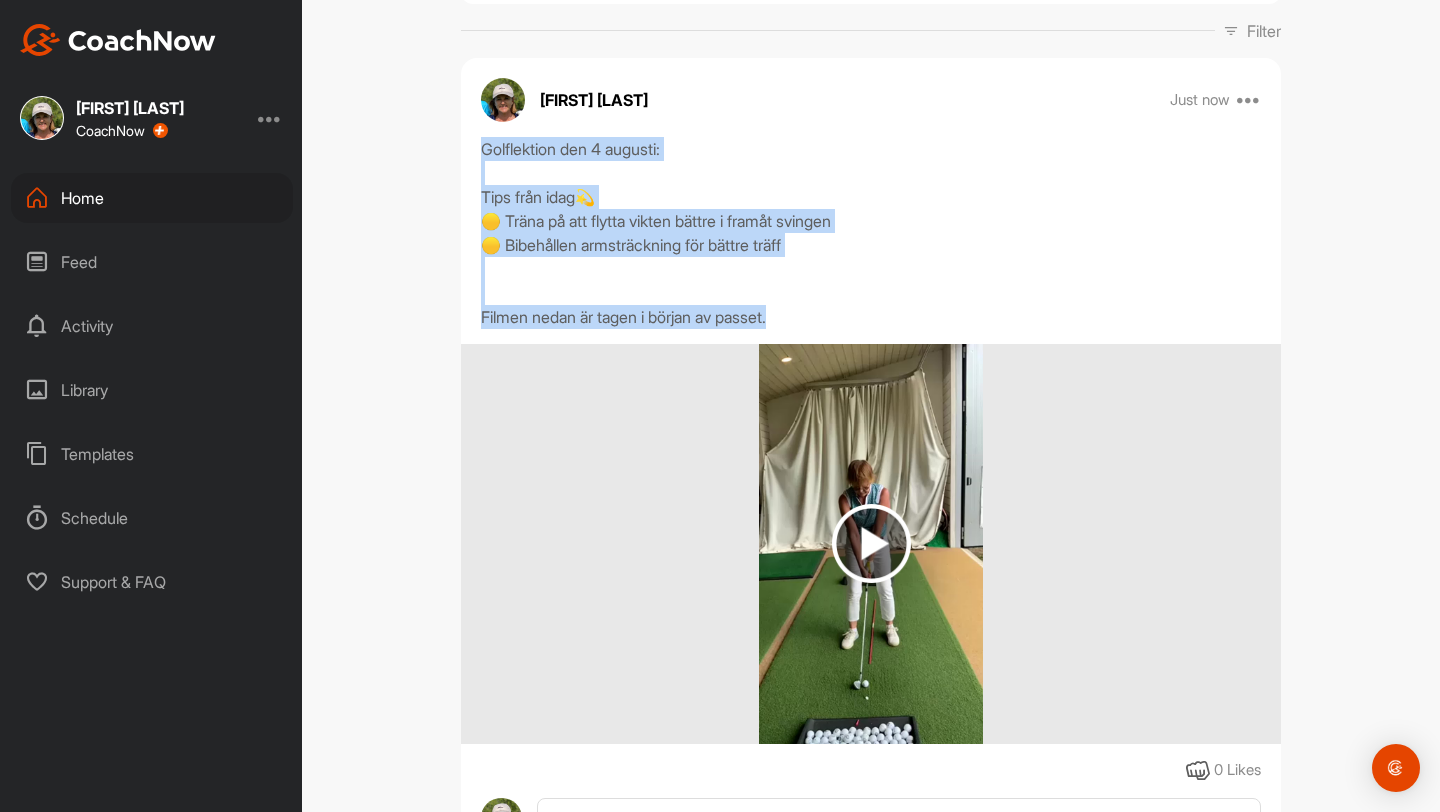 drag, startPoint x: 472, startPoint y: 150, endPoint x: 816, endPoint y: 313, distance: 380.66388 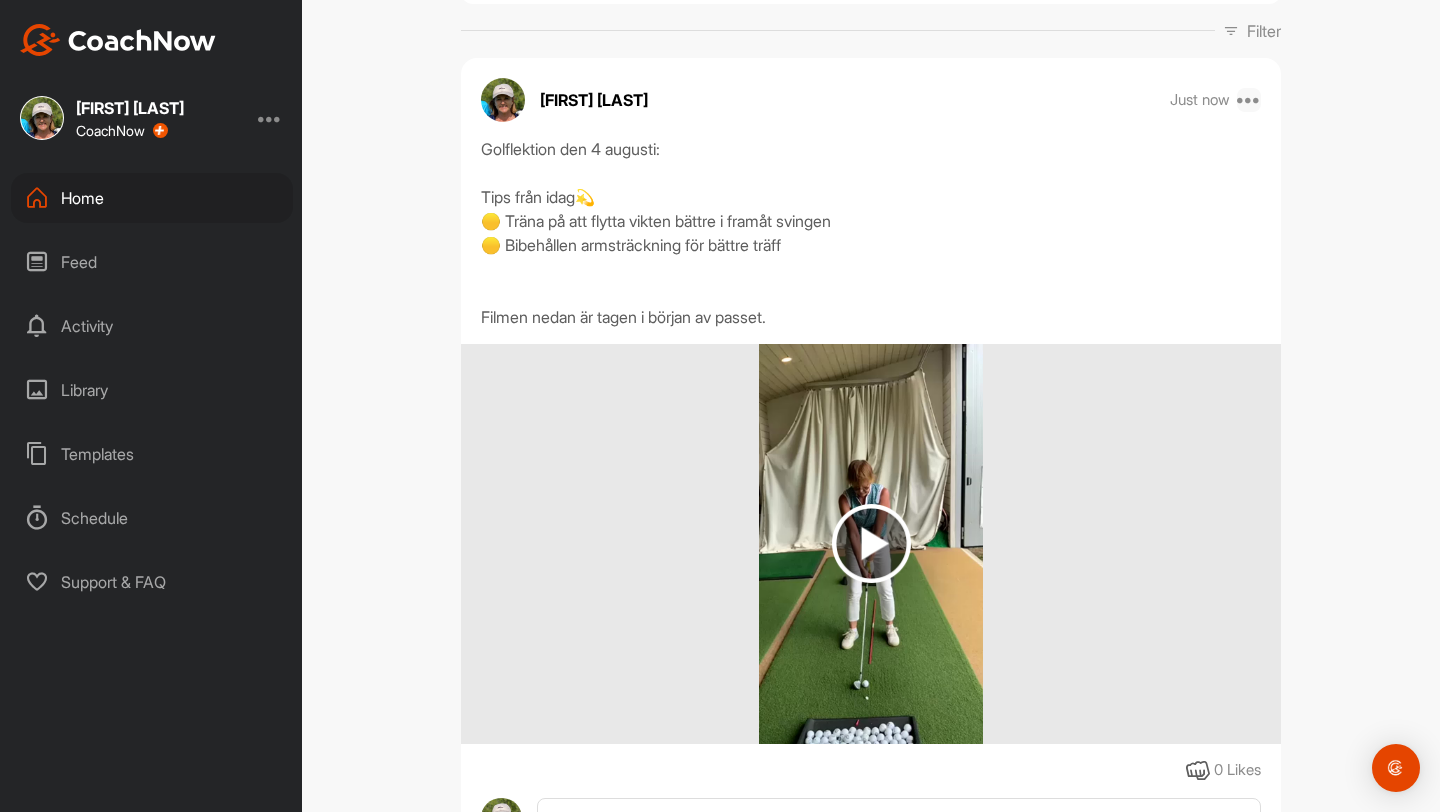 click at bounding box center [1249, 100] 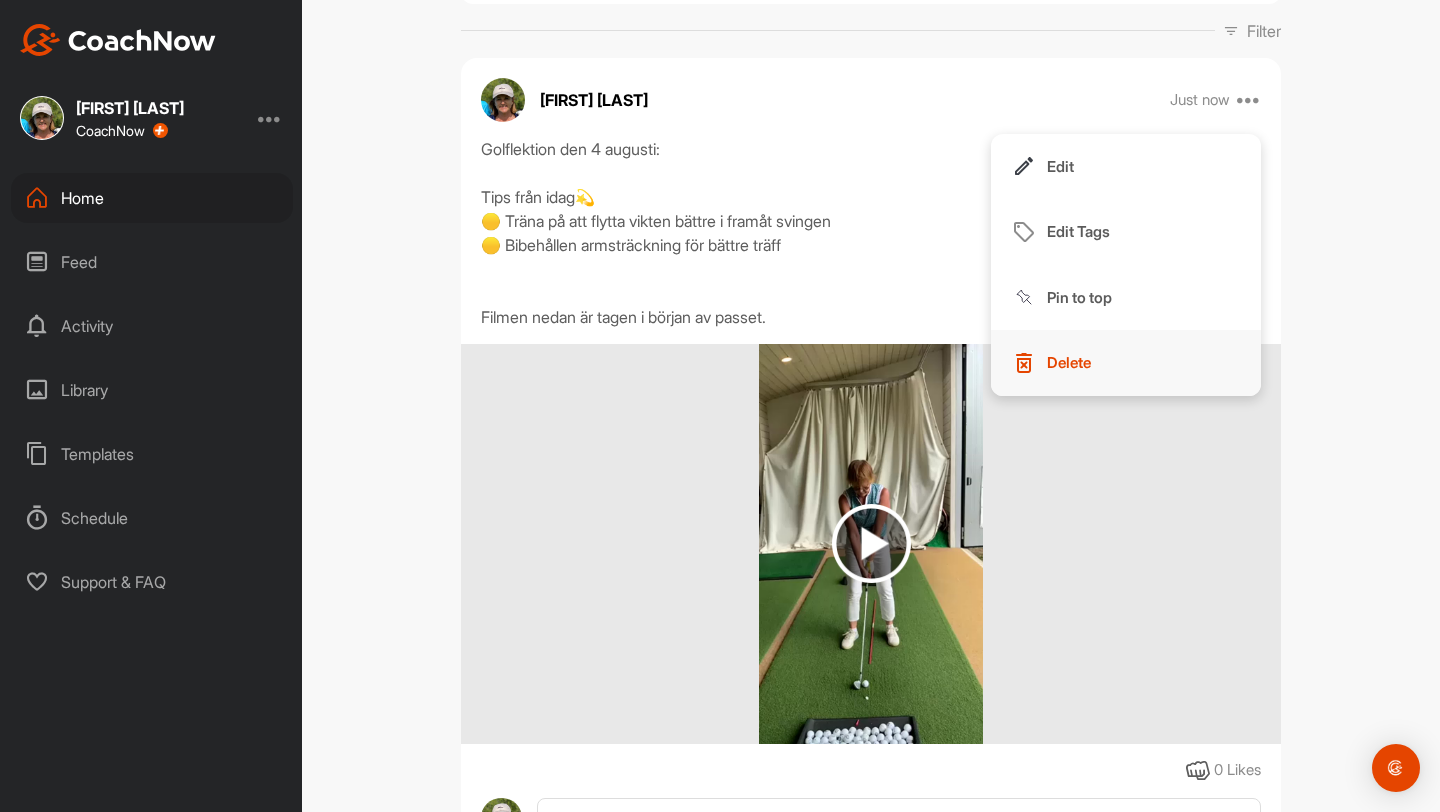 click on "Delete" at bounding box center [1069, 362] 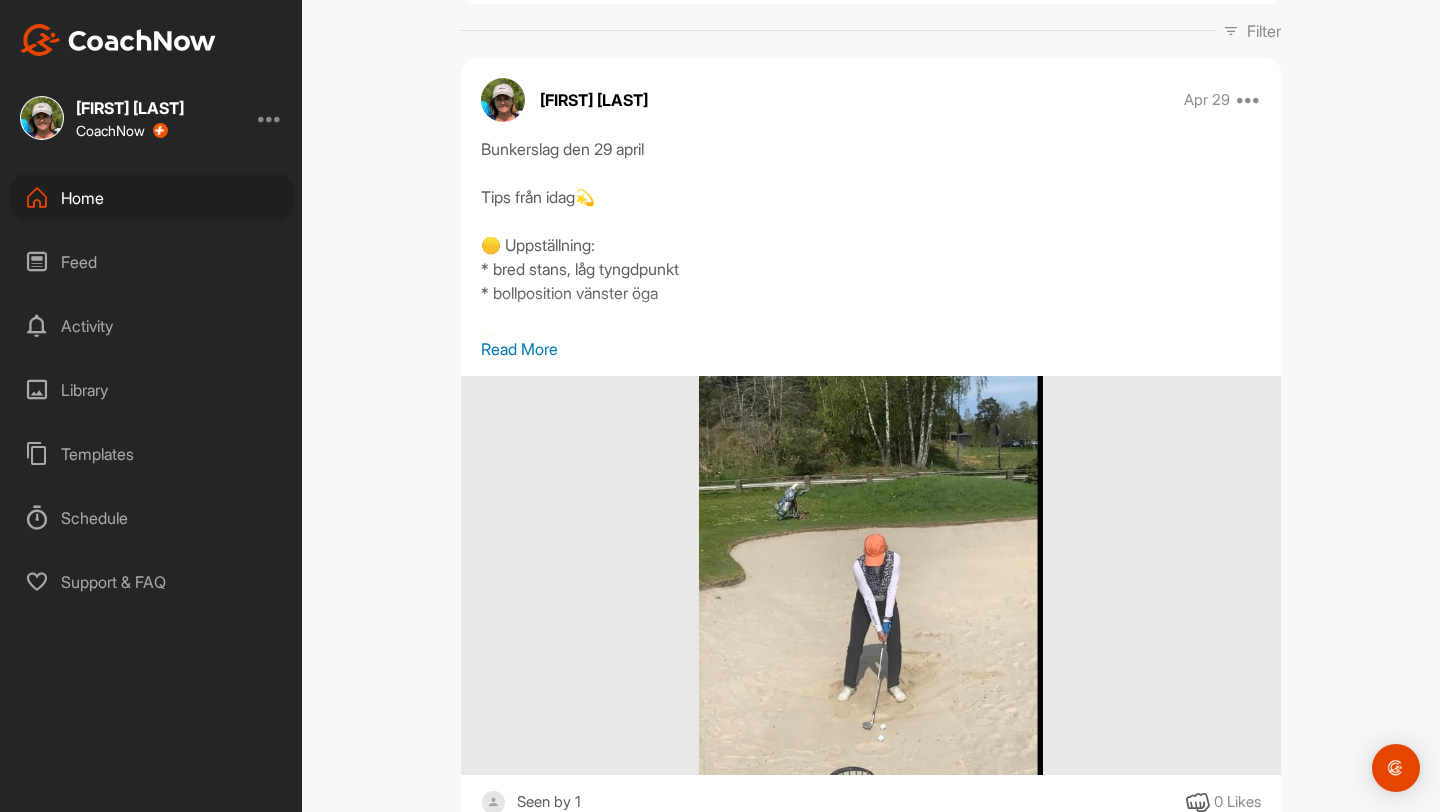 scroll, scrollTop: 0, scrollLeft: 0, axis: both 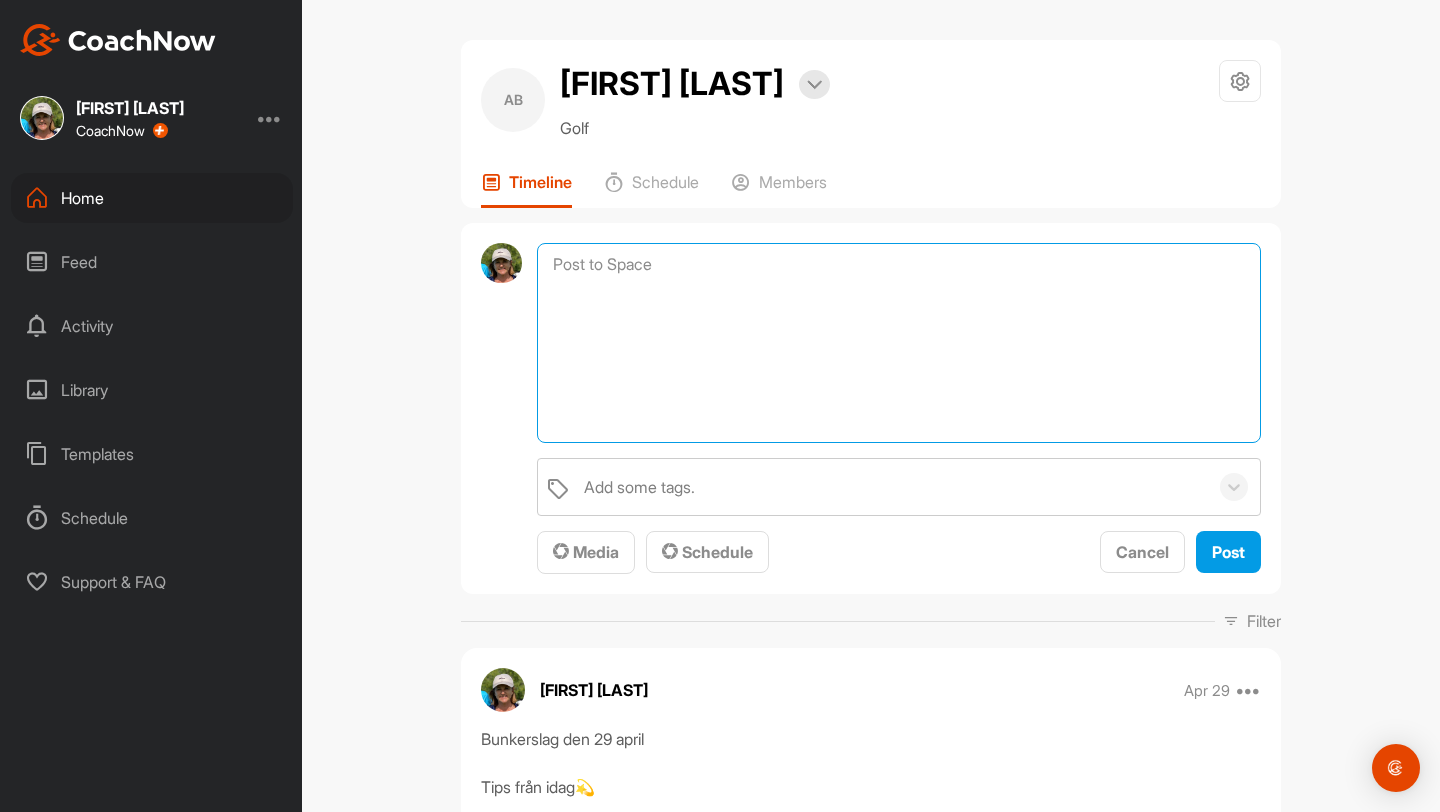 click at bounding box center [899, 343] 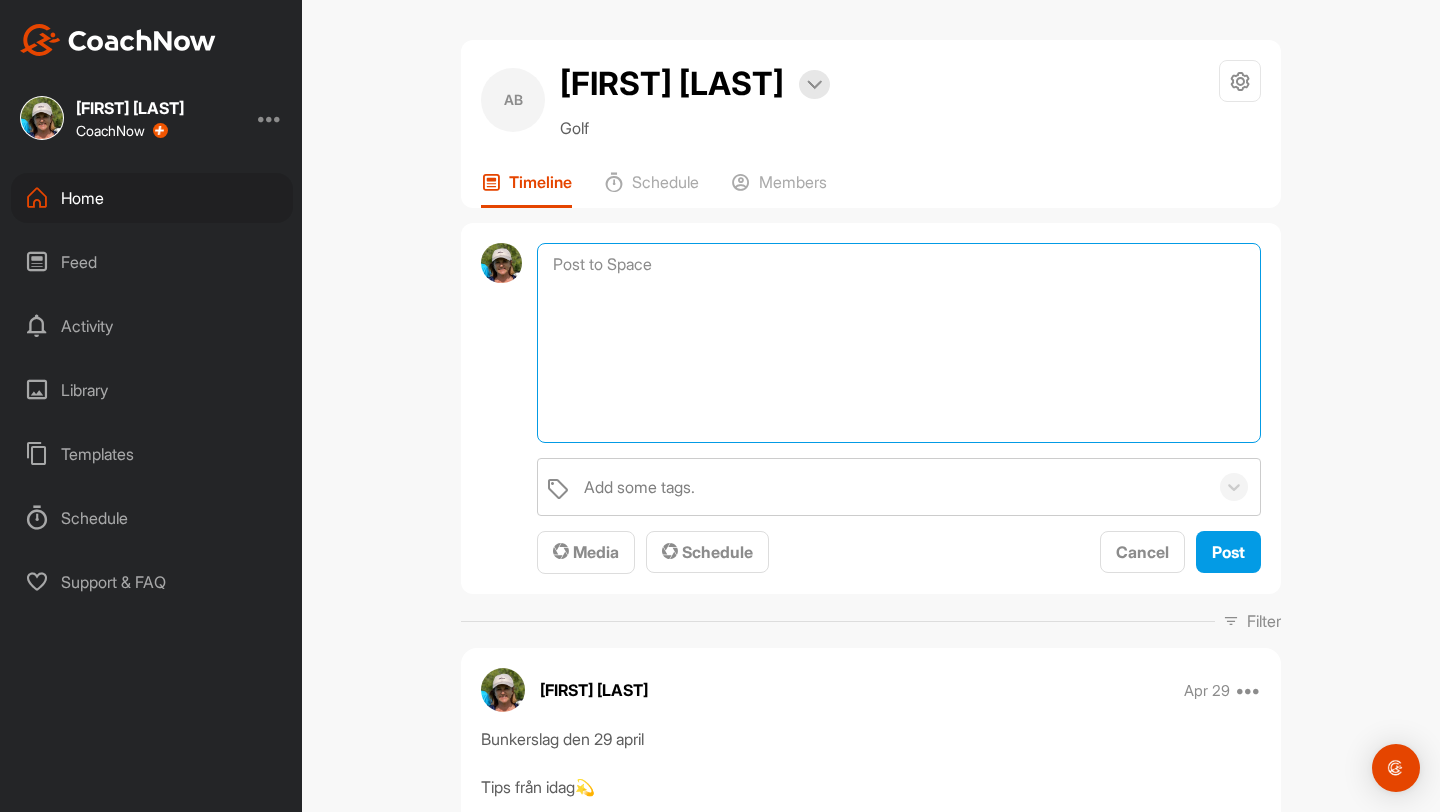paste on "Golflektion den 4 augusti:
Tips från idag💫
🟡 Träna på att flytta vikten bättre i framåt svingen
🟡 Bibehållen armsträckning för bättre träff
Filmen nedan är tagen i början av passet." 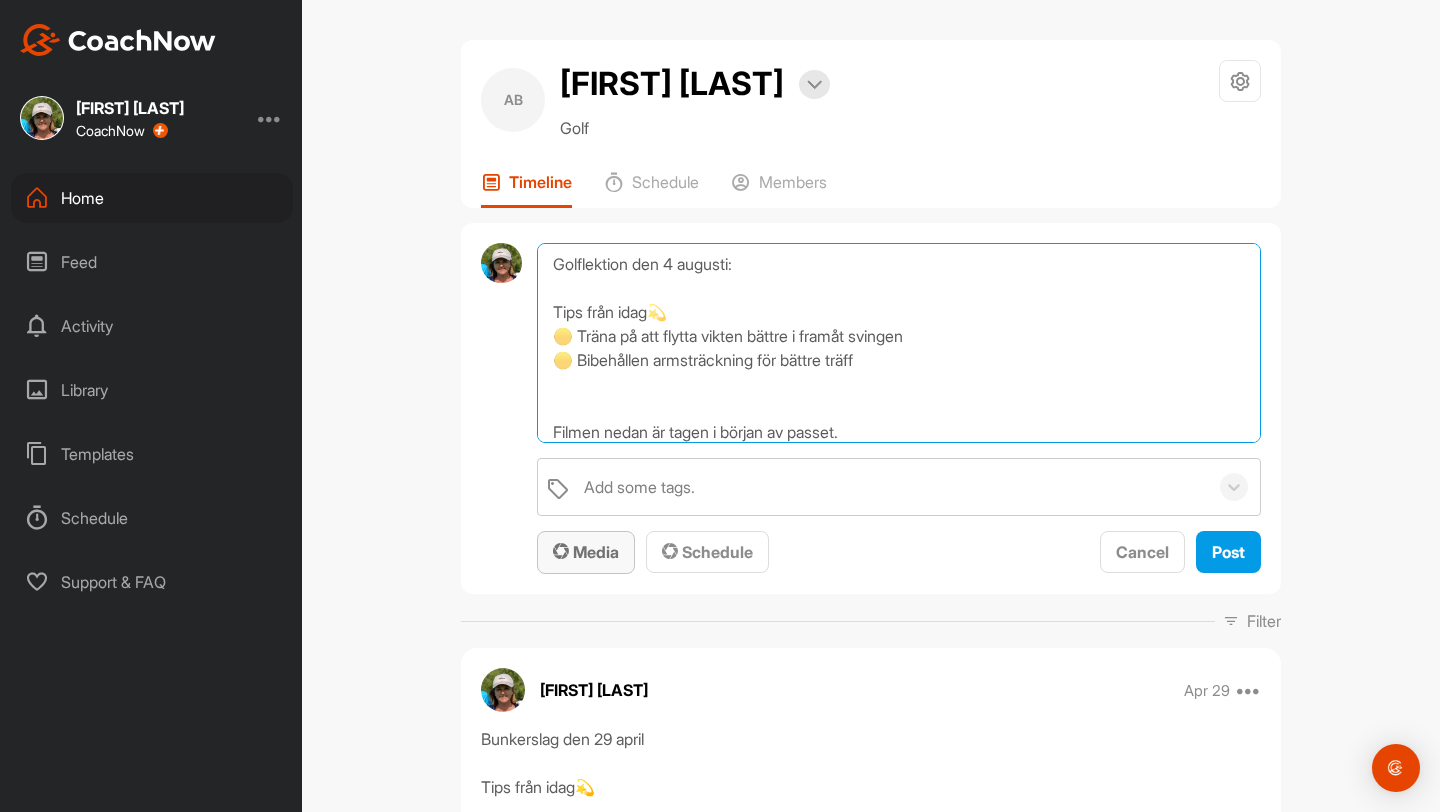 type on "Golflektion den 4 augusti:
Tips från idag💫
🟡 Träna på att flytta vikten bättre i framåt svingen
🟡 Bibehållen armsträckning för bättre träff
Filmen nedan är tagen i början av passet." 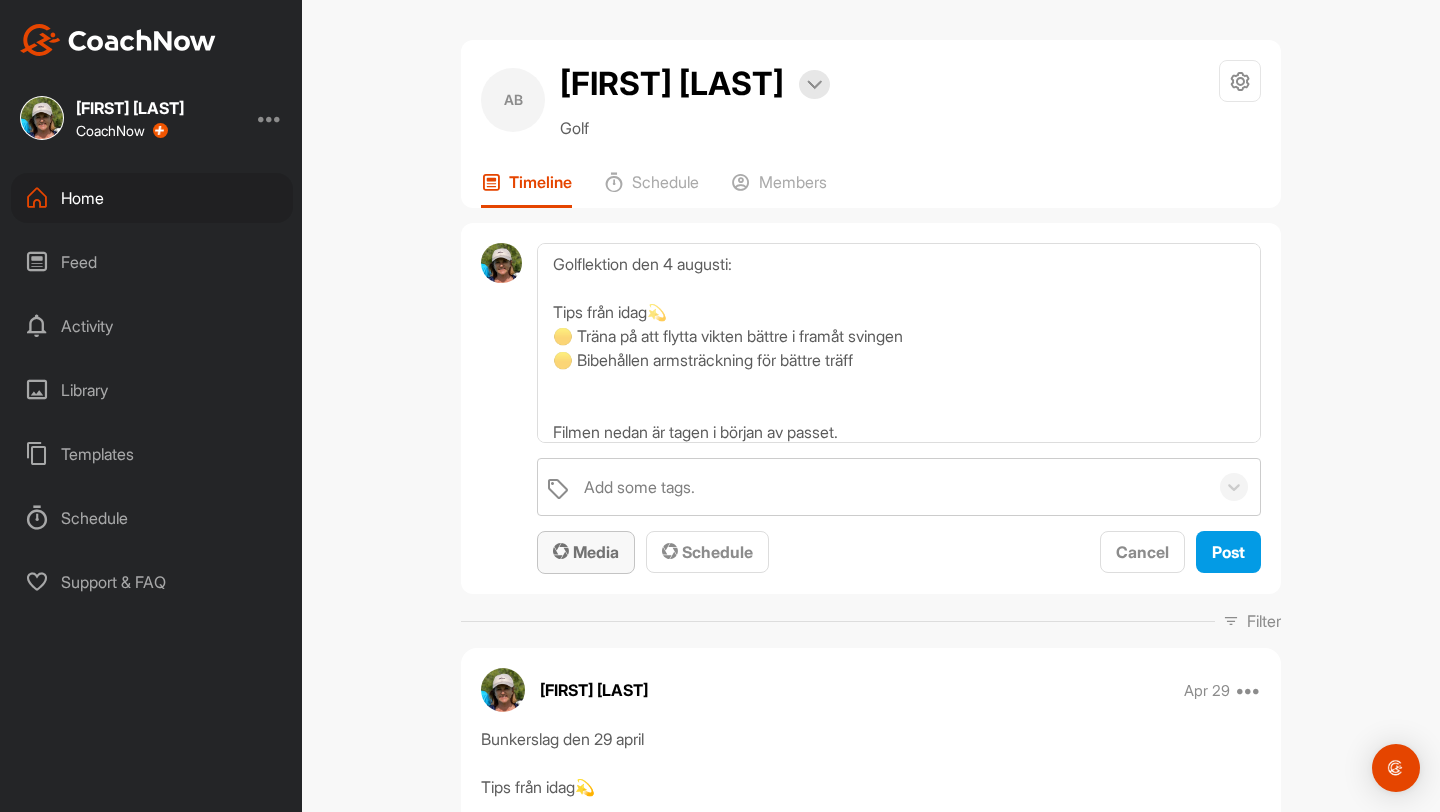click on "Media" at bounding box center [586, 552] 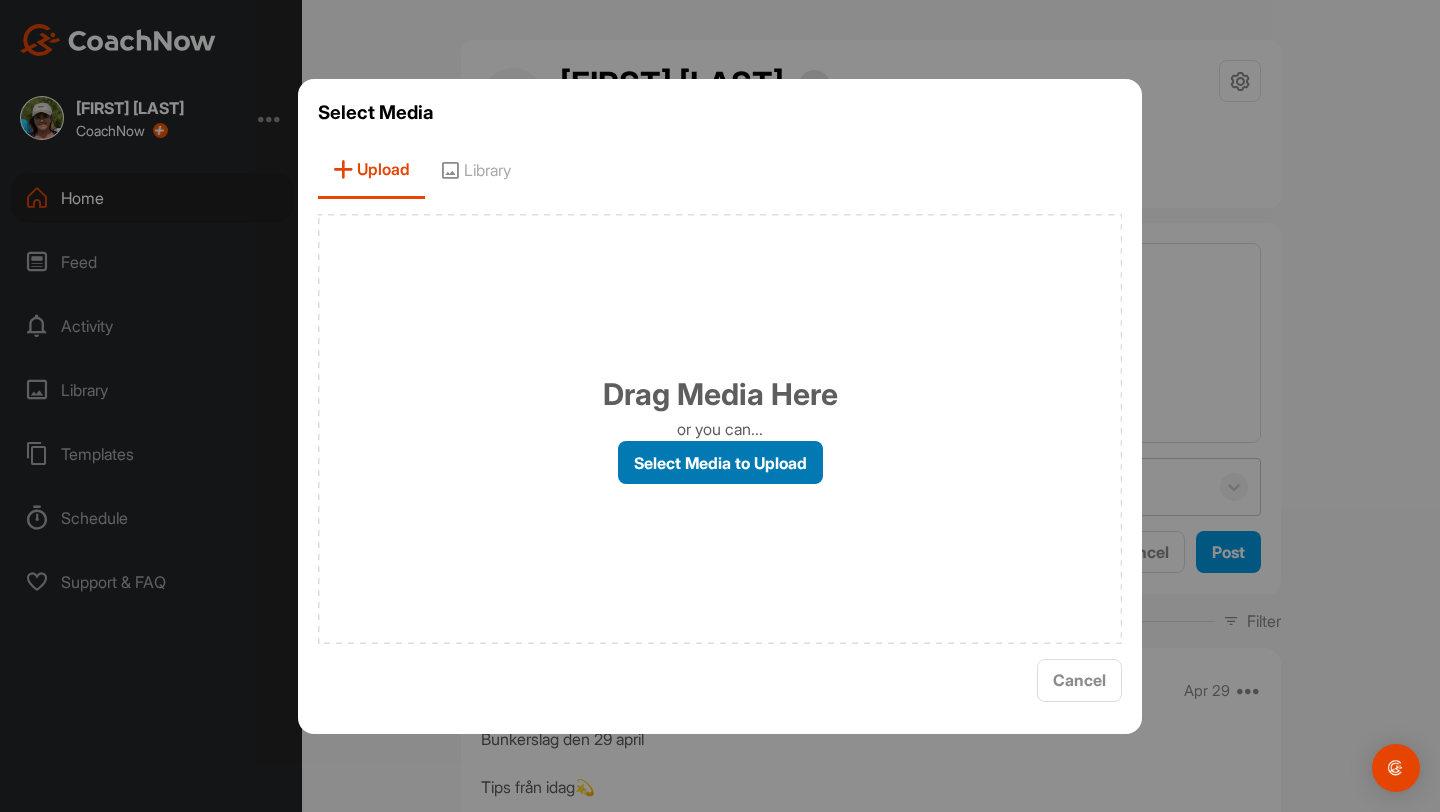 click on "Select Media to Upload" at bounding box center (720, 462) 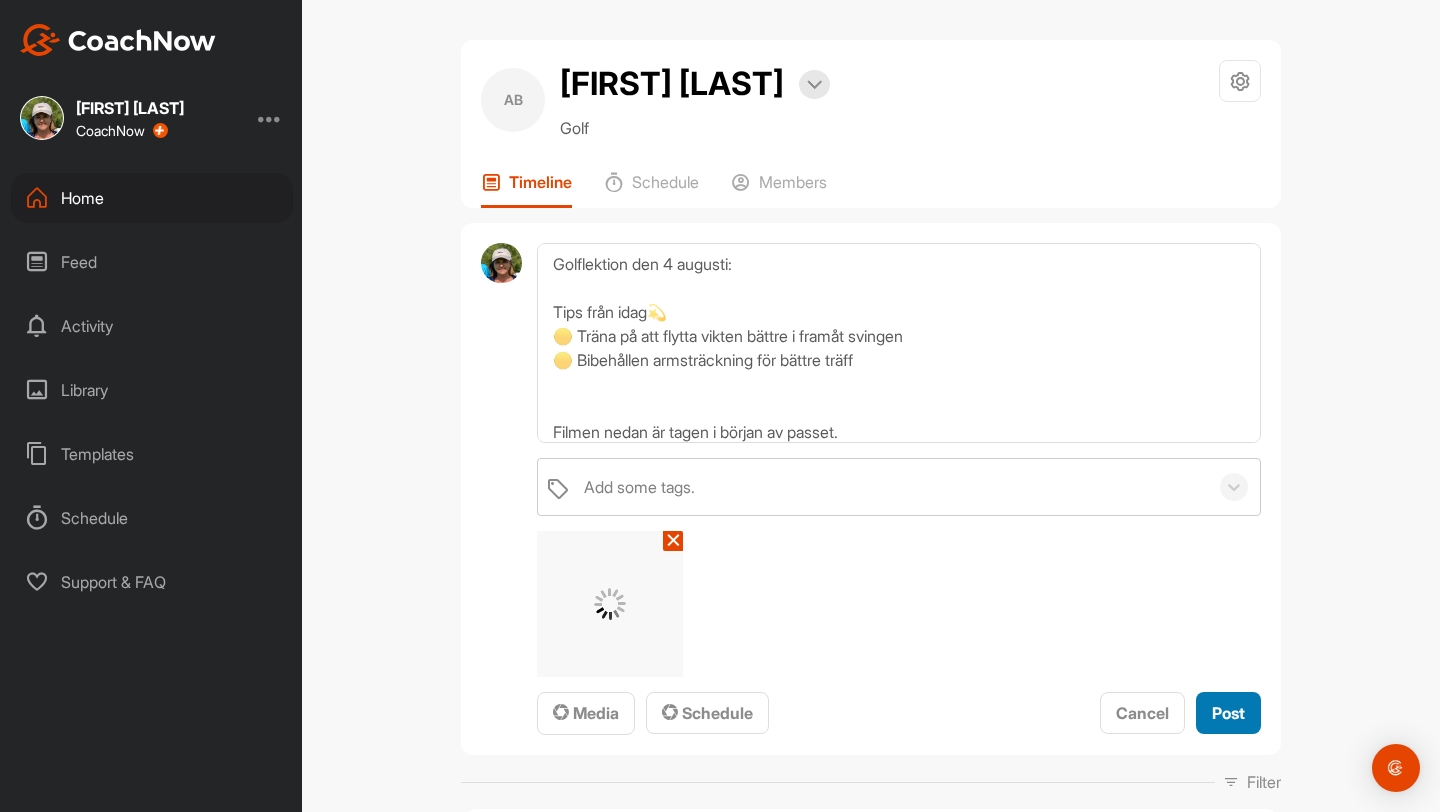 click on "Post" at bounding box center (1228, 713) 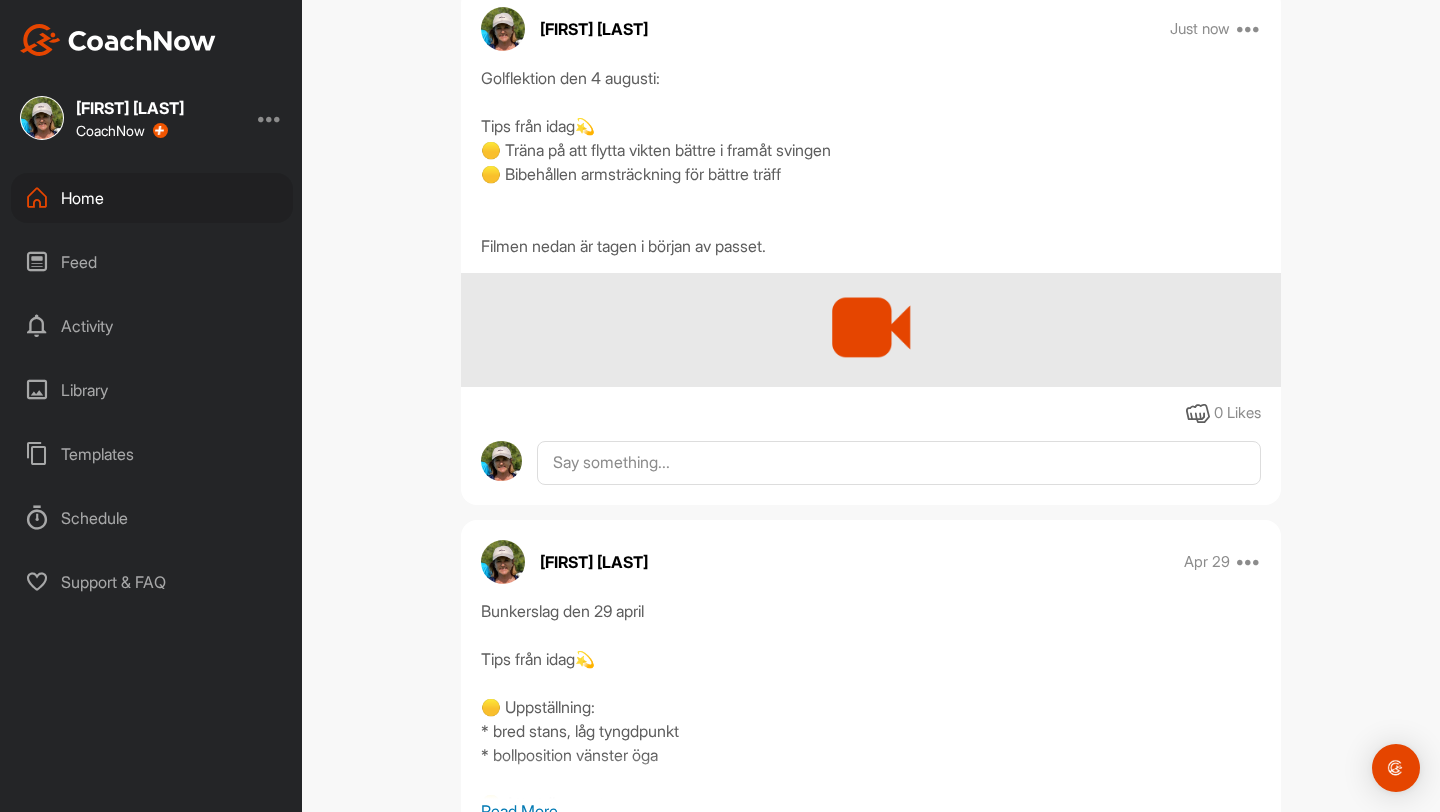 scroll, scrollTop: 339, scrollLeft: 0, axis: vertical 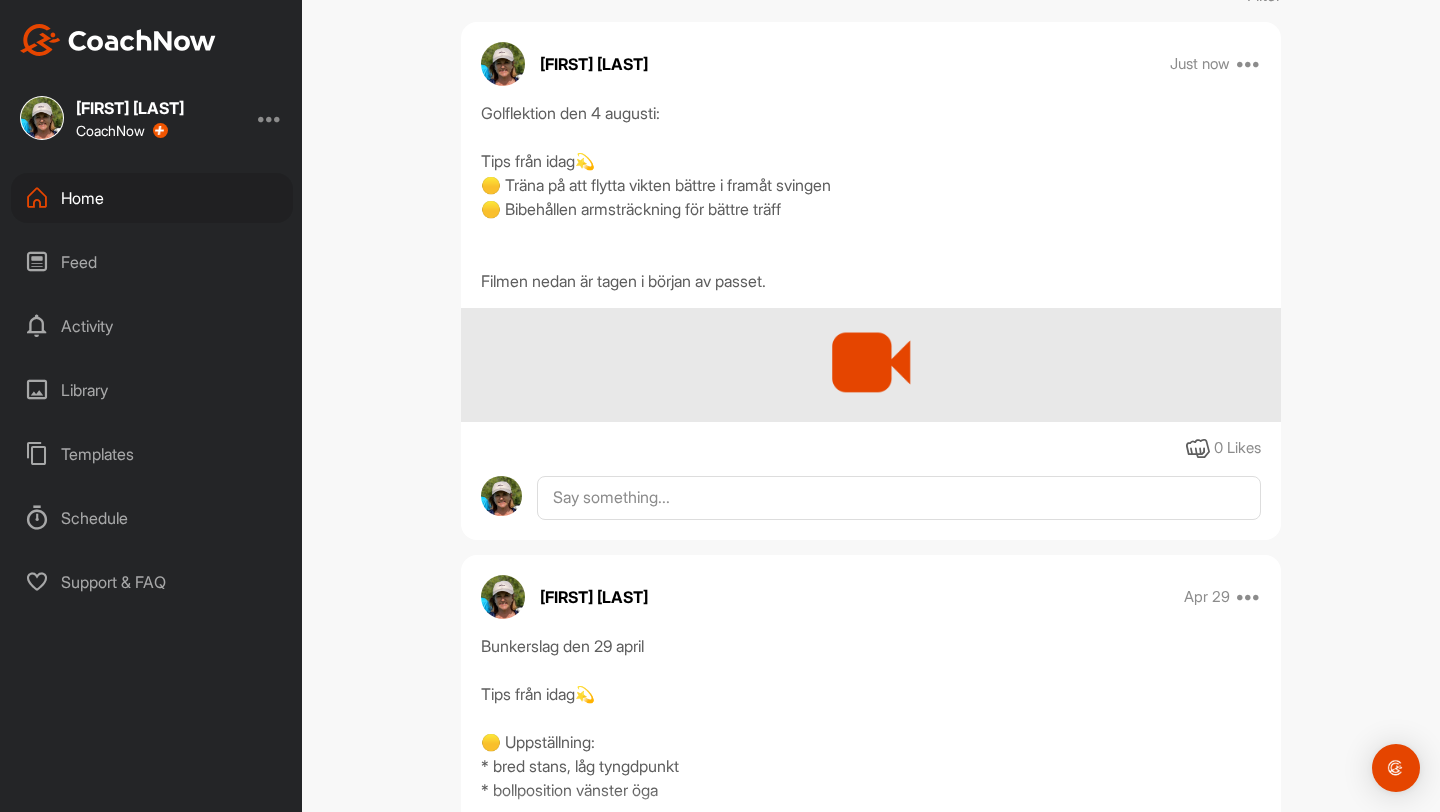 click at bounding box center (871, 362) 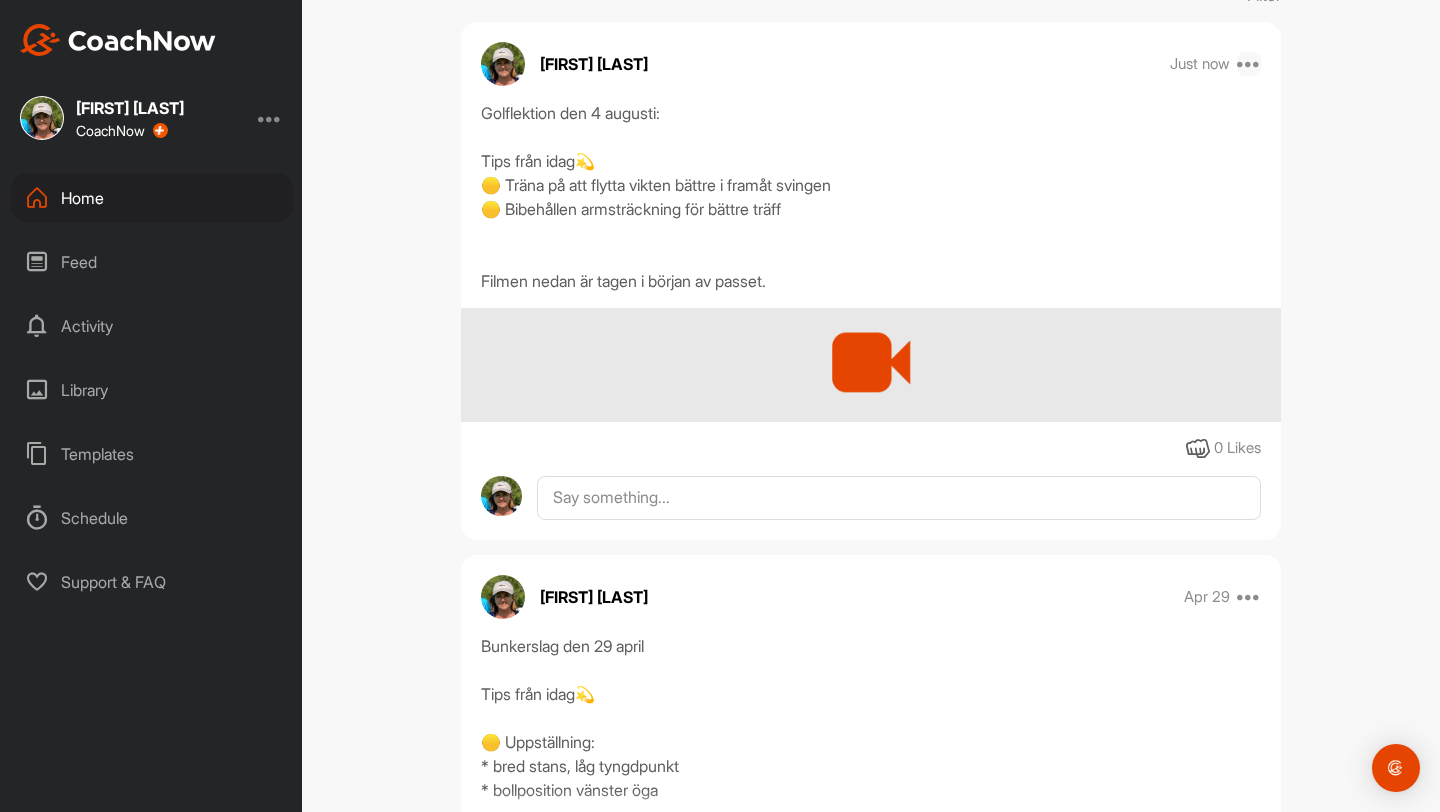 click at bounding box center [1249, 64] 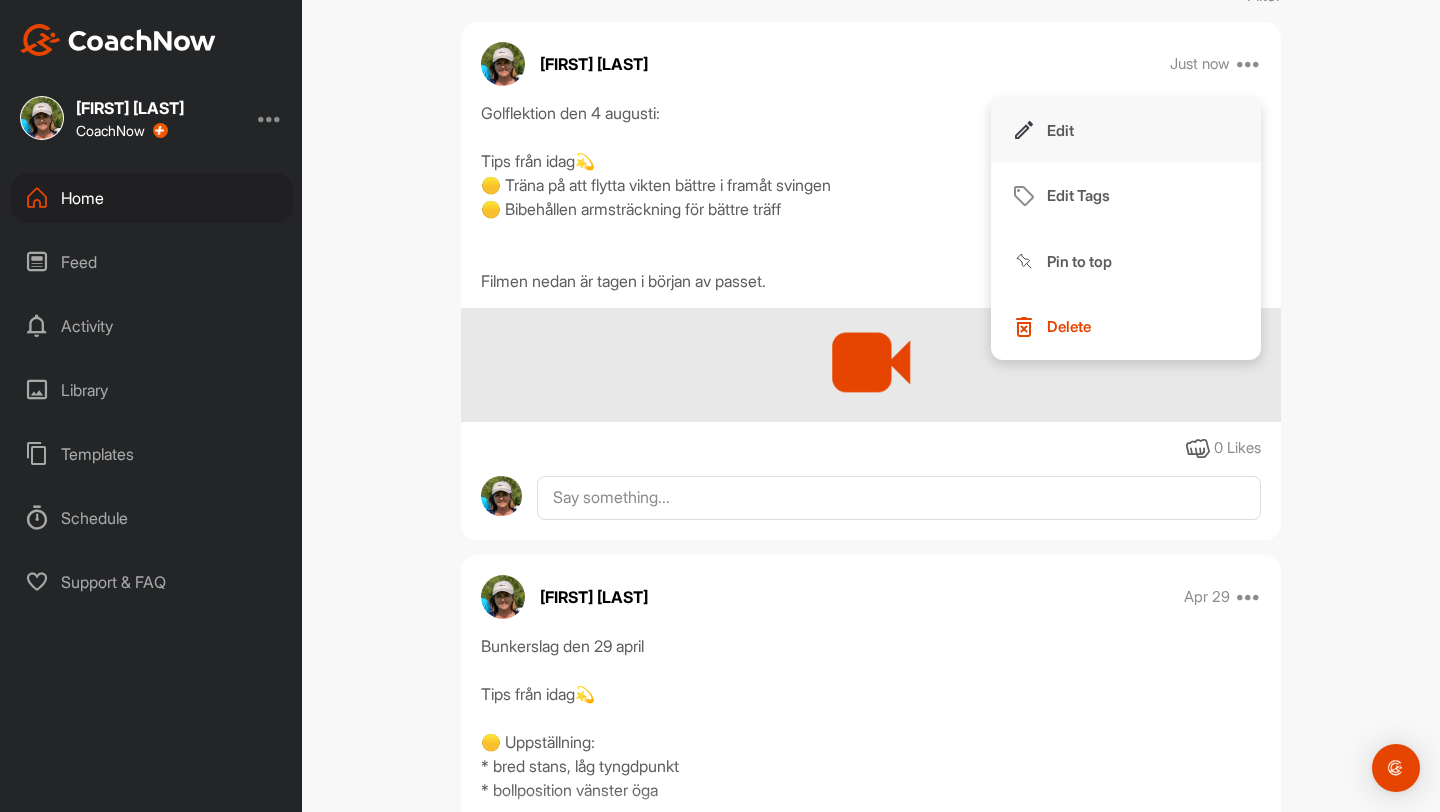 click on "Edit" at bounding box center (1126, 131) 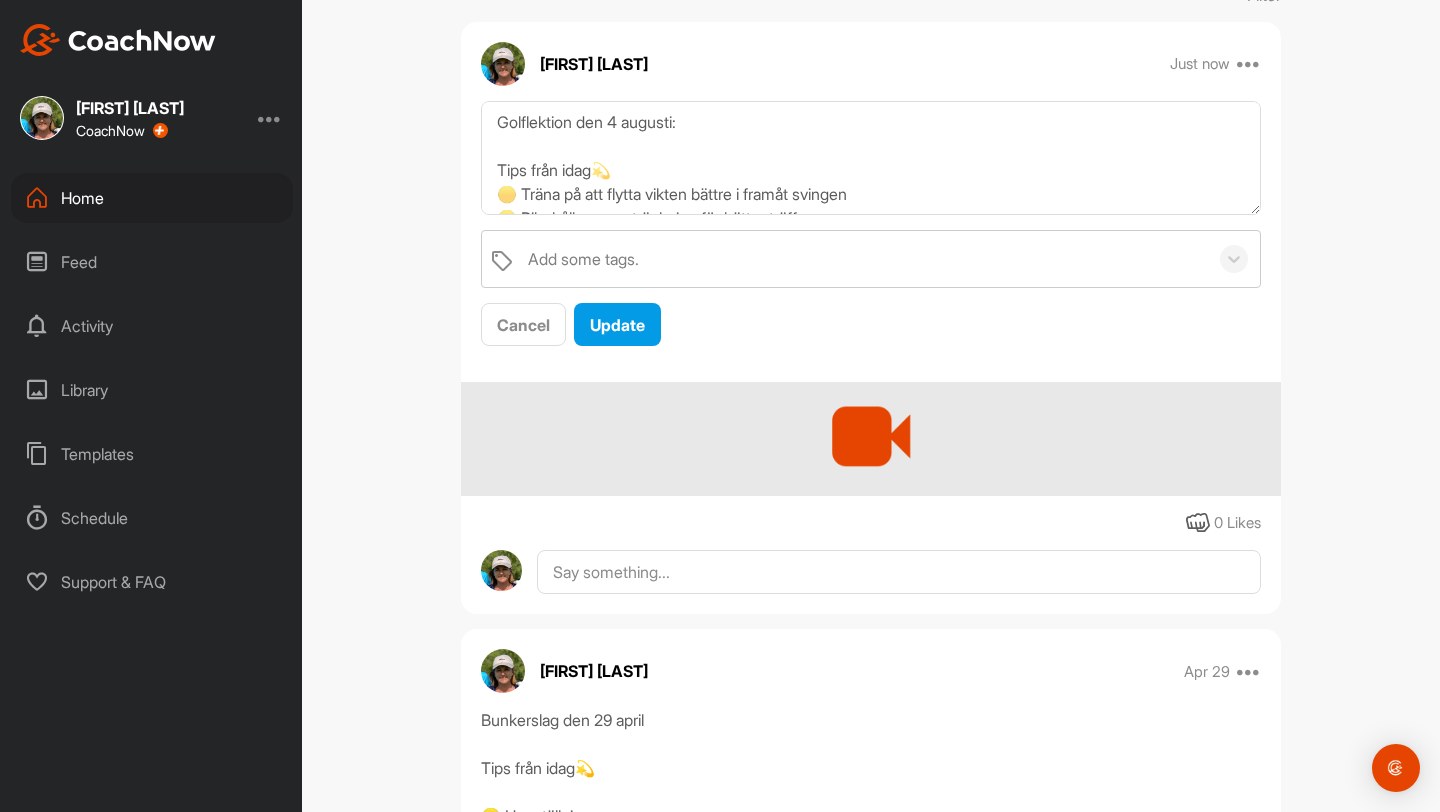 click on "Golflektion den 4 augusti:
Tips från idag💫
🟡 Träna på att flytta vikten bättre i framåt svingen
🟡 Bibehållen armsträckning för bättre träff
Filmen nedan är tagen i början av passet. Add some tags.   Cancel   Update 0 Likes" at bounding box center [871, 318] 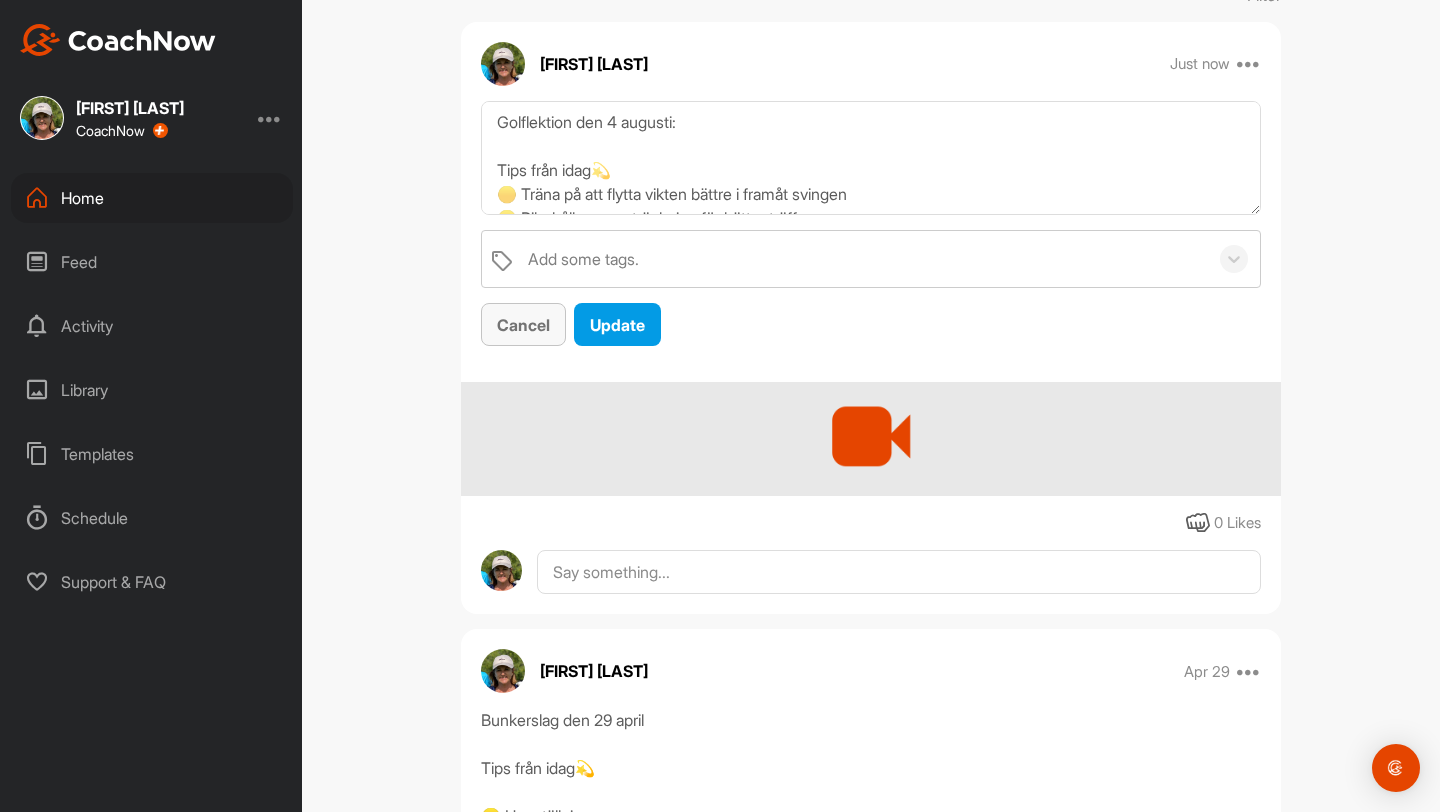 click on "Cancel" at bounding box center (523, 325) 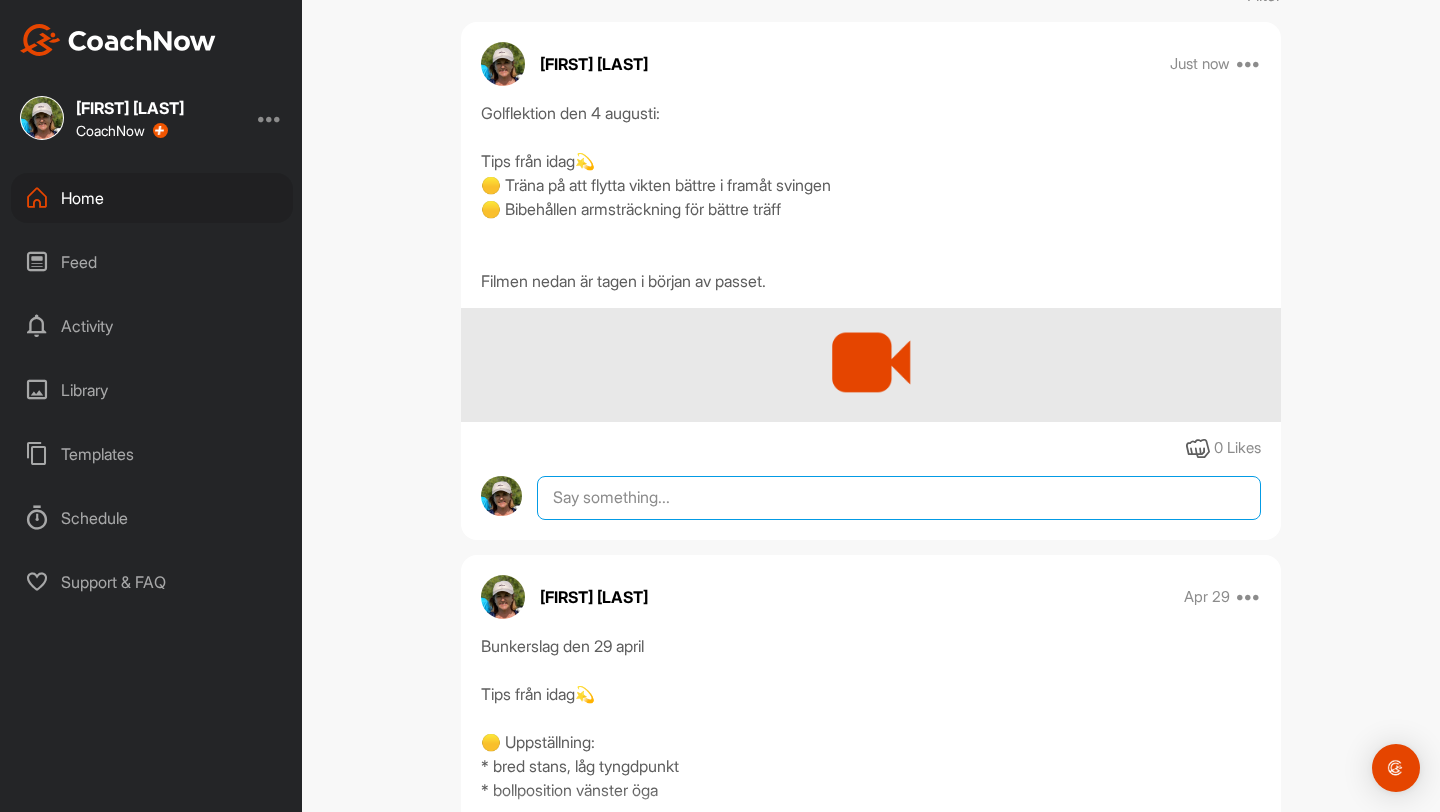 click at bounding box center [899, 498] 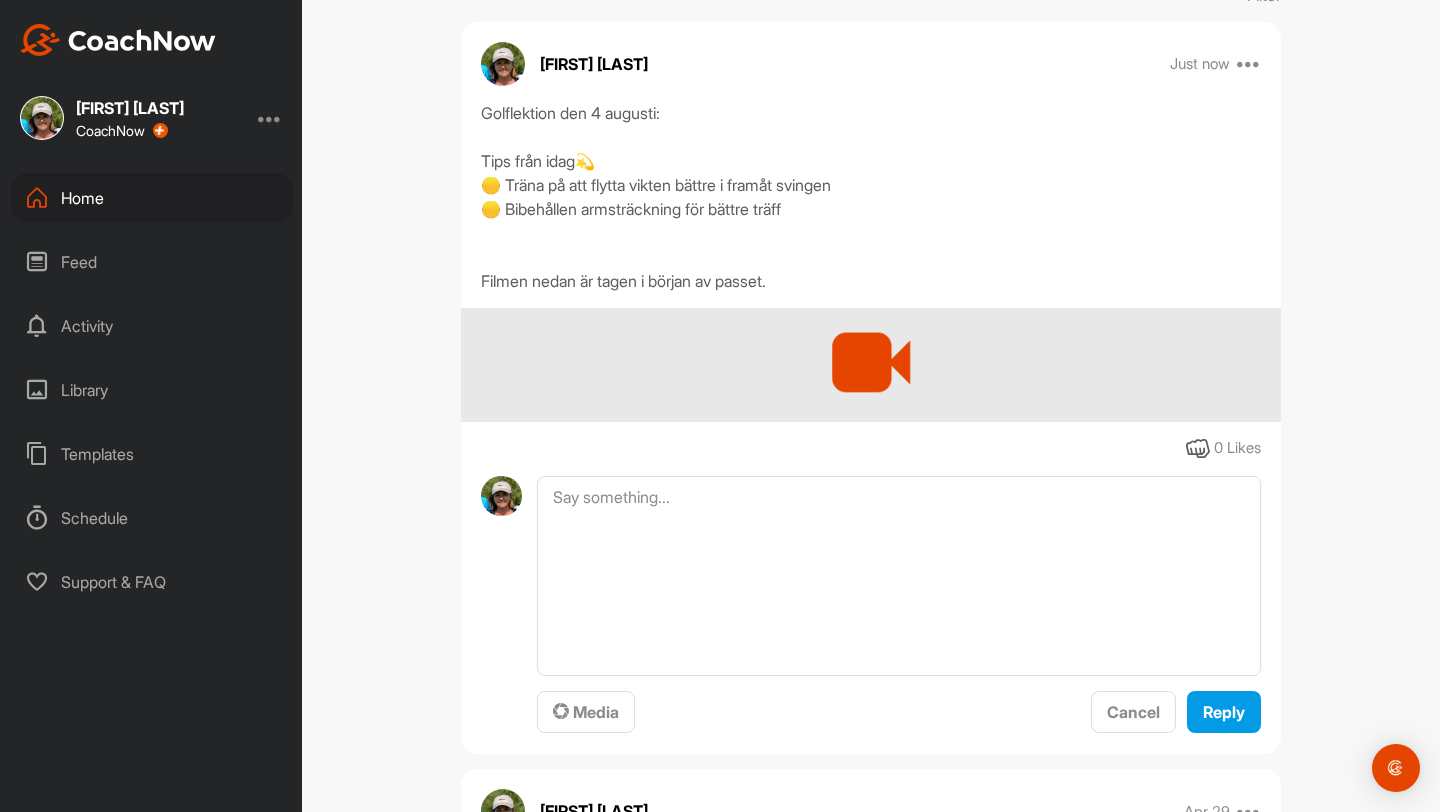 click at bounding box center (871, 362) 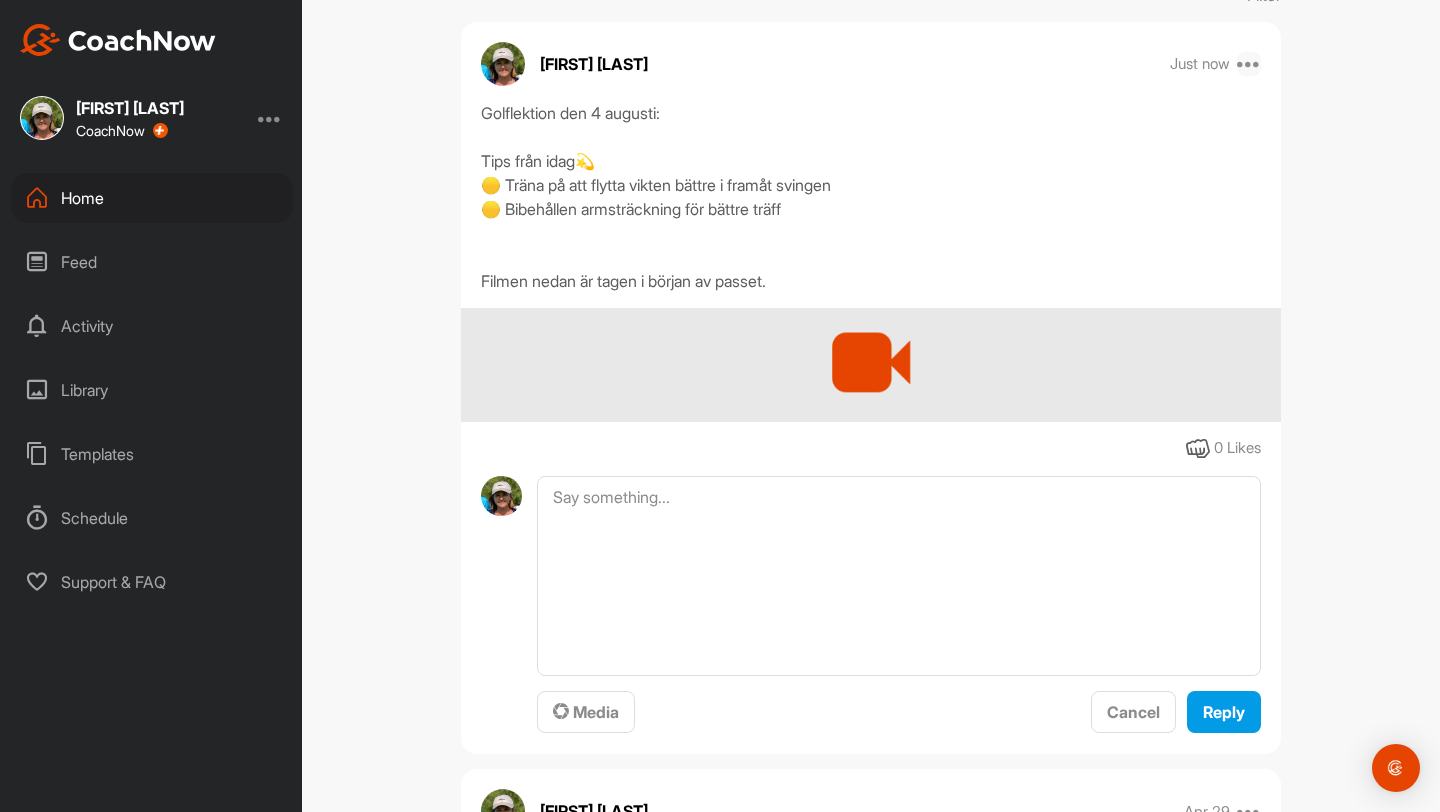 click at bounding box center [1249, 64] 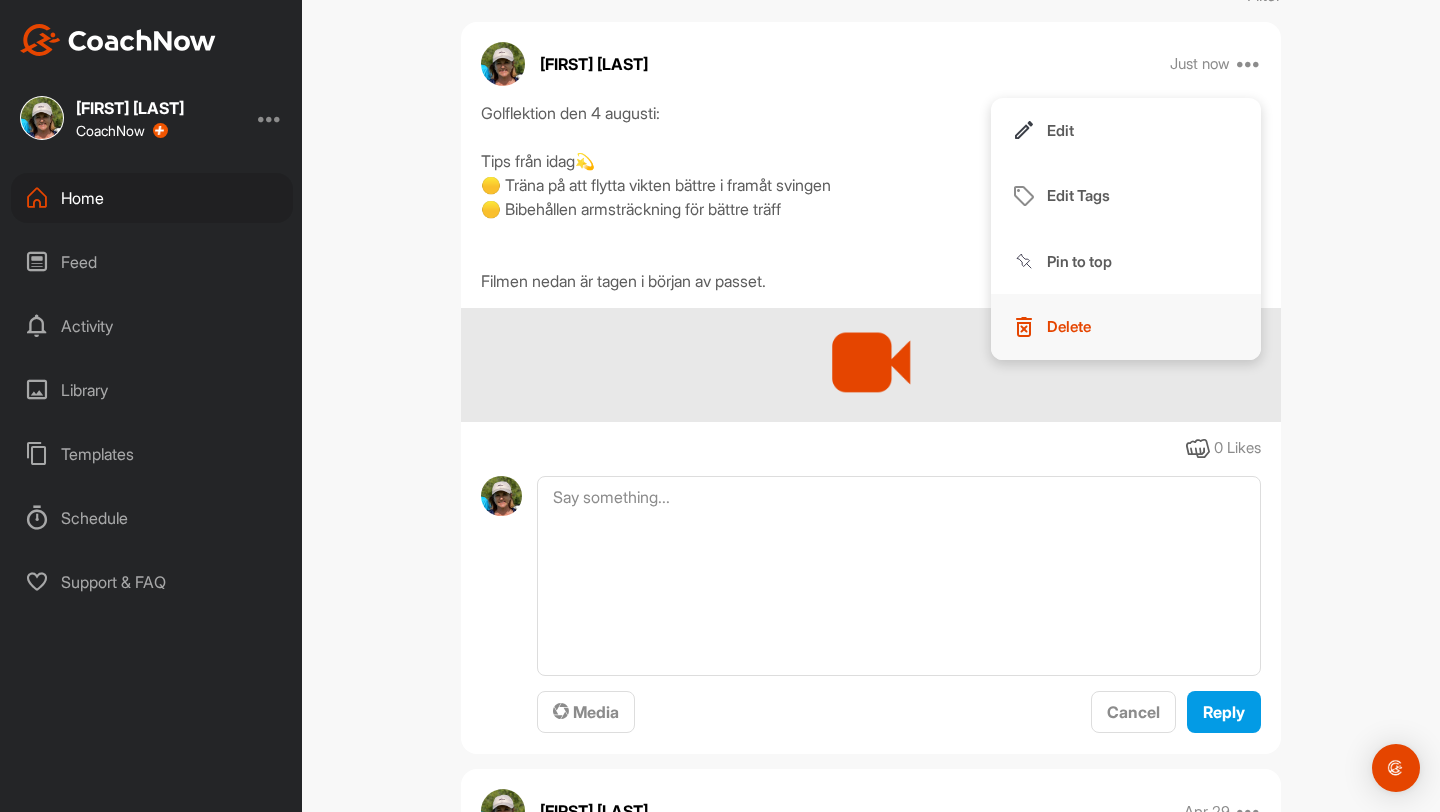 click on "Delete" at bounding box center [1069, 326] 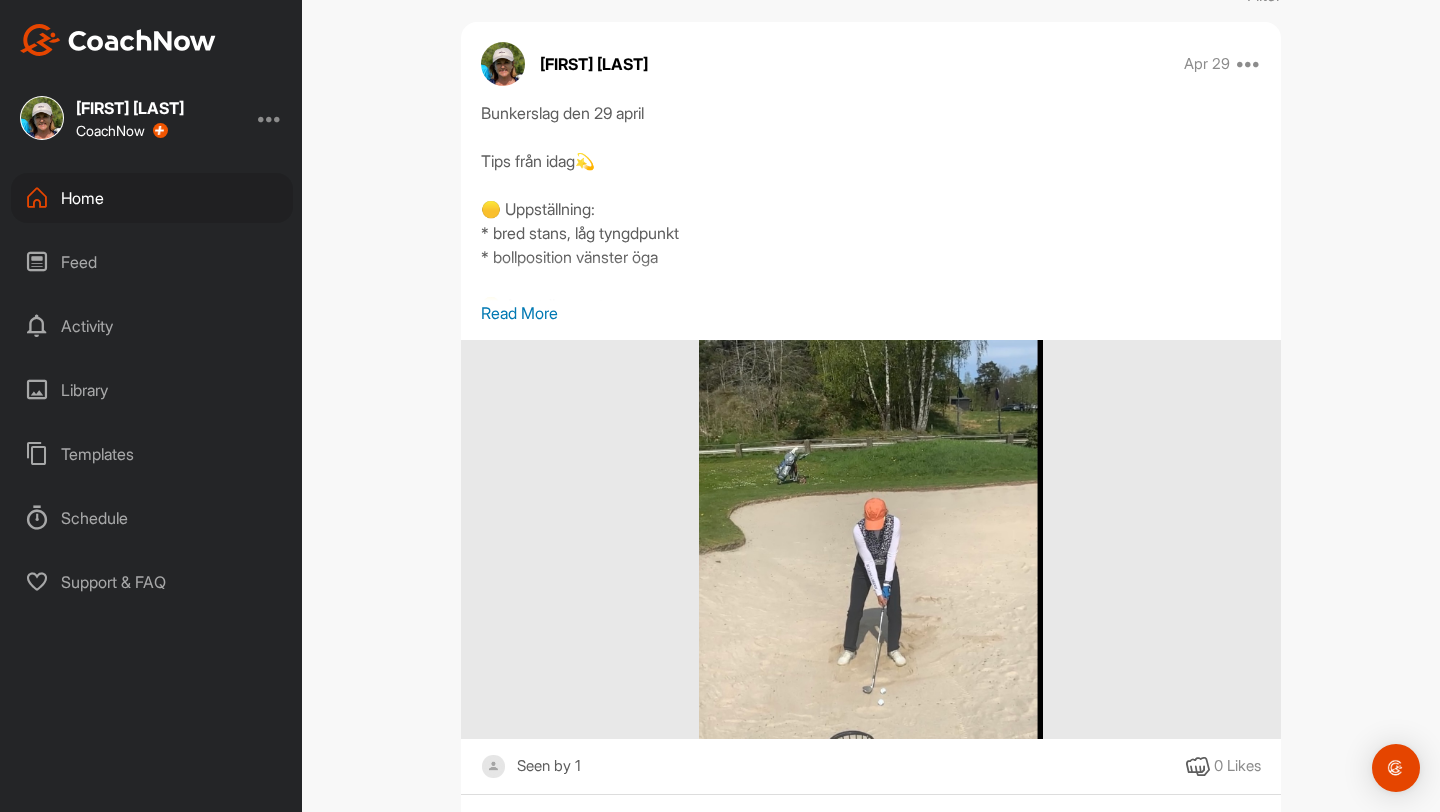 scroll, scrollTop: 0, scrollLeft: 0, axis: both 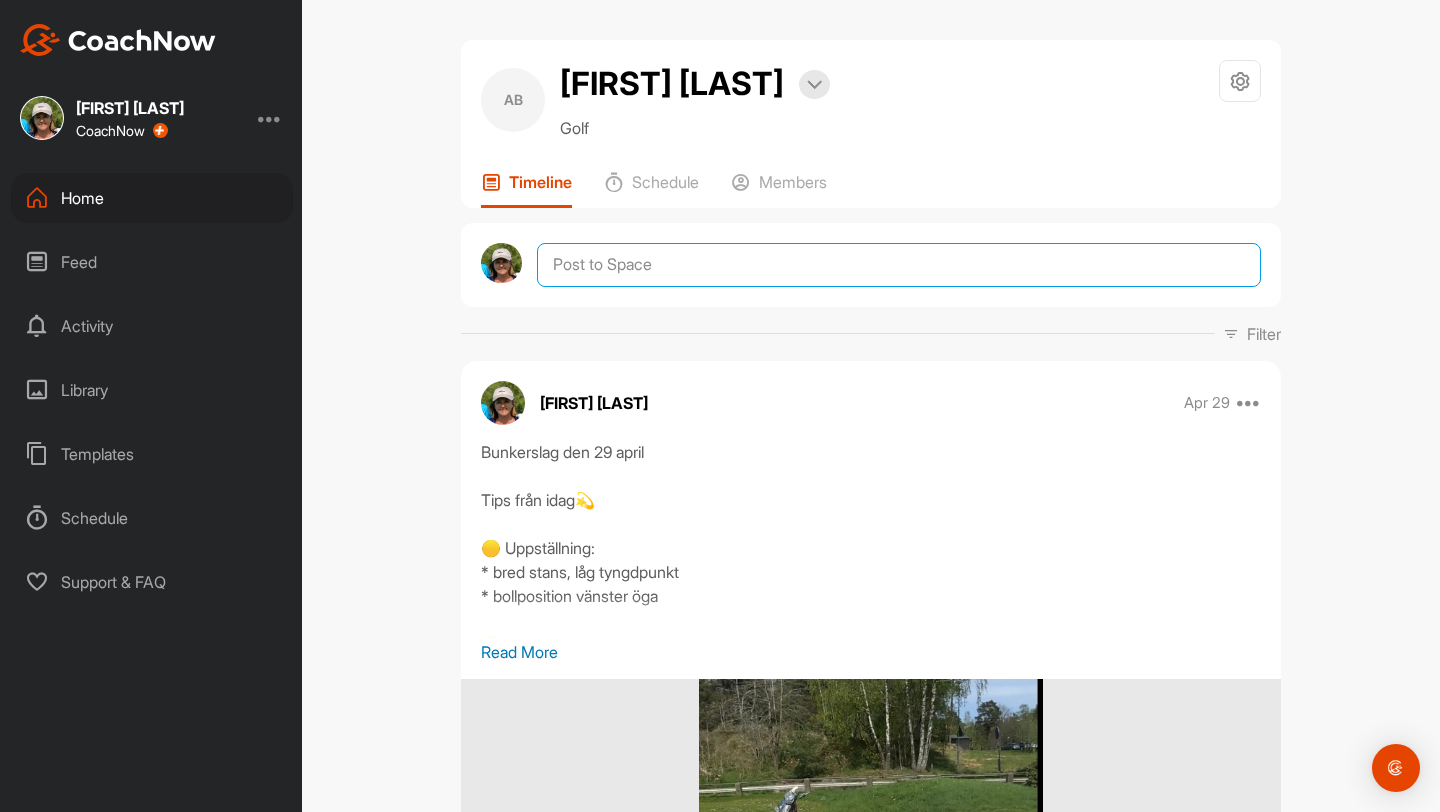click at bounding box center [899, 265] 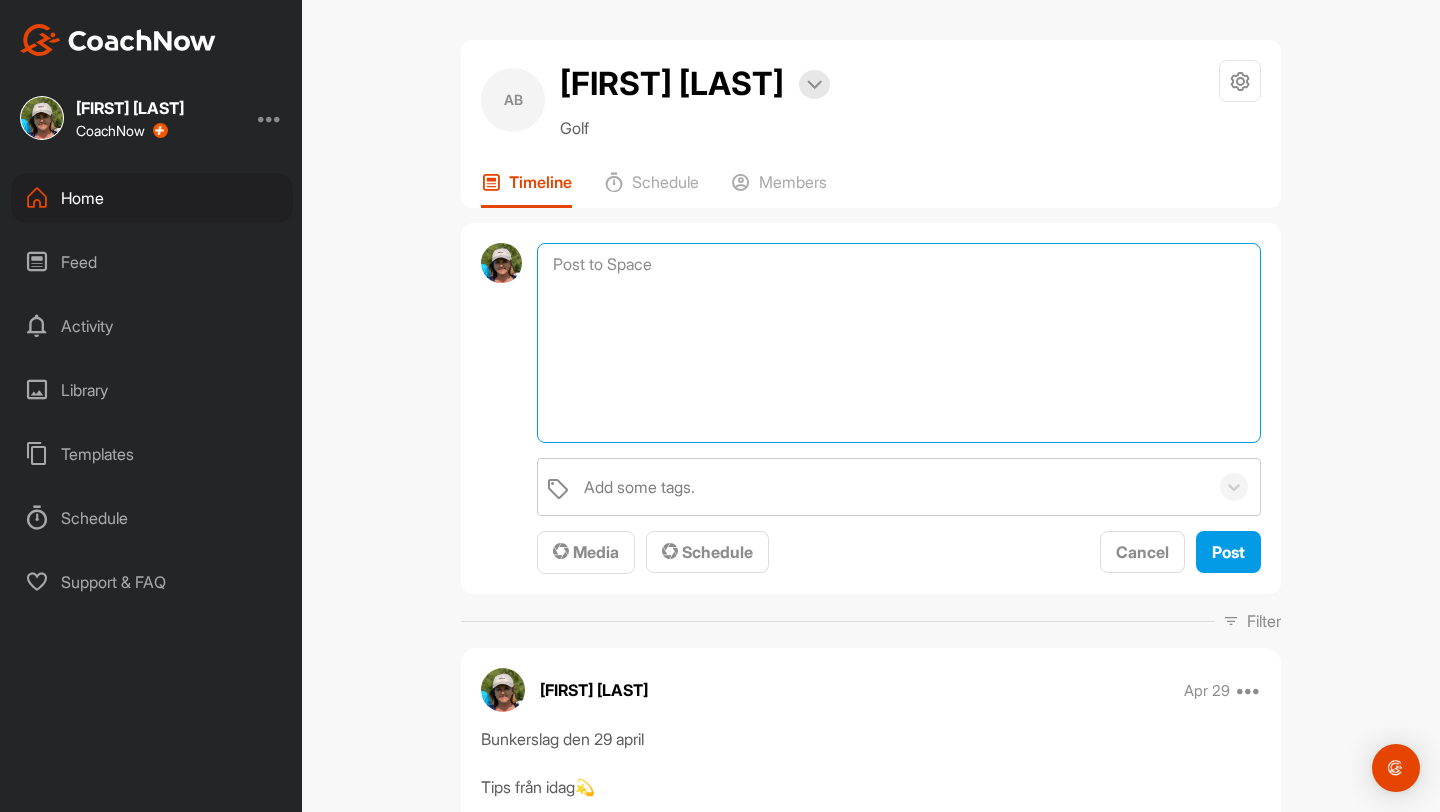 paste on "Golflektion den 4 augusti:
Tips från idag💫
🟡 Träna på att flytta vikten bättre i framåt svingen
🟡 Bibehållen armsträckning för bättre träff
Filmen nedan är tagen i början av passet." 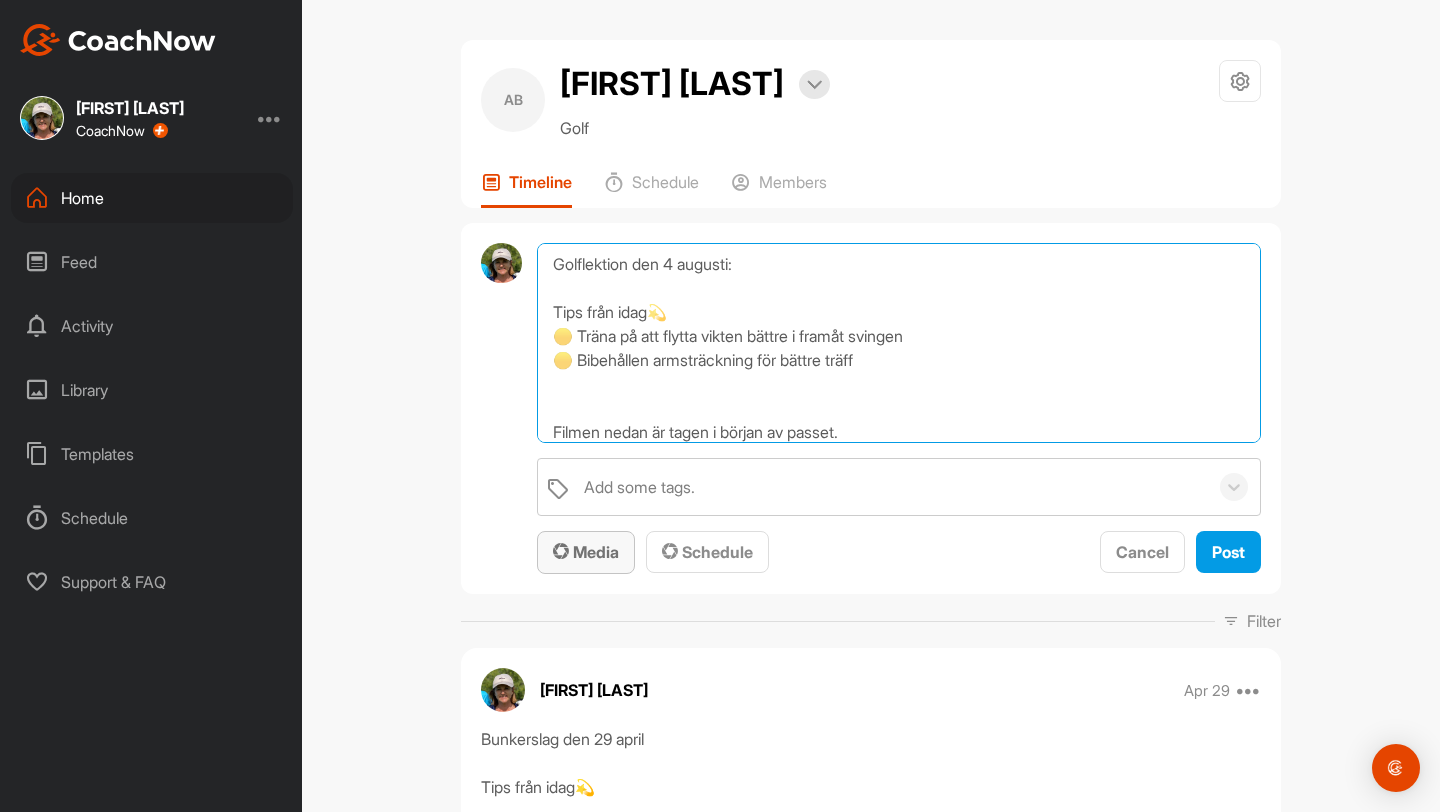 type on "Golflektion den 4 augusti:
Tips från idag💫
🟡 Träna på att flytta vikten bättre i framåt svingen
🟡 Bibehållen armsträckning för bättre träff
Filmen nedan är tagen i början av passet." 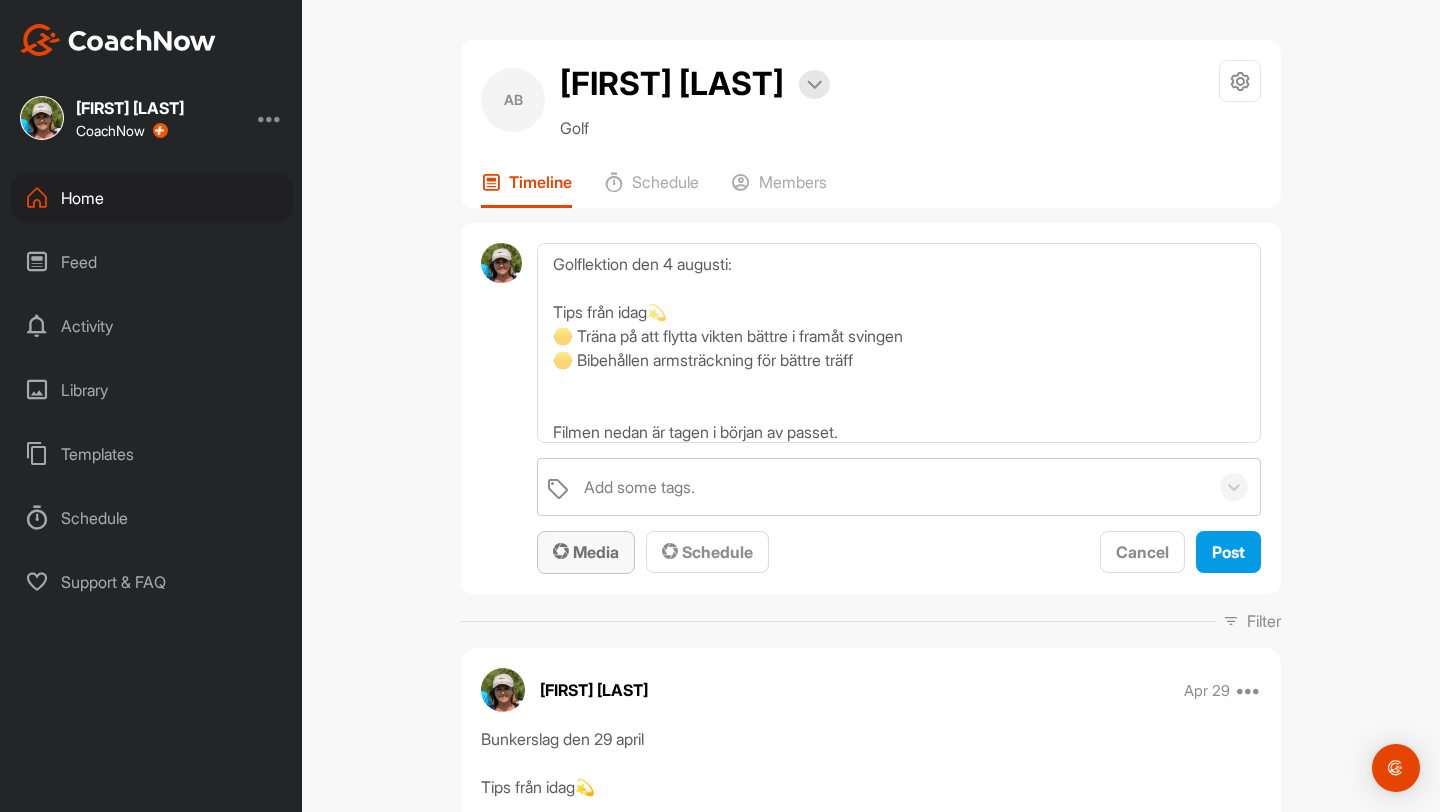 click on "Media" at bounding box center (586, 552) 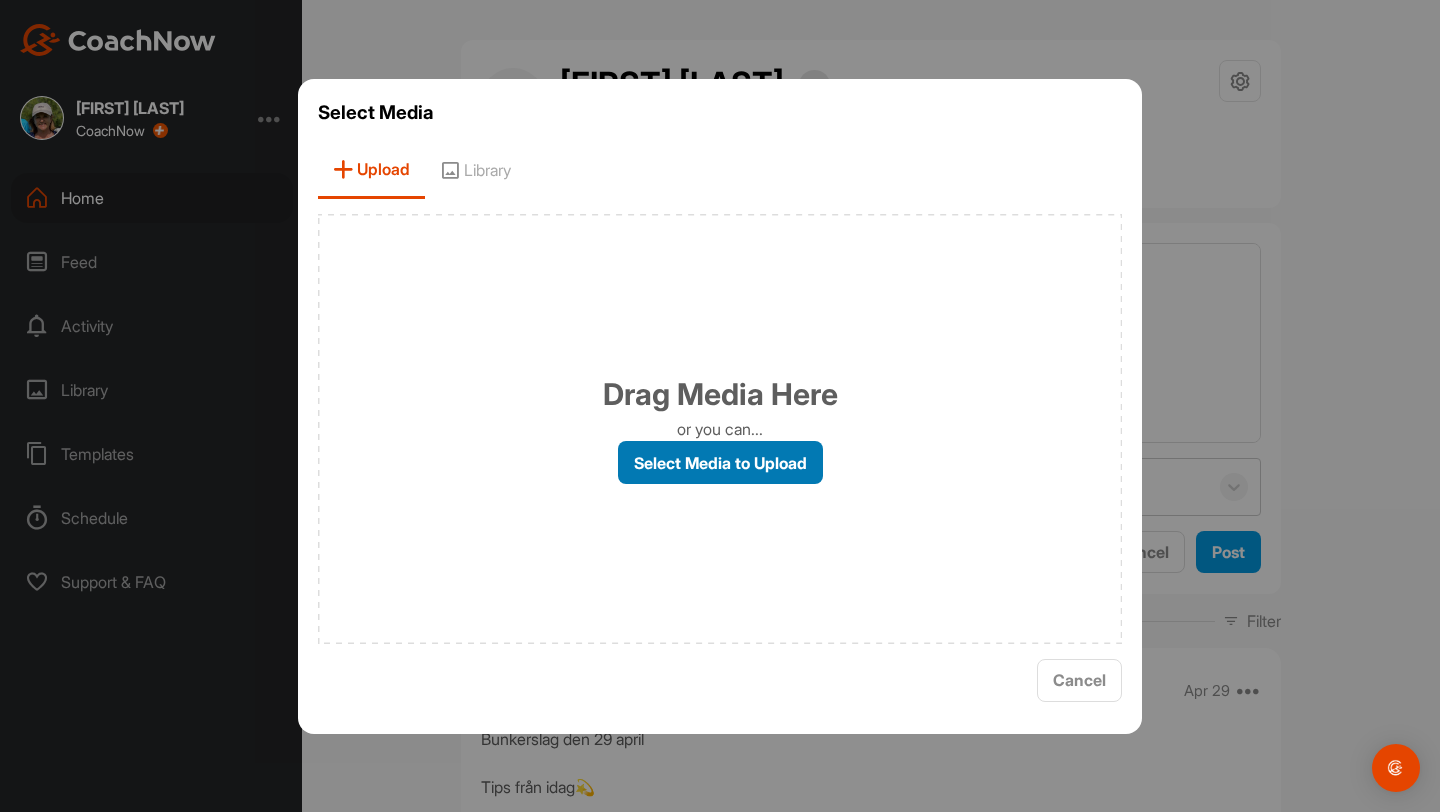 click on "Select Media to Upload" at bounding box center (720, 462) 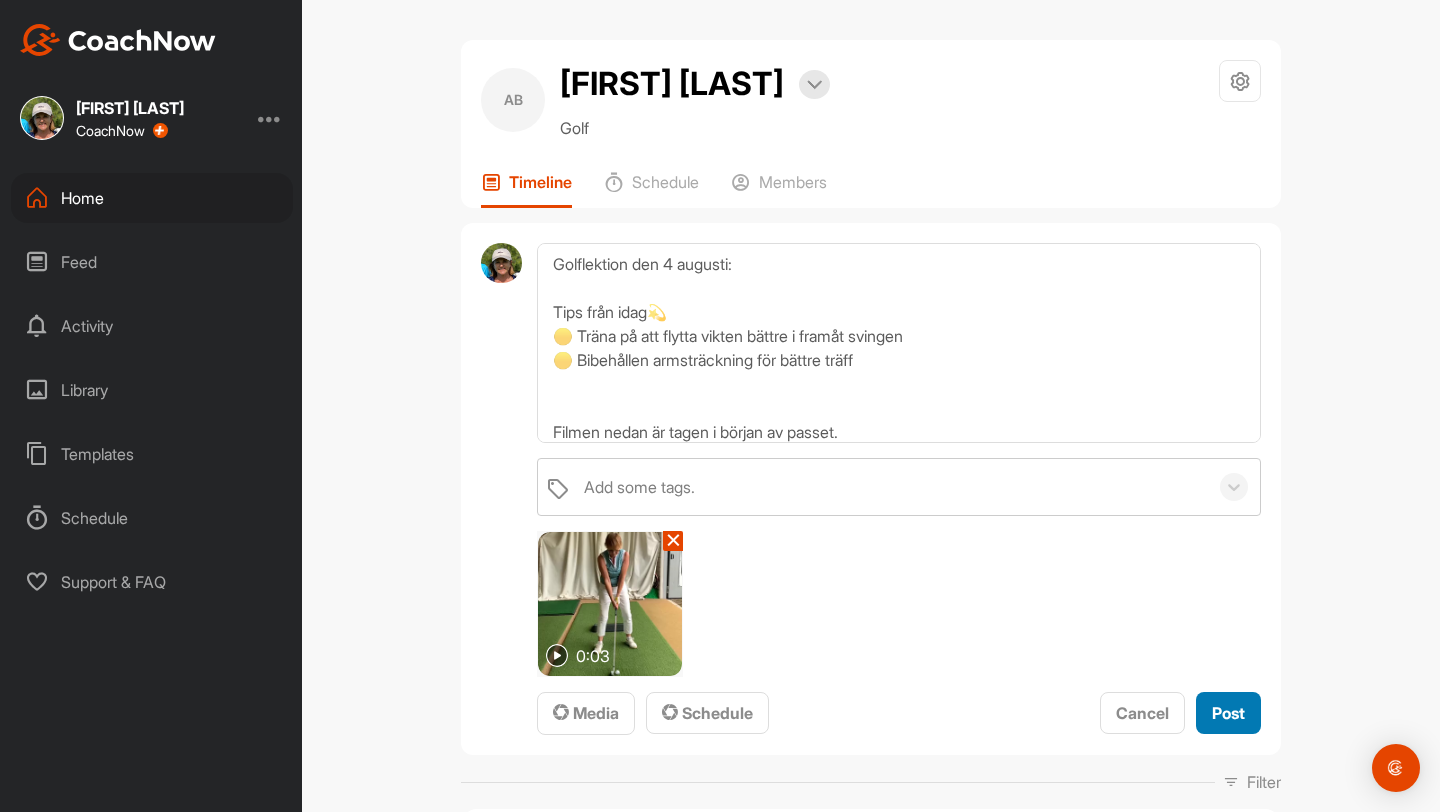click on "Post" at bounding box center (1228, 713) 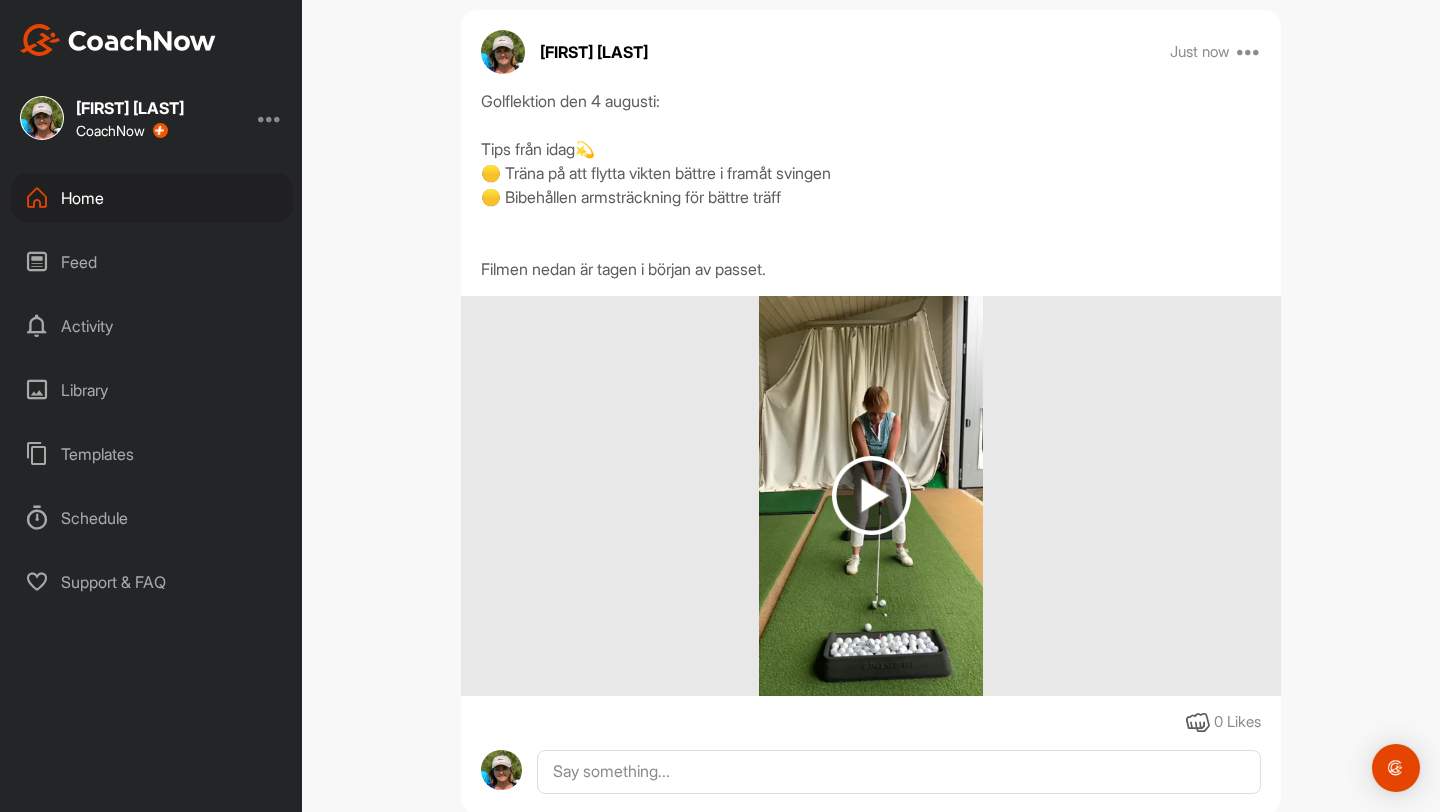 scroll, scrollTop: 473, scrollLeft: 0, axis: vertical 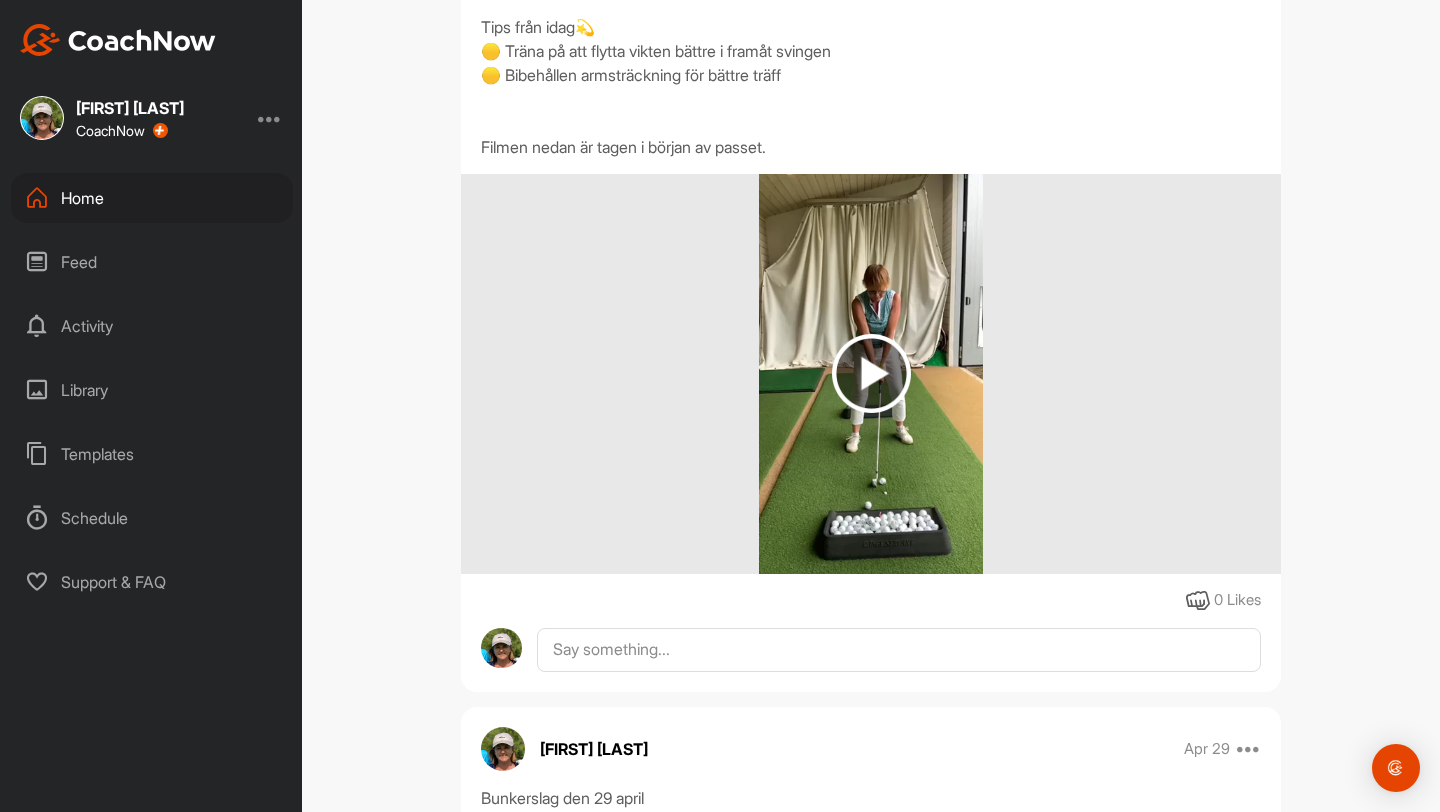 click at bounding box center (871, 373) 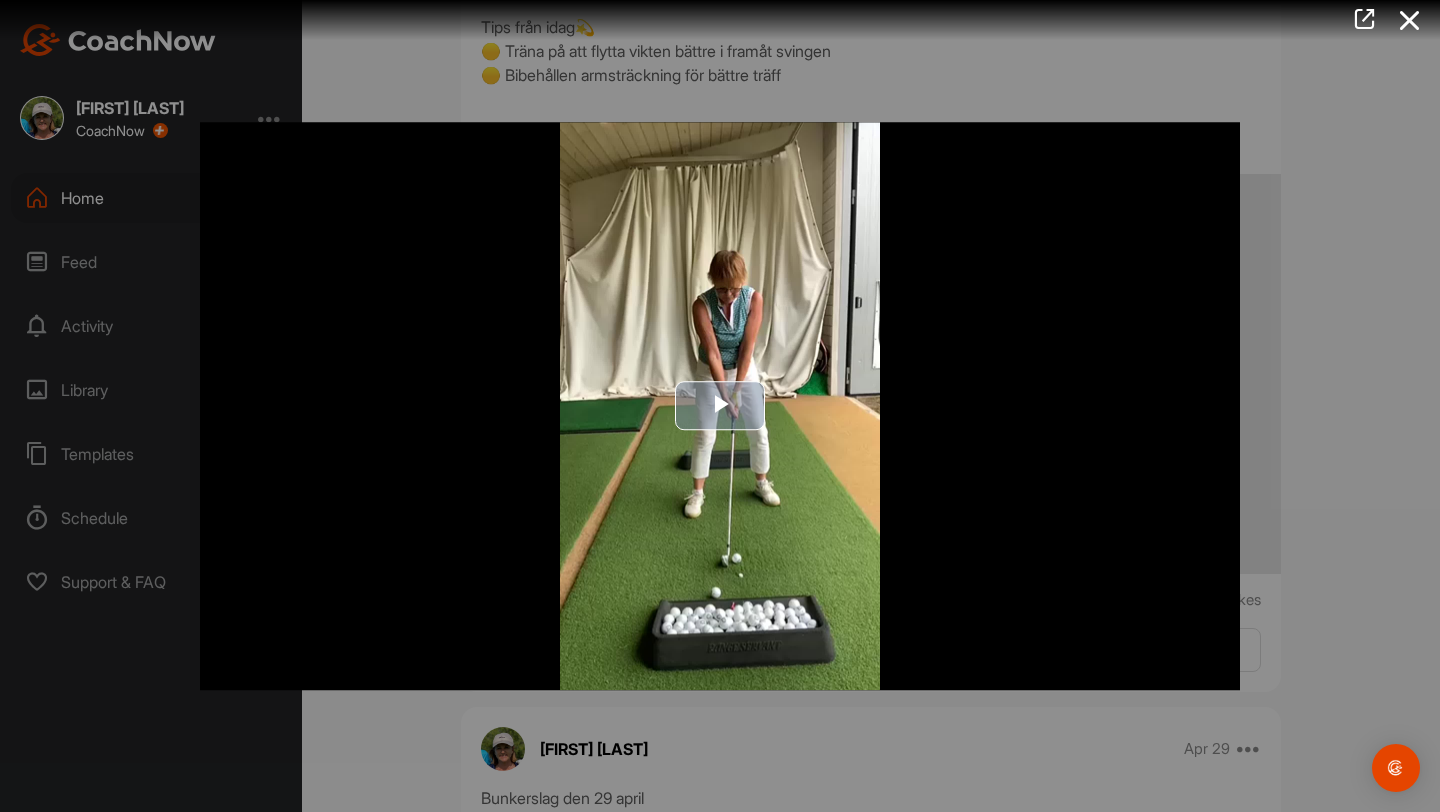 click at bounding box center [720, 406] 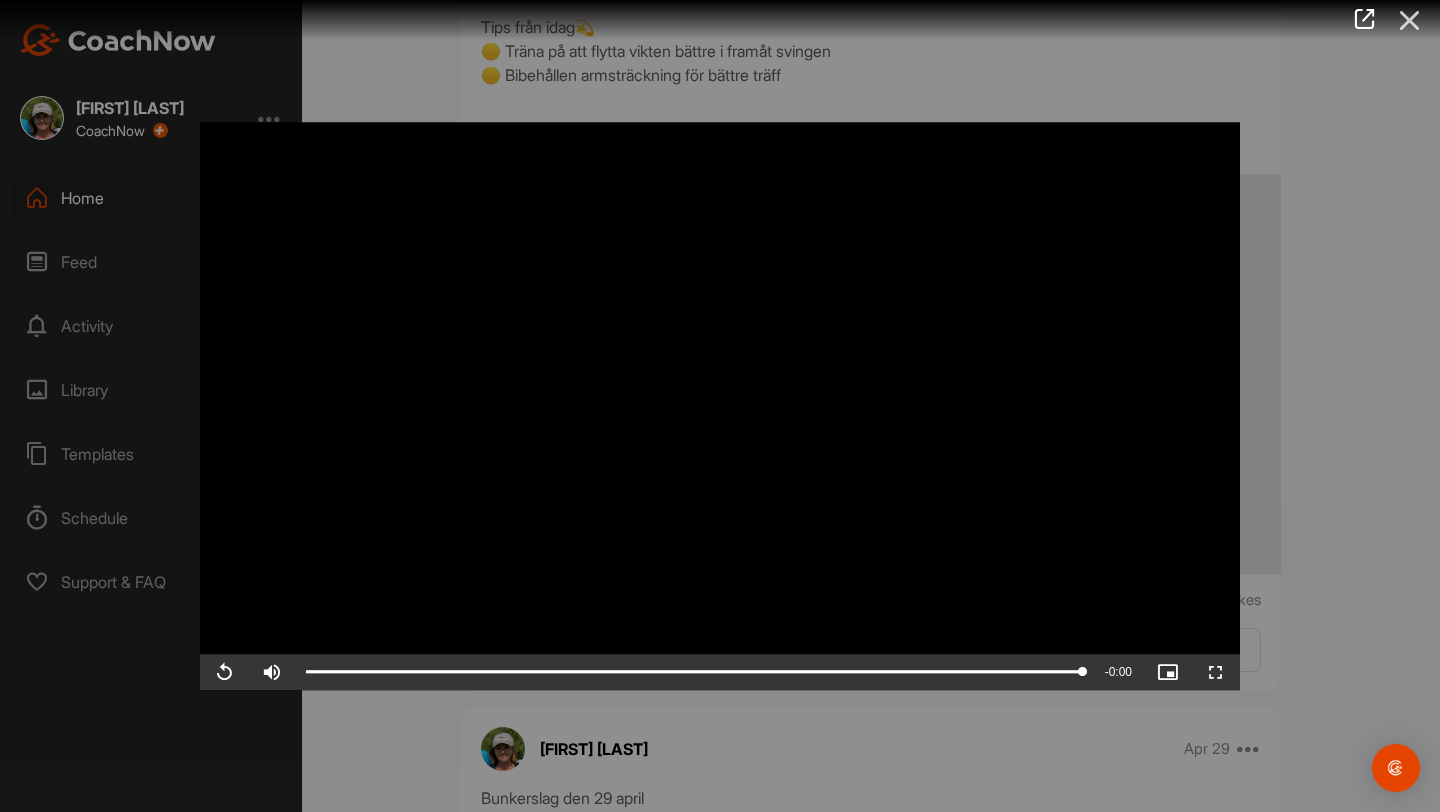 click at bounding box center (1410, 20) 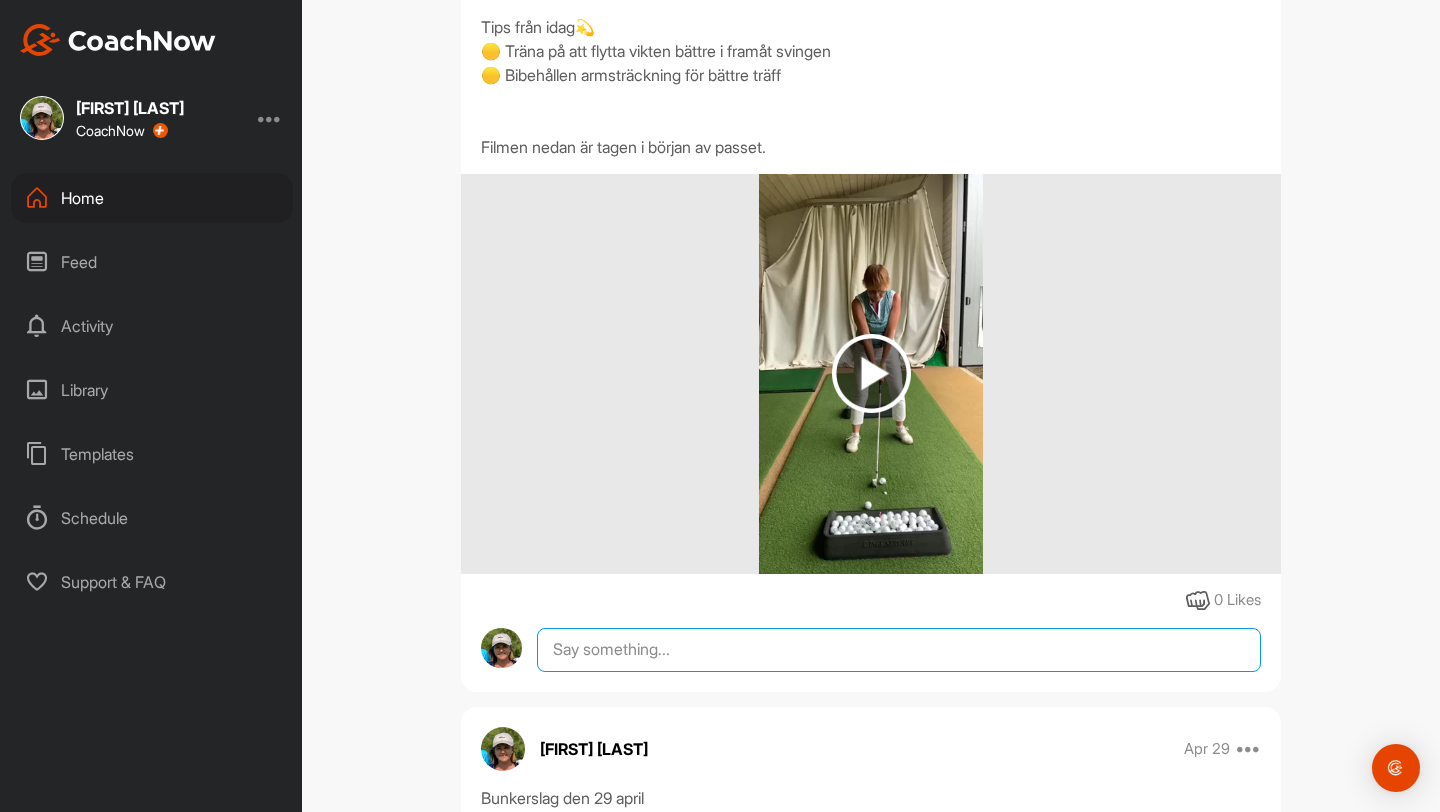 click at bounding box center (899, 650) 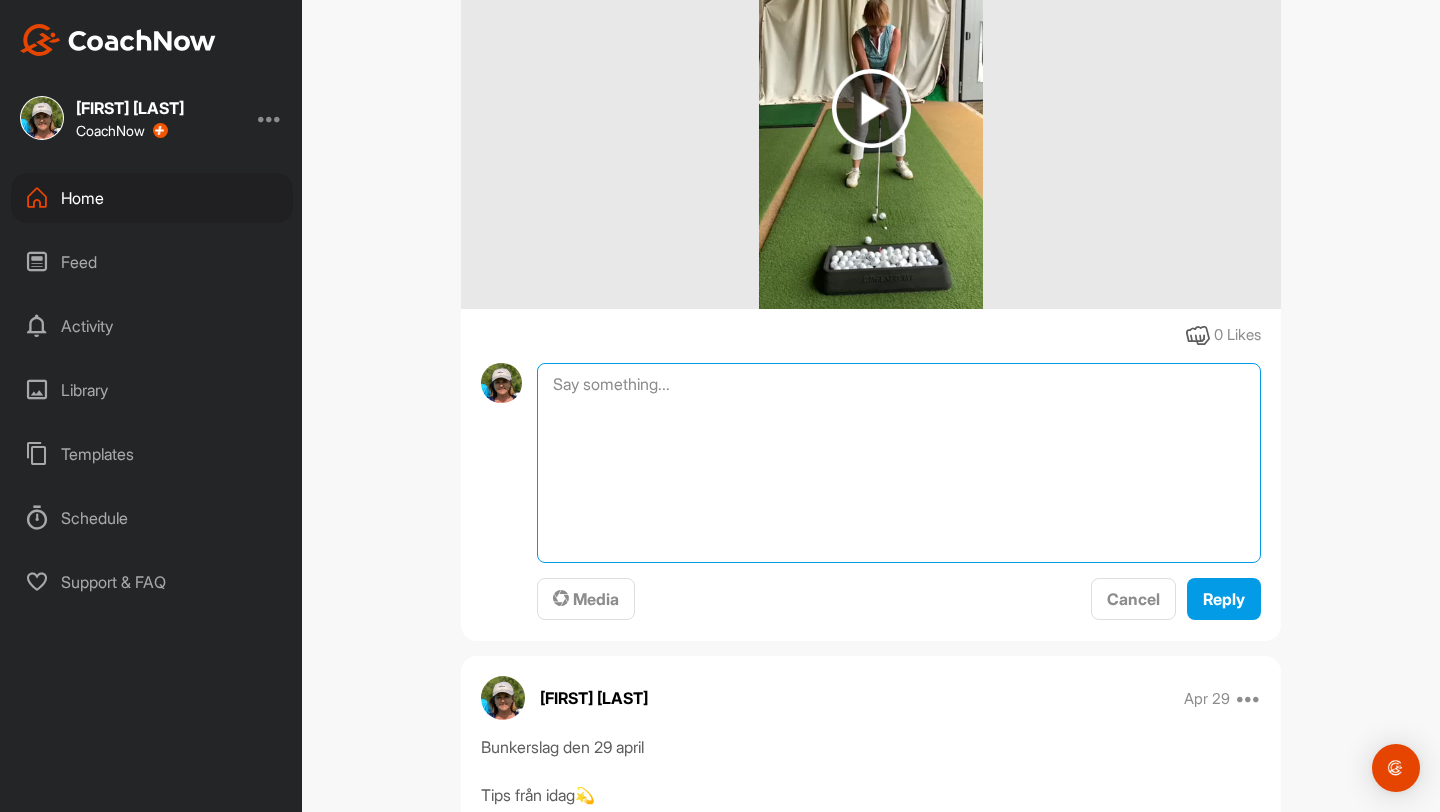 scroll, scrollTop: 849, scrollLeft: 0, axis: vertical 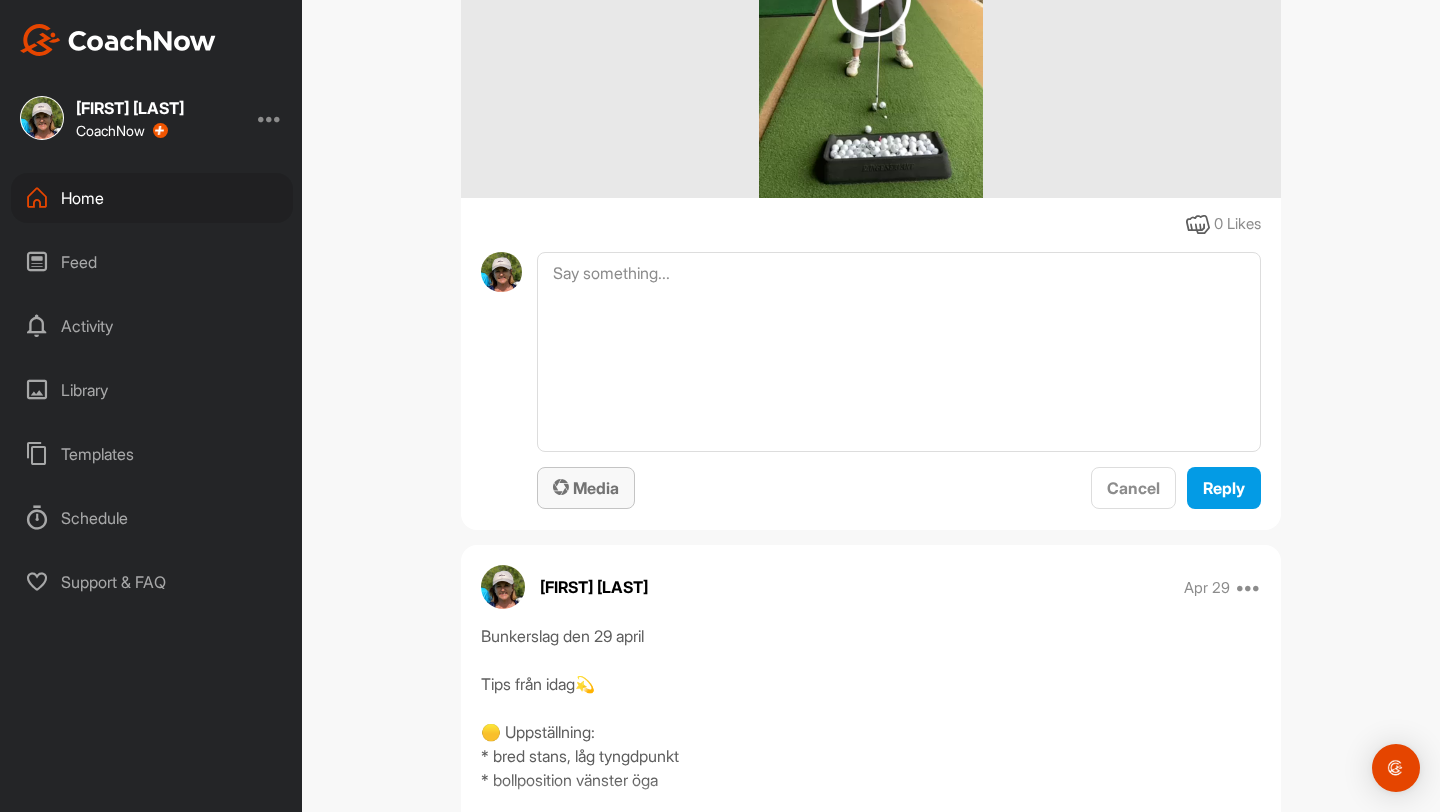 click on "Media" at bounding box center [586, 488] 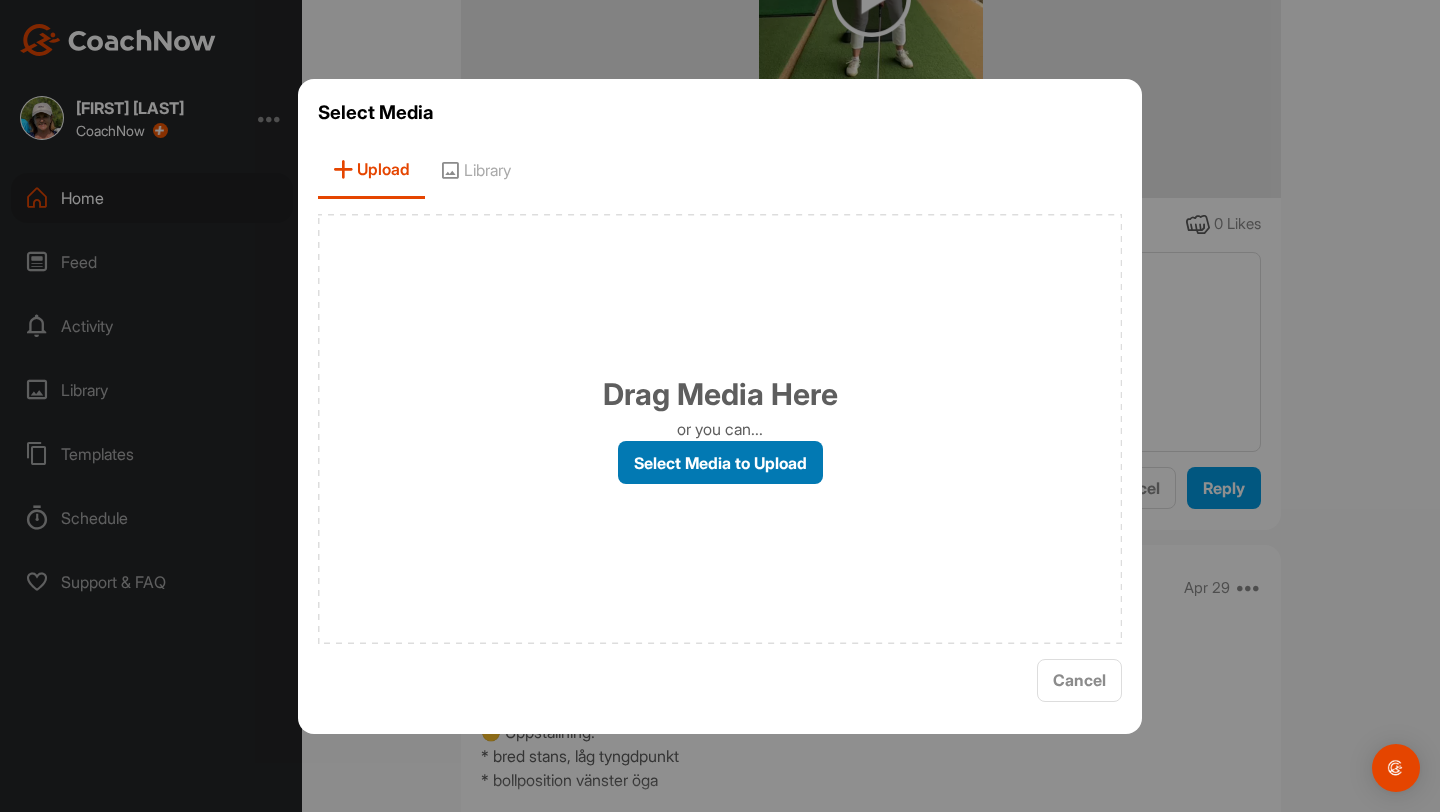click on "Select Media to Upload" at bounding box center (720, 462) 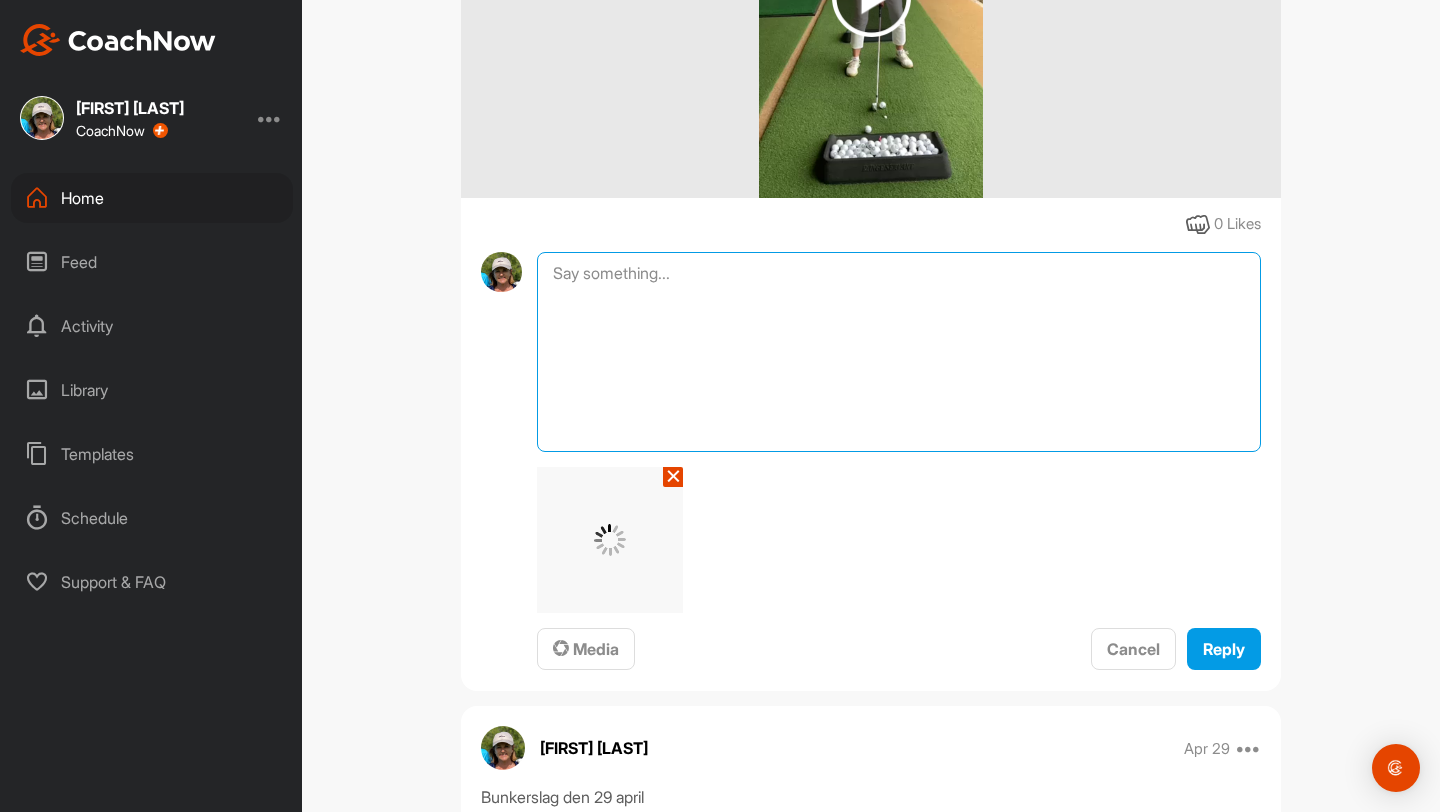 click at bounding box center (899, 352) 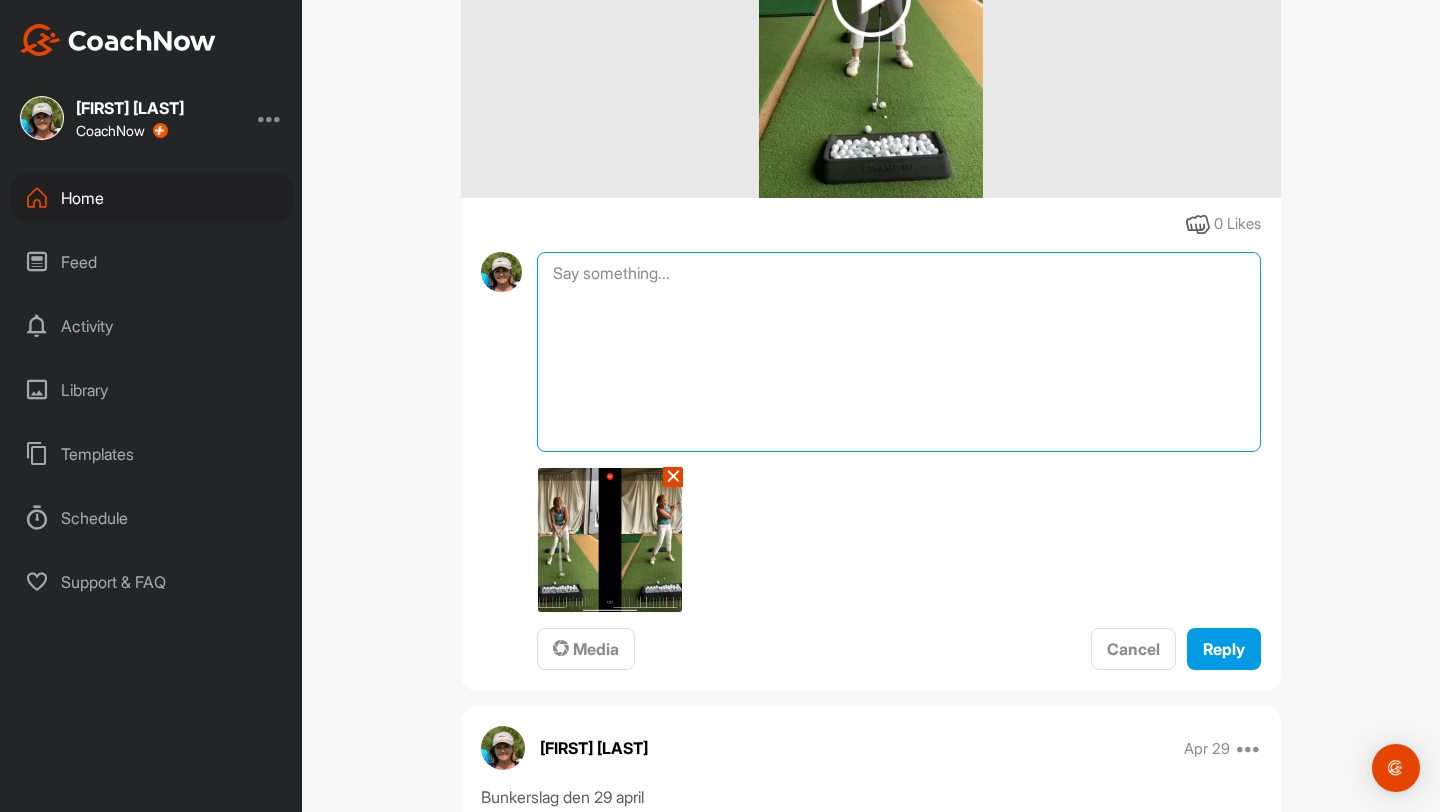 click at bounding box center [899, 352] 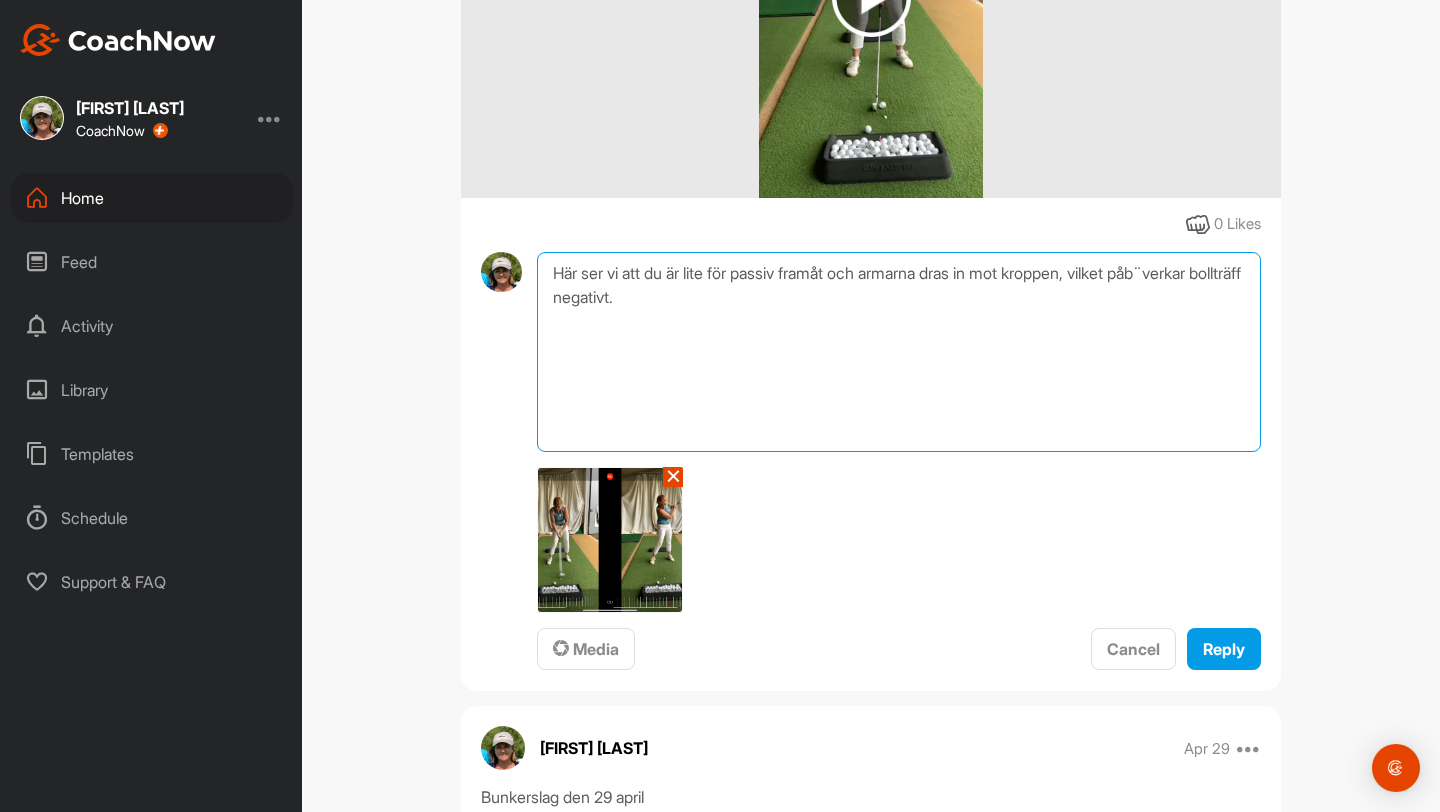 click on "Här ser vi att du är lite för passiv framåt och armarna dras in mot kroppen, vilket påb¨verkar bollträff negativt." at bounding box center [899, 352] 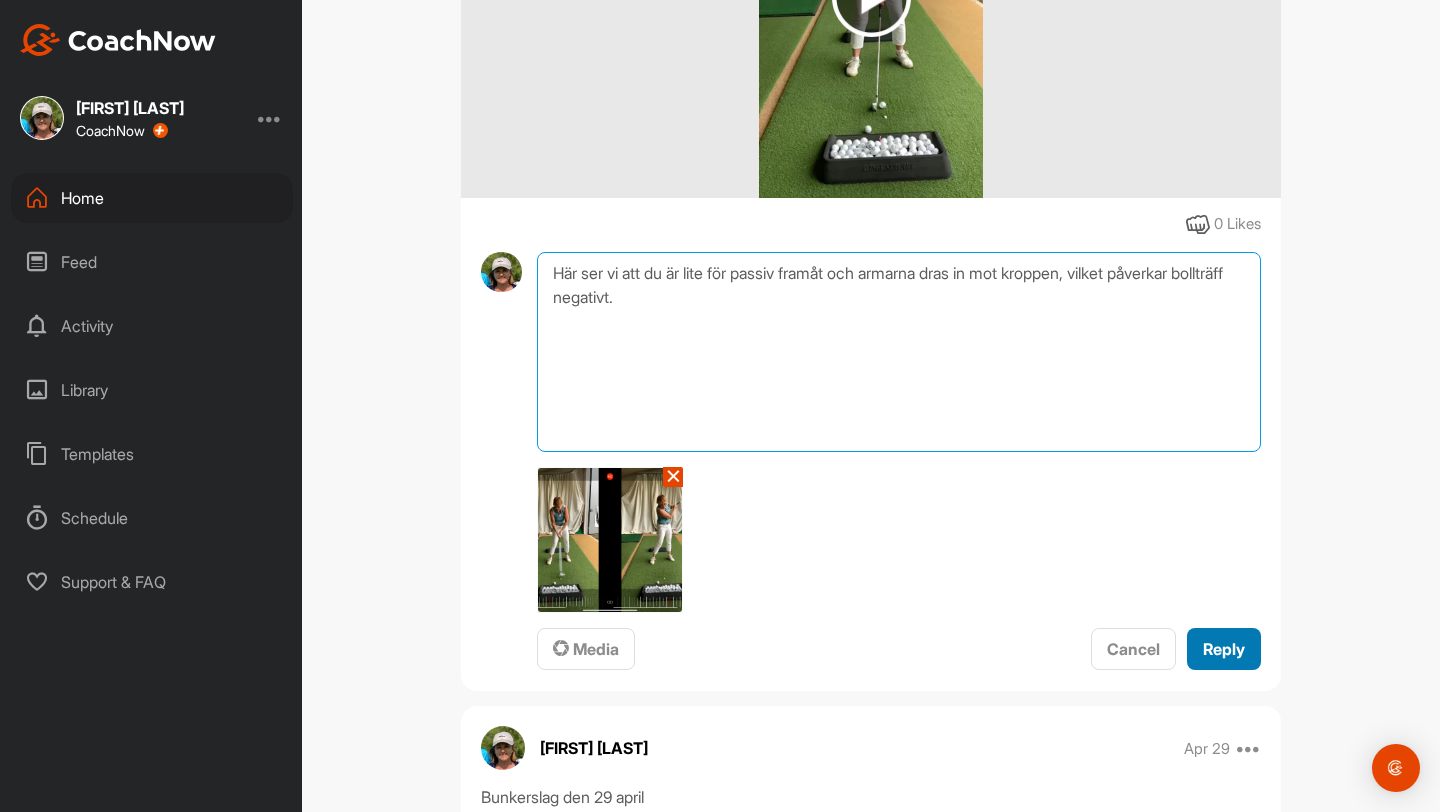 type on "Här ser vi att du är lite för passiv framåt och armarna dras in mot kroppen, vilket påverkar bollträff negativt." 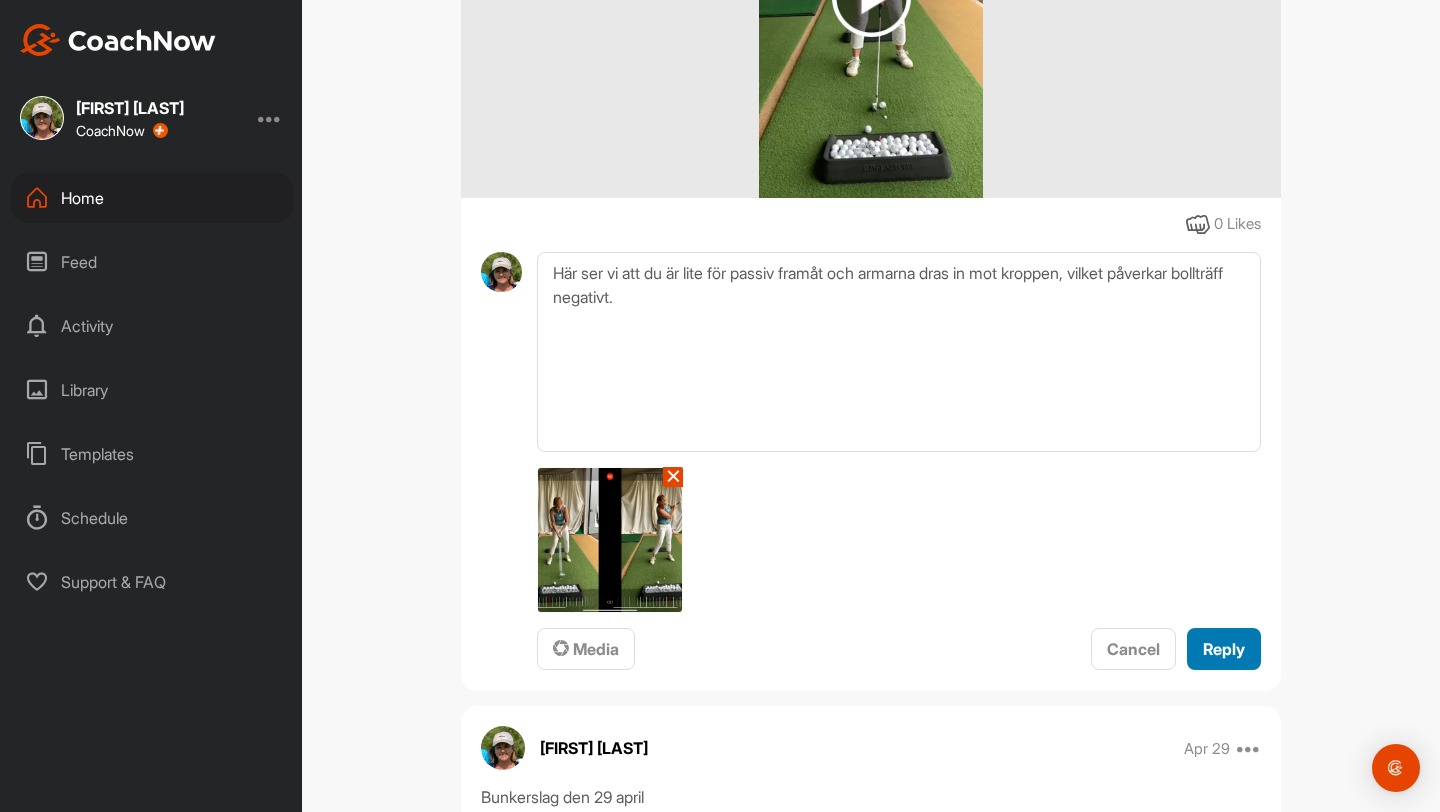 click on "Reply" at bounding box center [1224, 649] 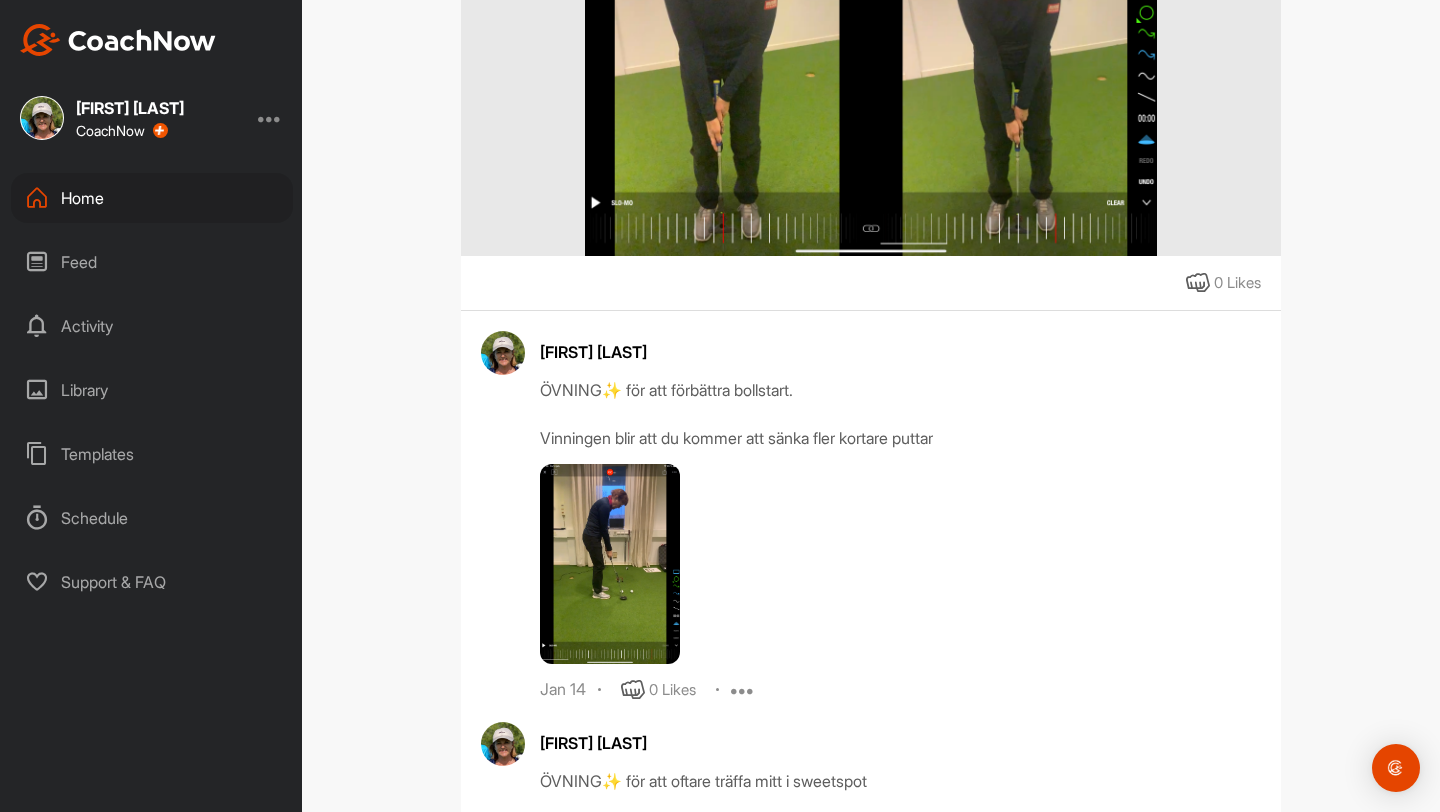 scroll, scrollTop: 10473, scrollLeft: 0, axis: vertical 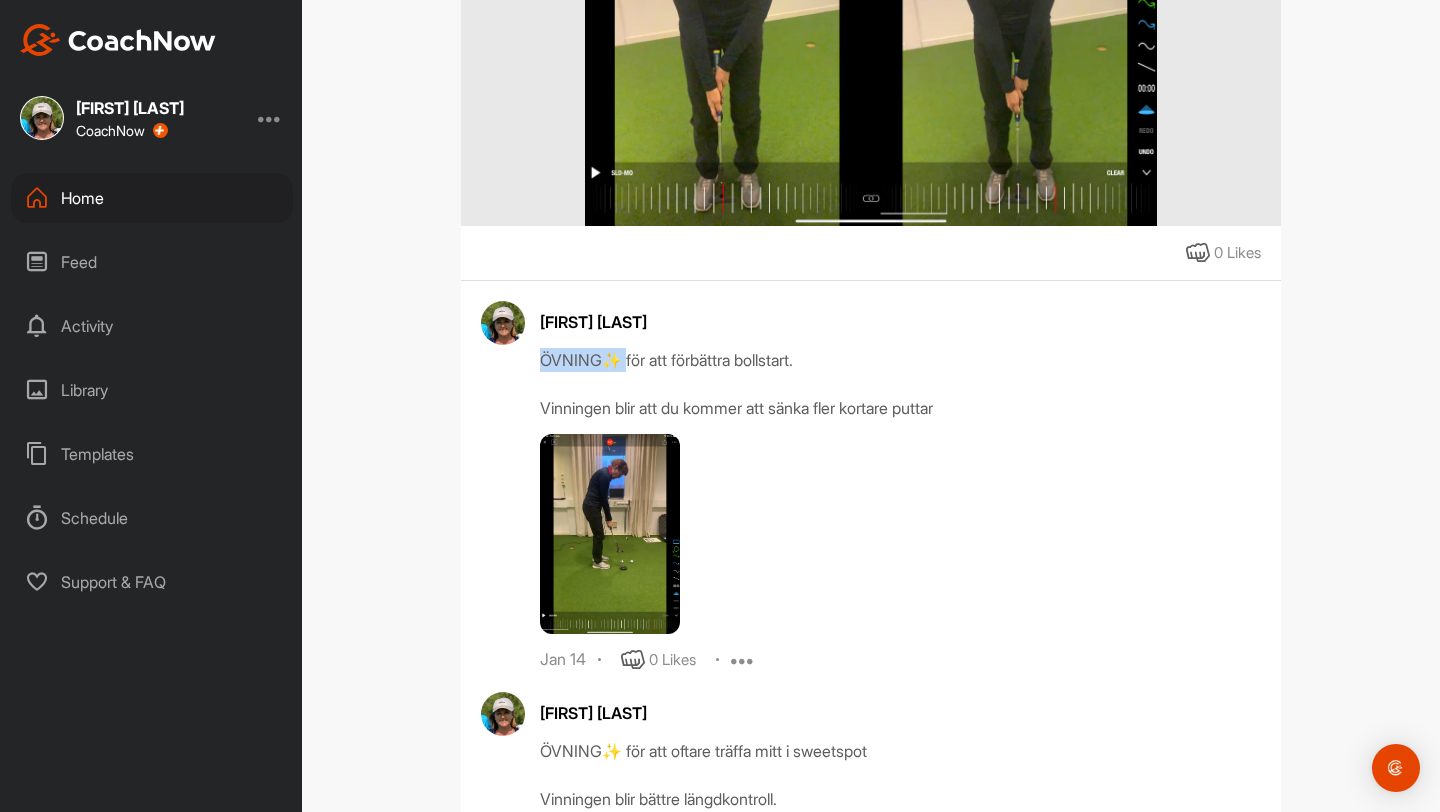 drag, startPoint x: 621, startPoint y: 362, endPoint x: 535, endPoint y: 357, distance: 86.145226 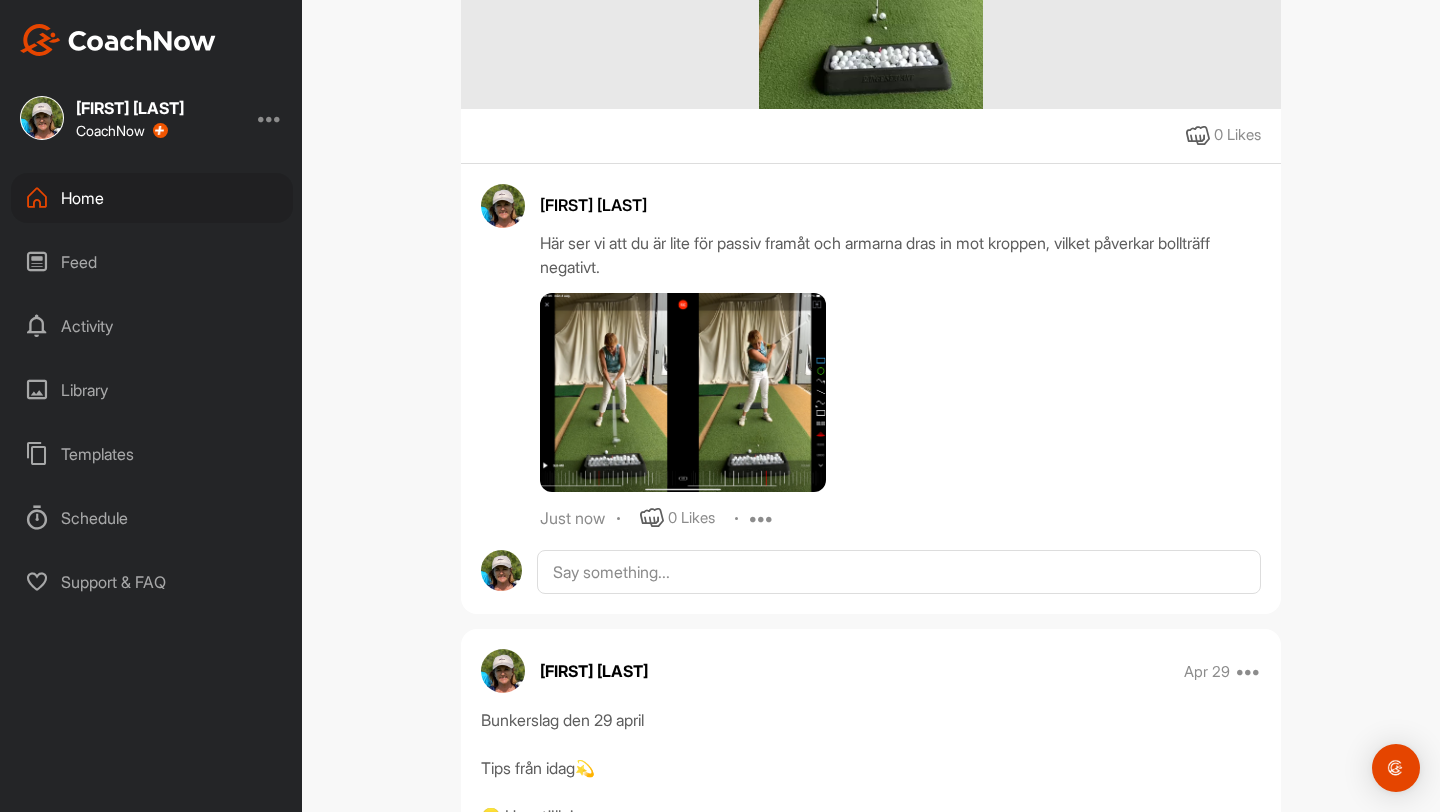scroll, scrollTop: 957, scrollLeft: 0, axis: vertical 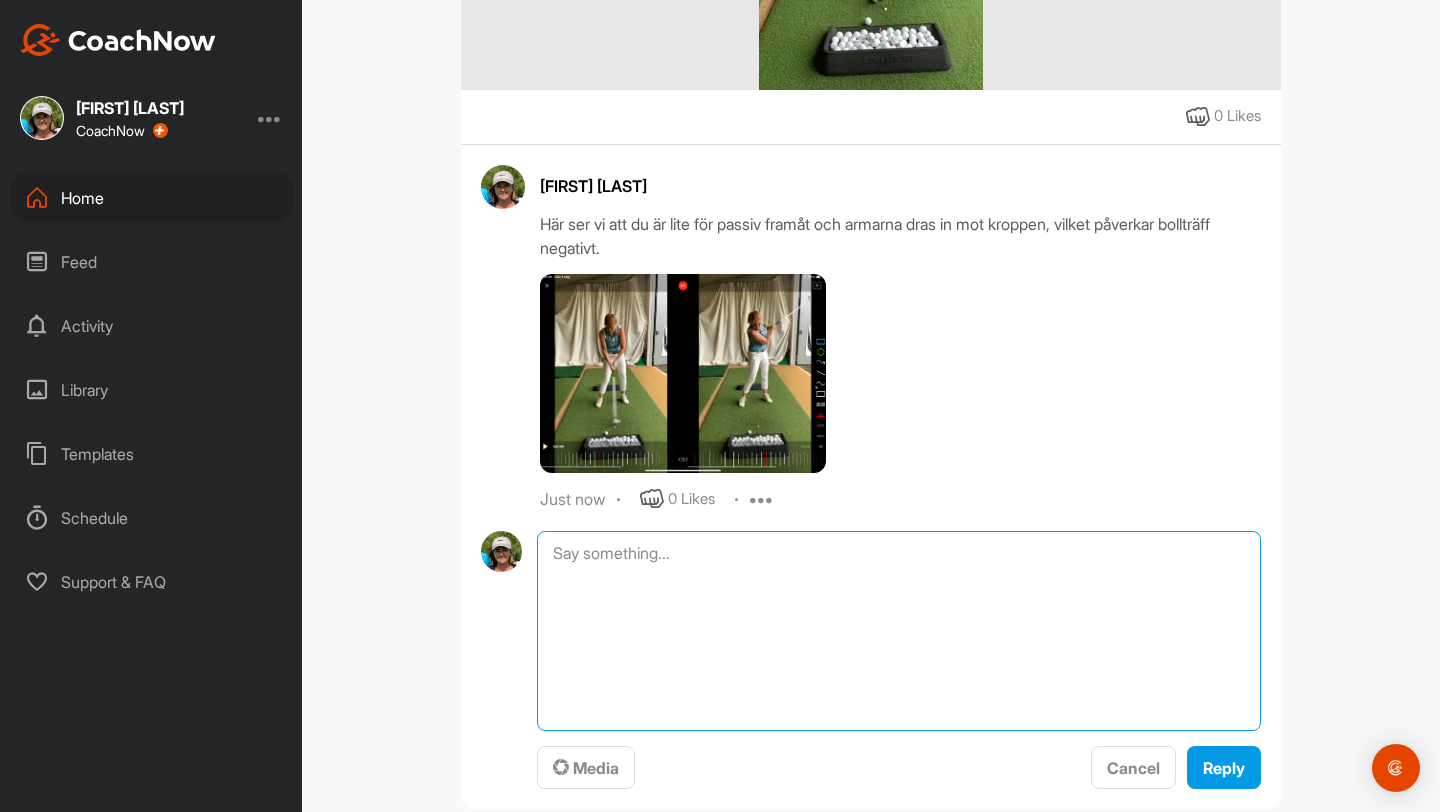 click at bounding box center (899, 631) 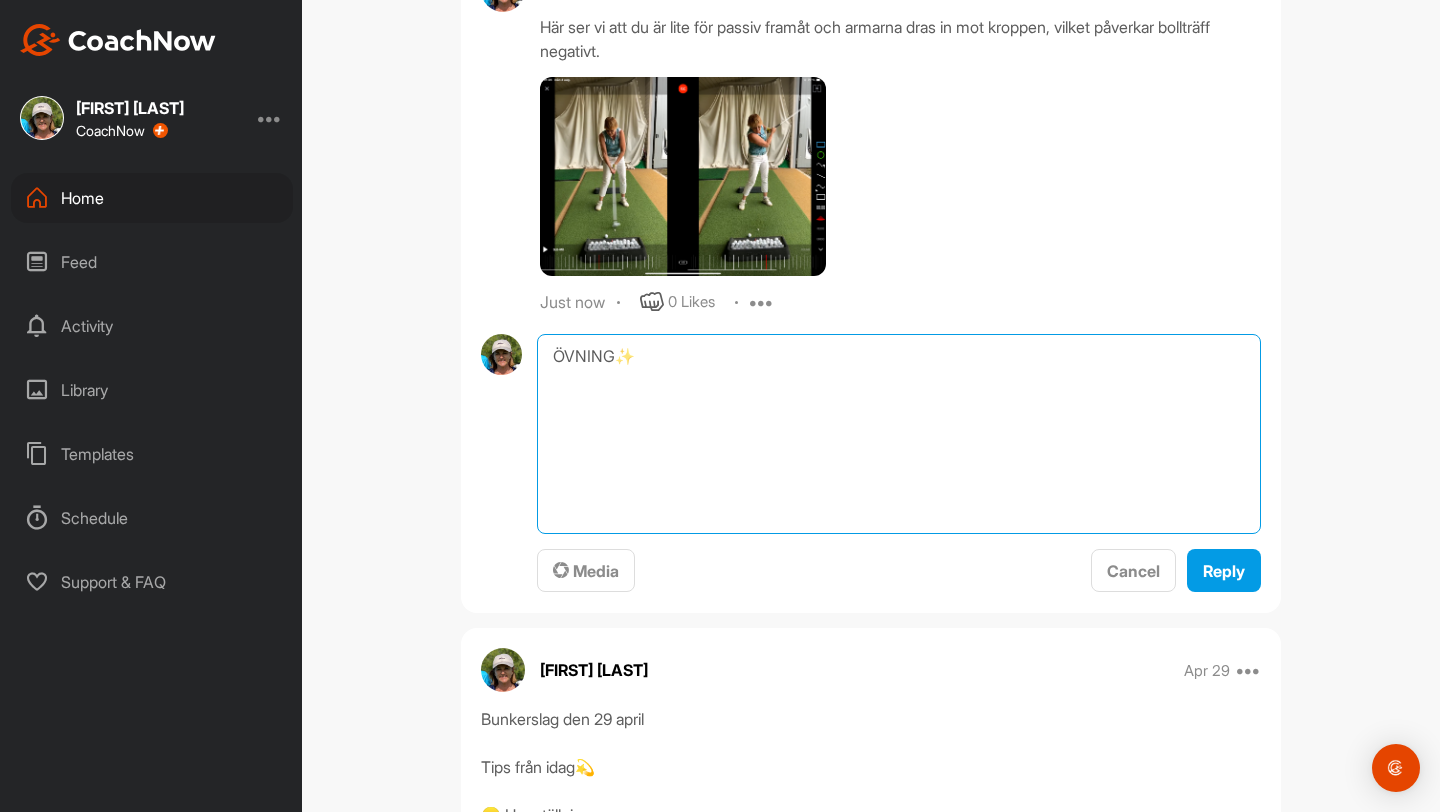 scroll, scrollTop: 1275, scrollLeft: 0, axis: vertical 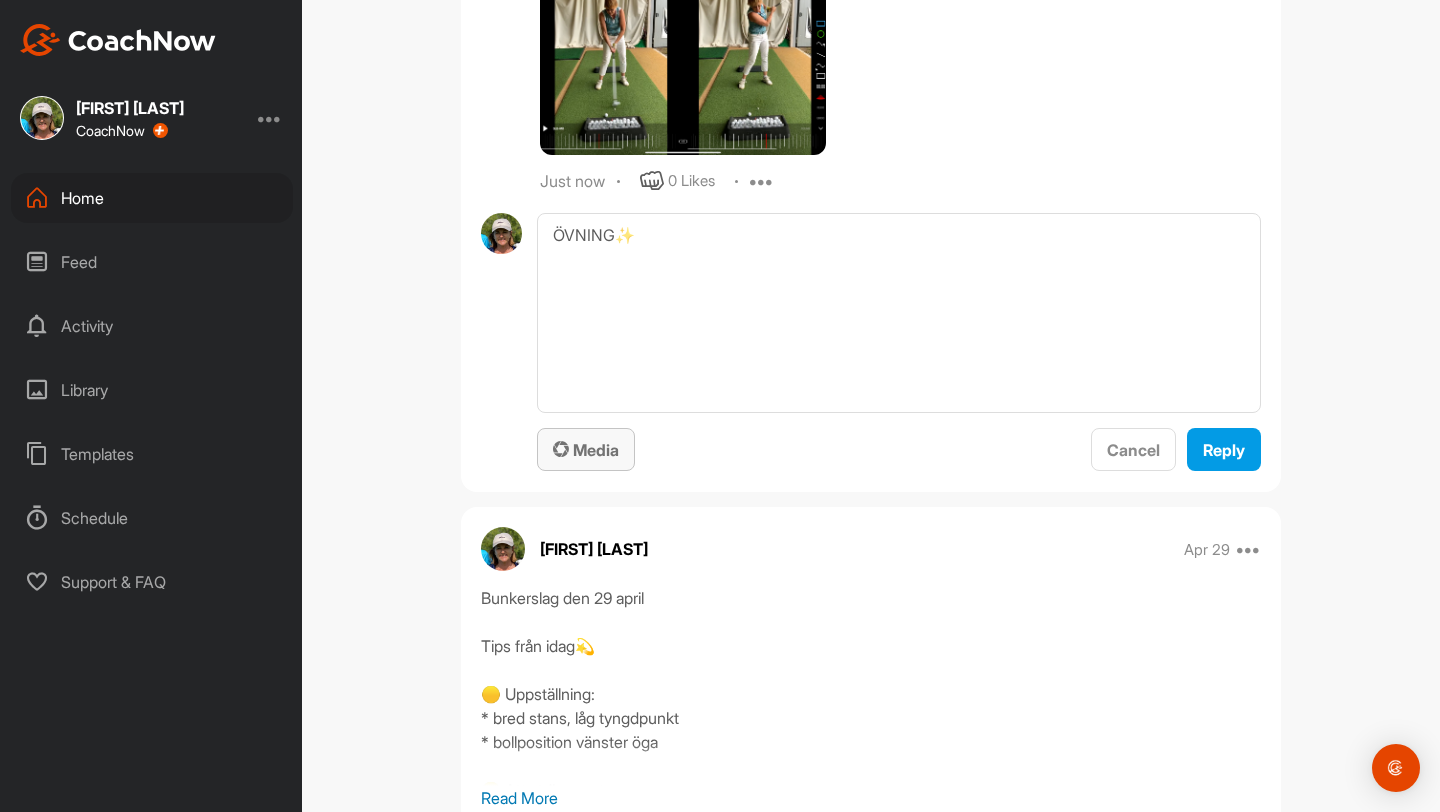 click on "Media" at bounding box center (586, 450) 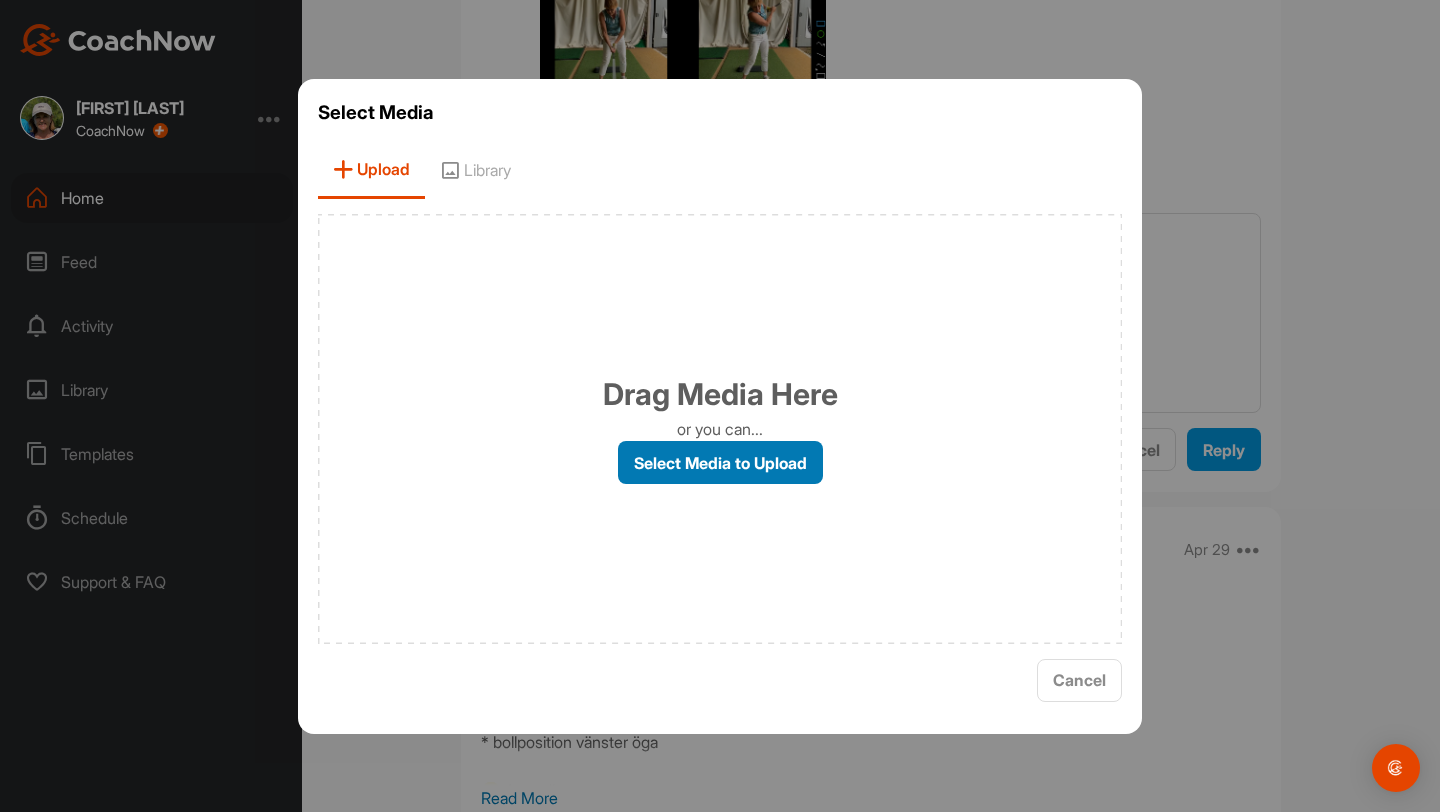 click on "Select Media to Upload" at bounding box center [720, 462] 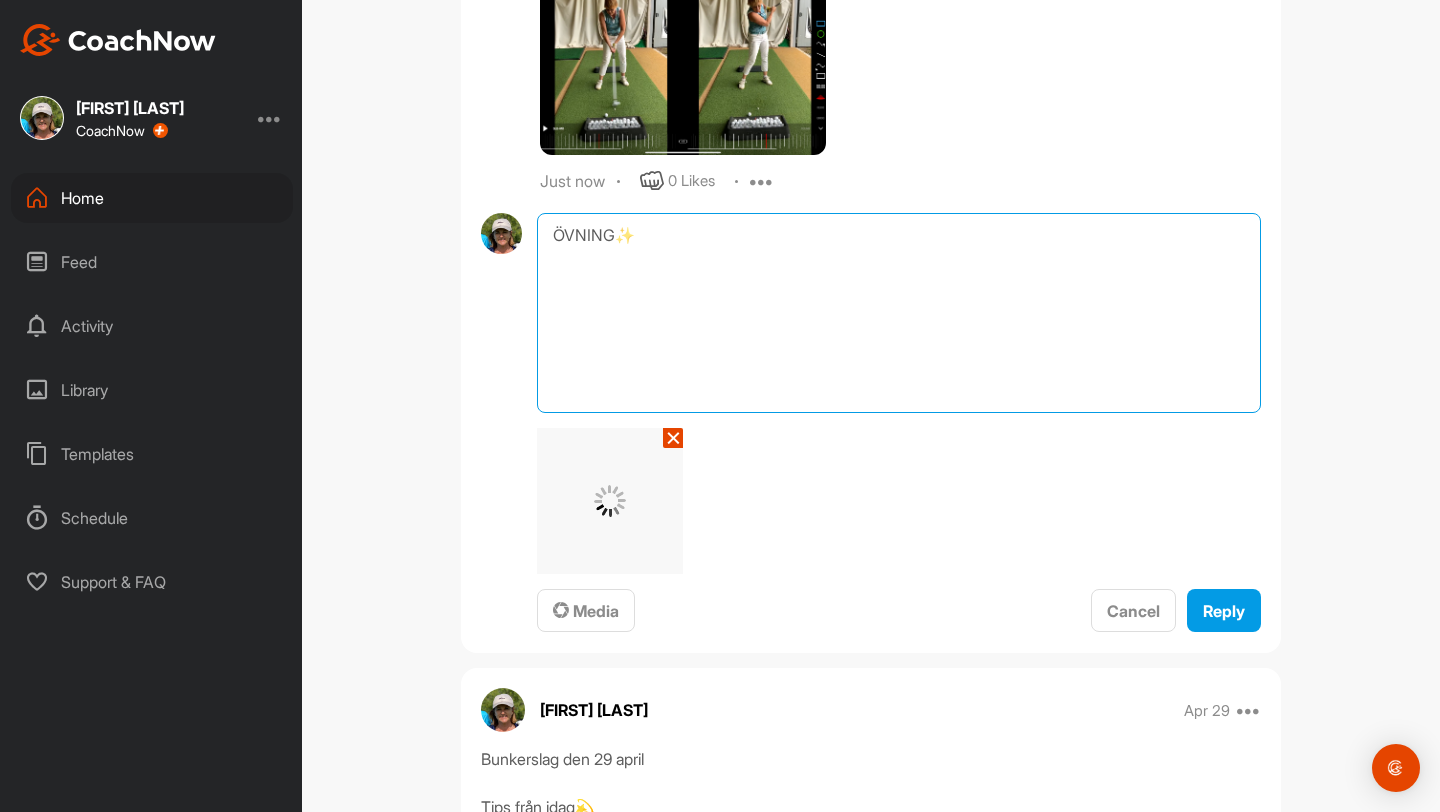 click on "ÖVNING✨" at bounding box center [899, 313] 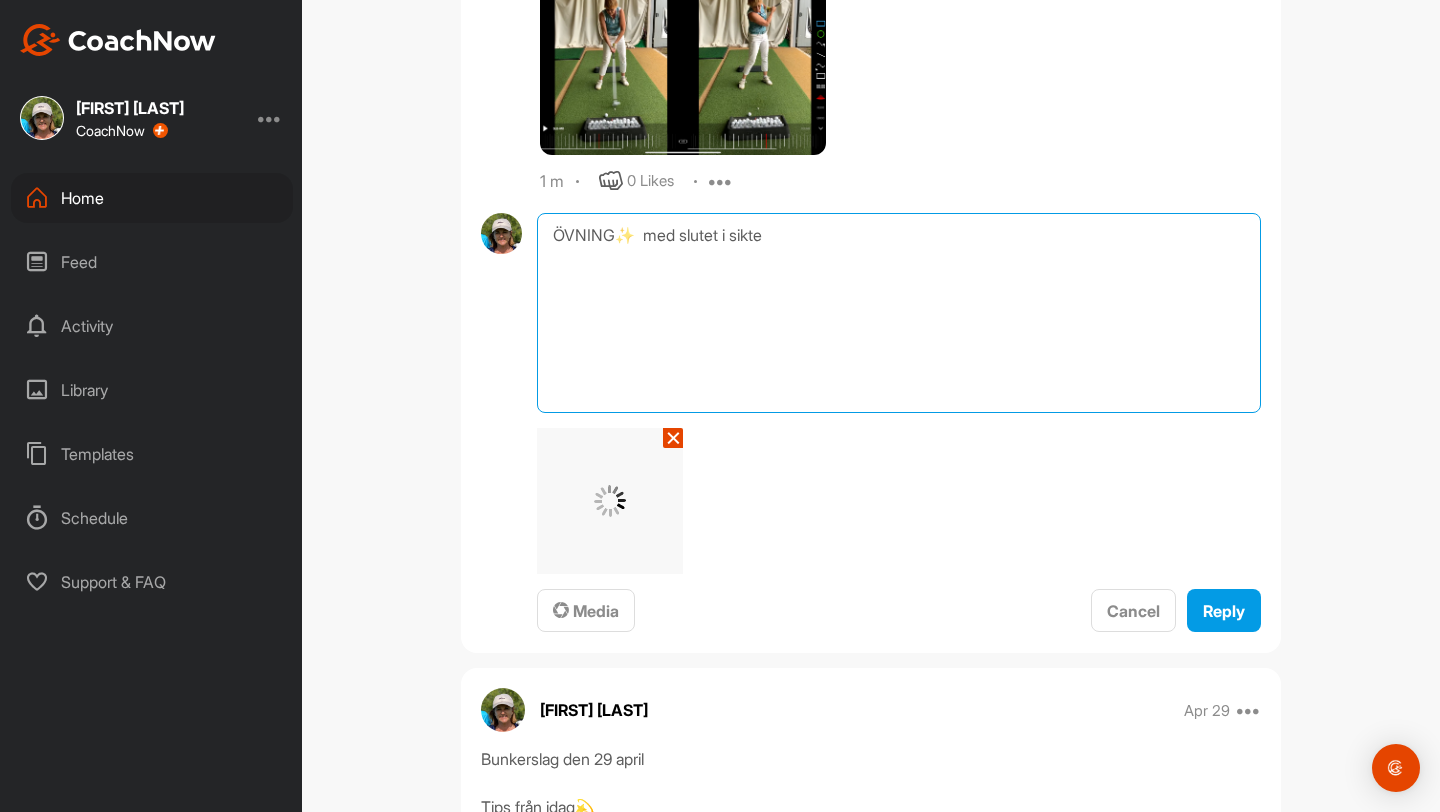 click on "ÖVNING✨  med slutet i sikte" at bounding box center (899, 313) 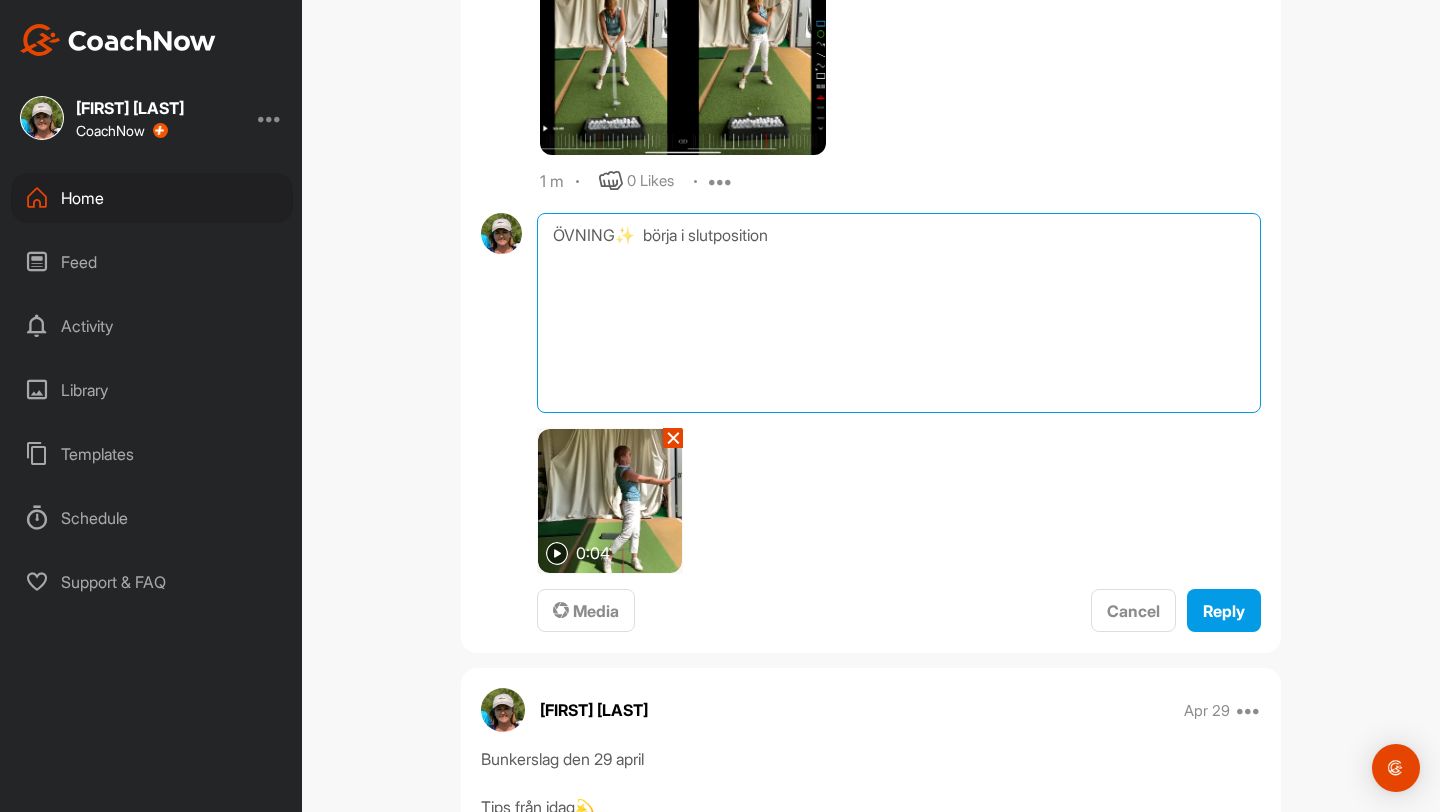 type on "ÖVNING✨  börja i slutposition" 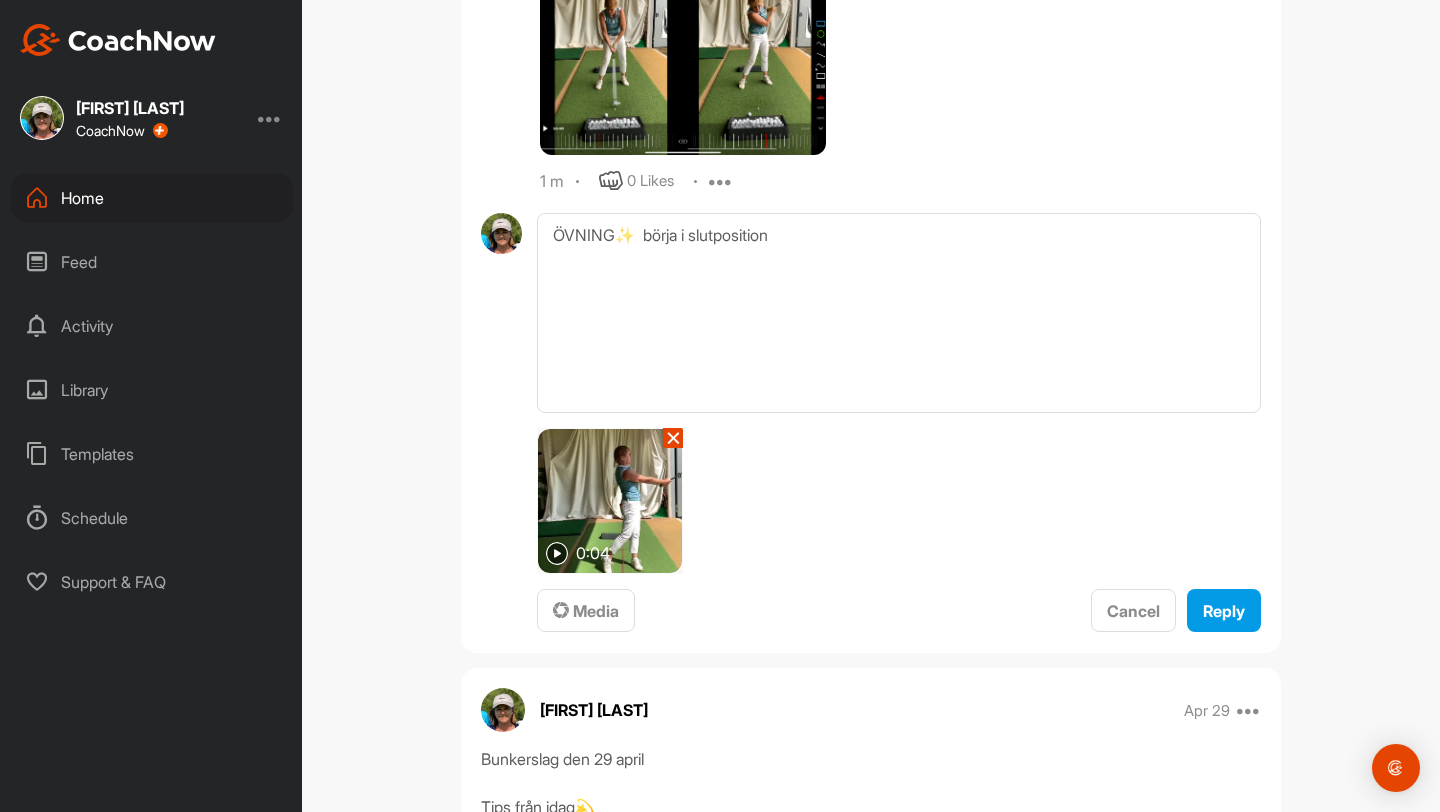 click at bounding box center [557, 553] 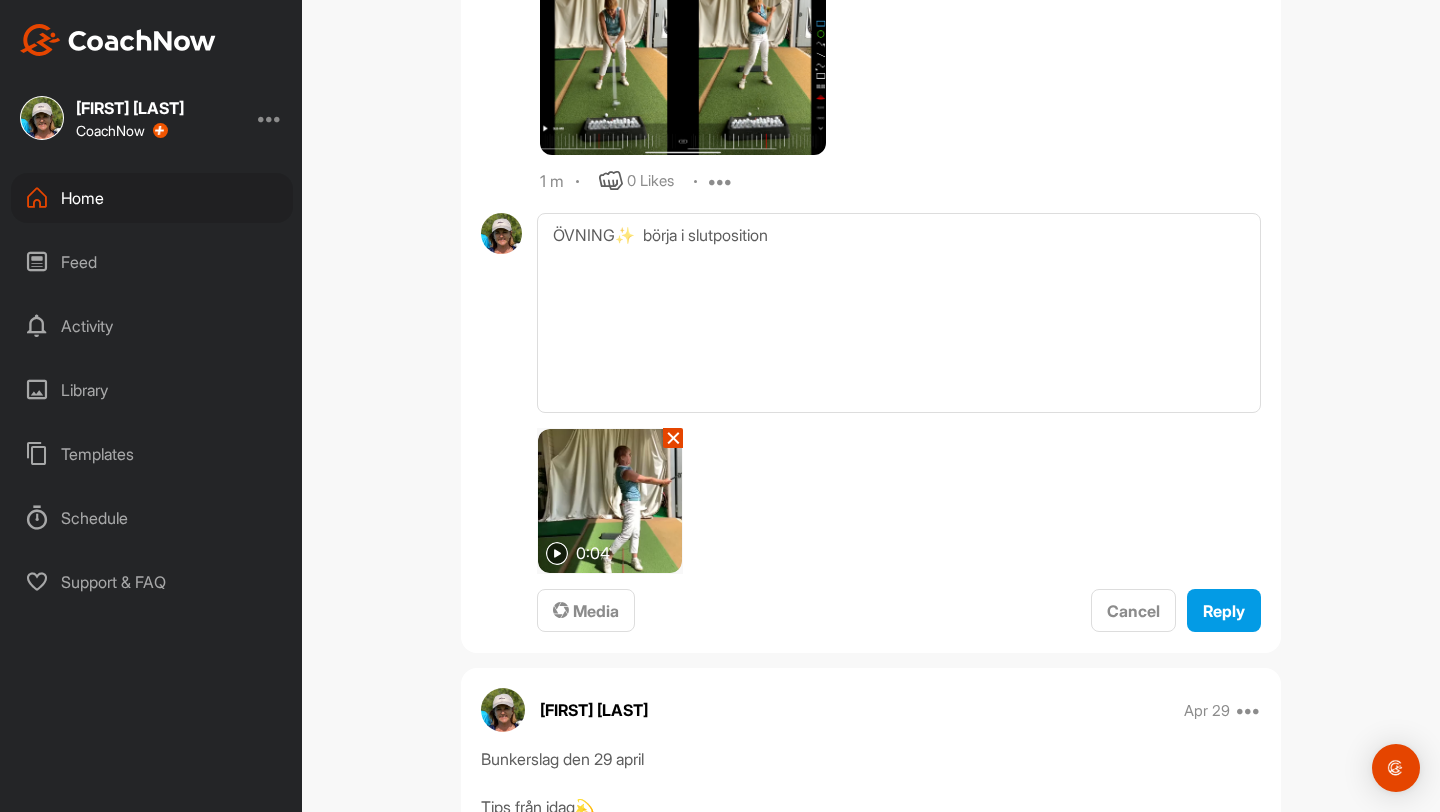 click at bounding box center [557, 553] 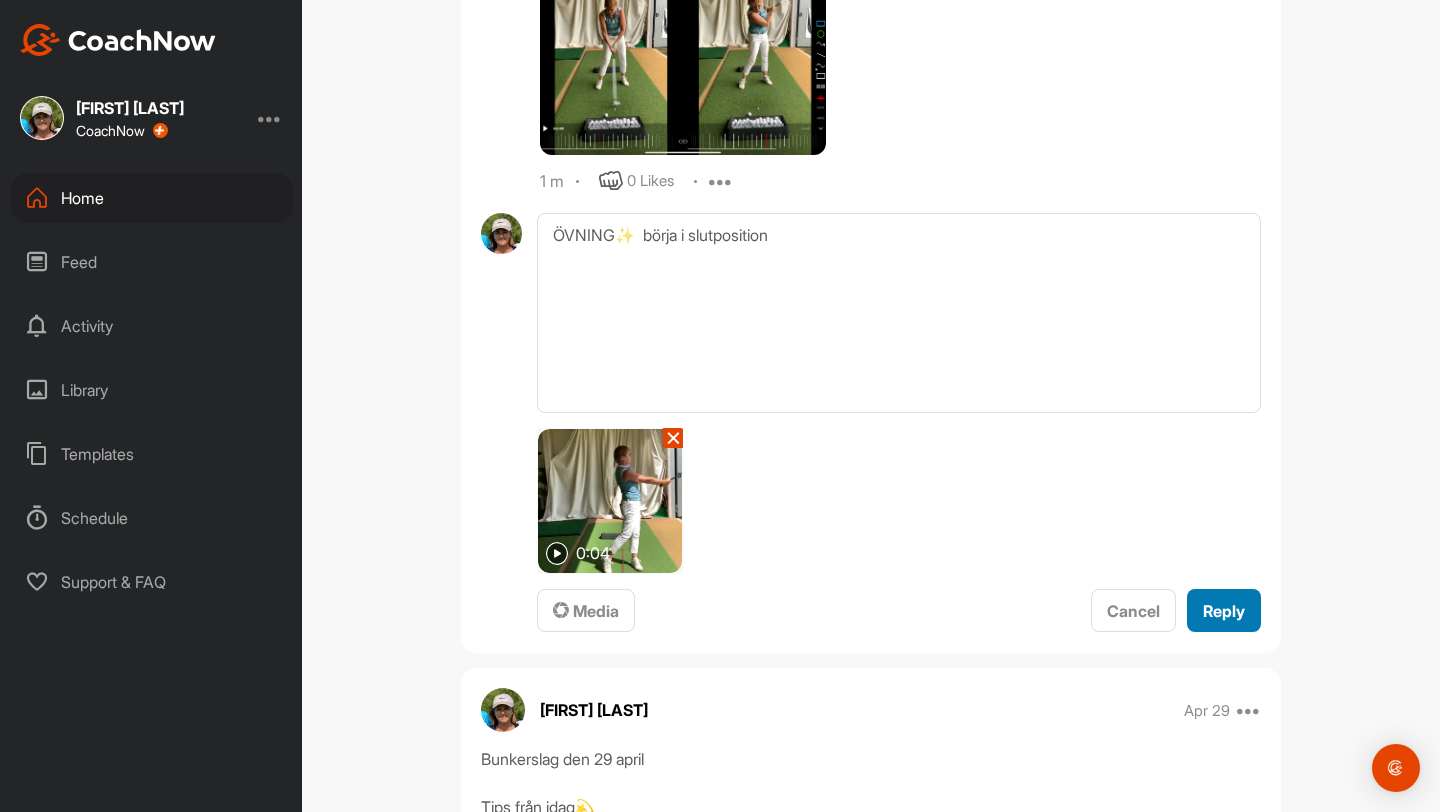 click on "Reply" at bounding box center [1224, 611] 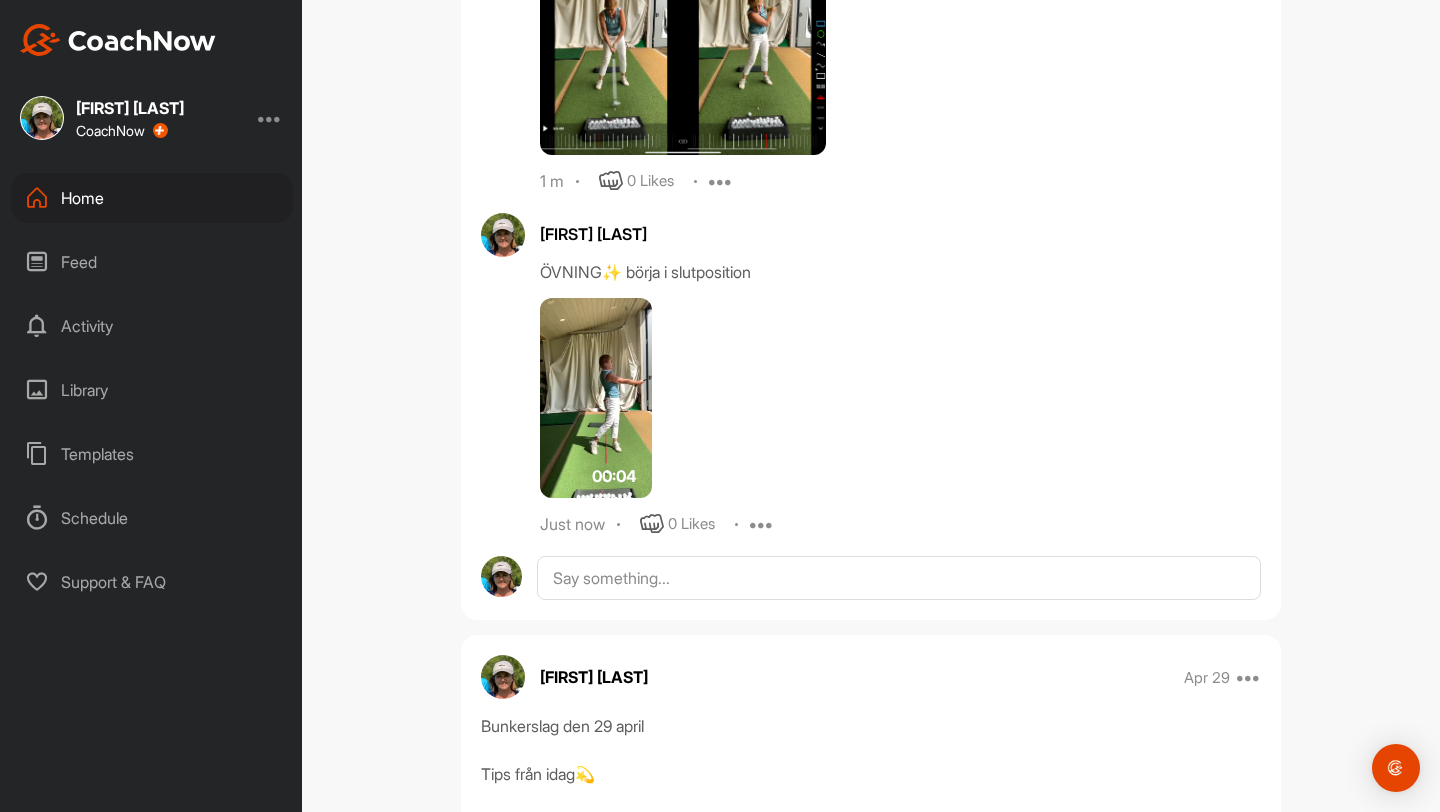 click at bounding box center (596, 398) 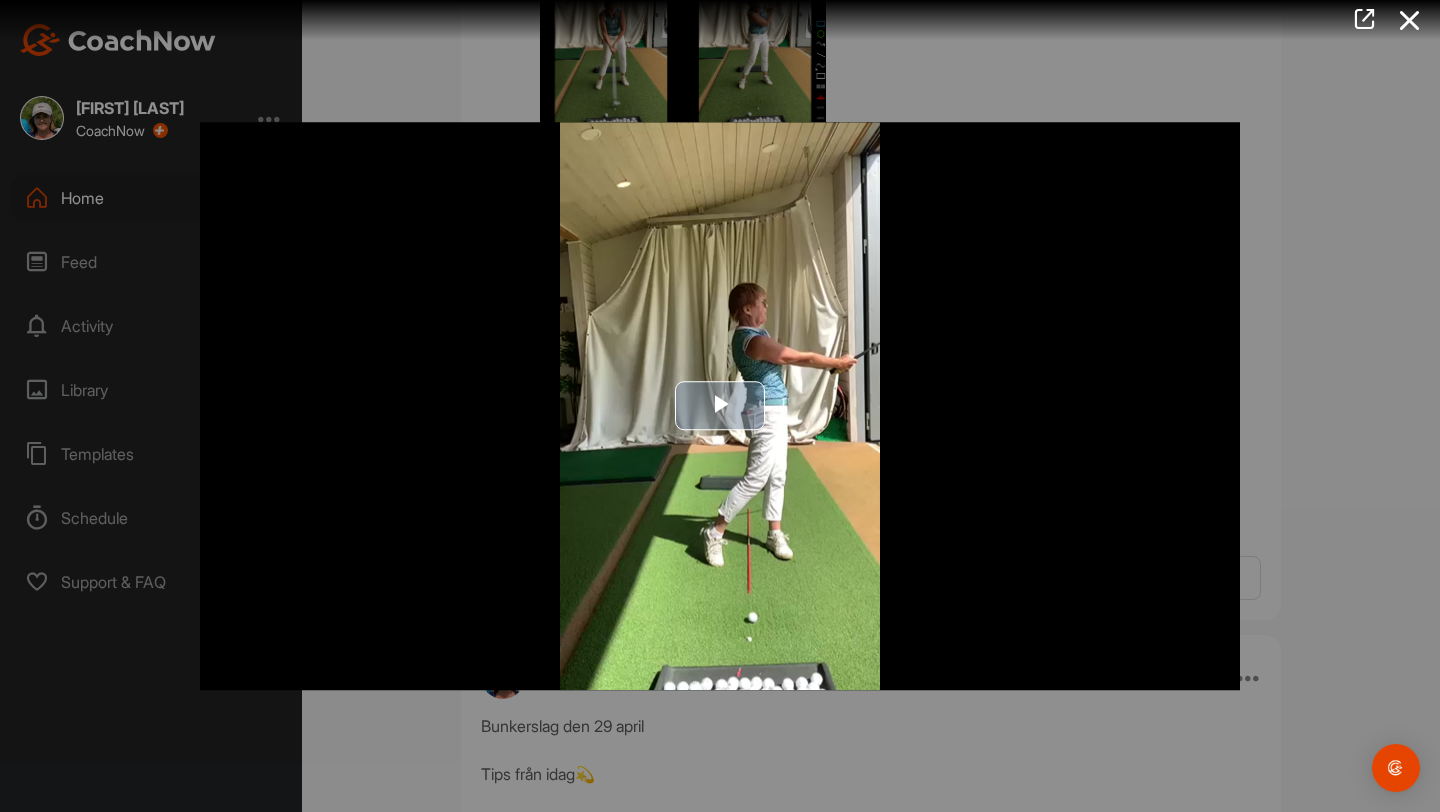 click at bounding box center (720, 406) 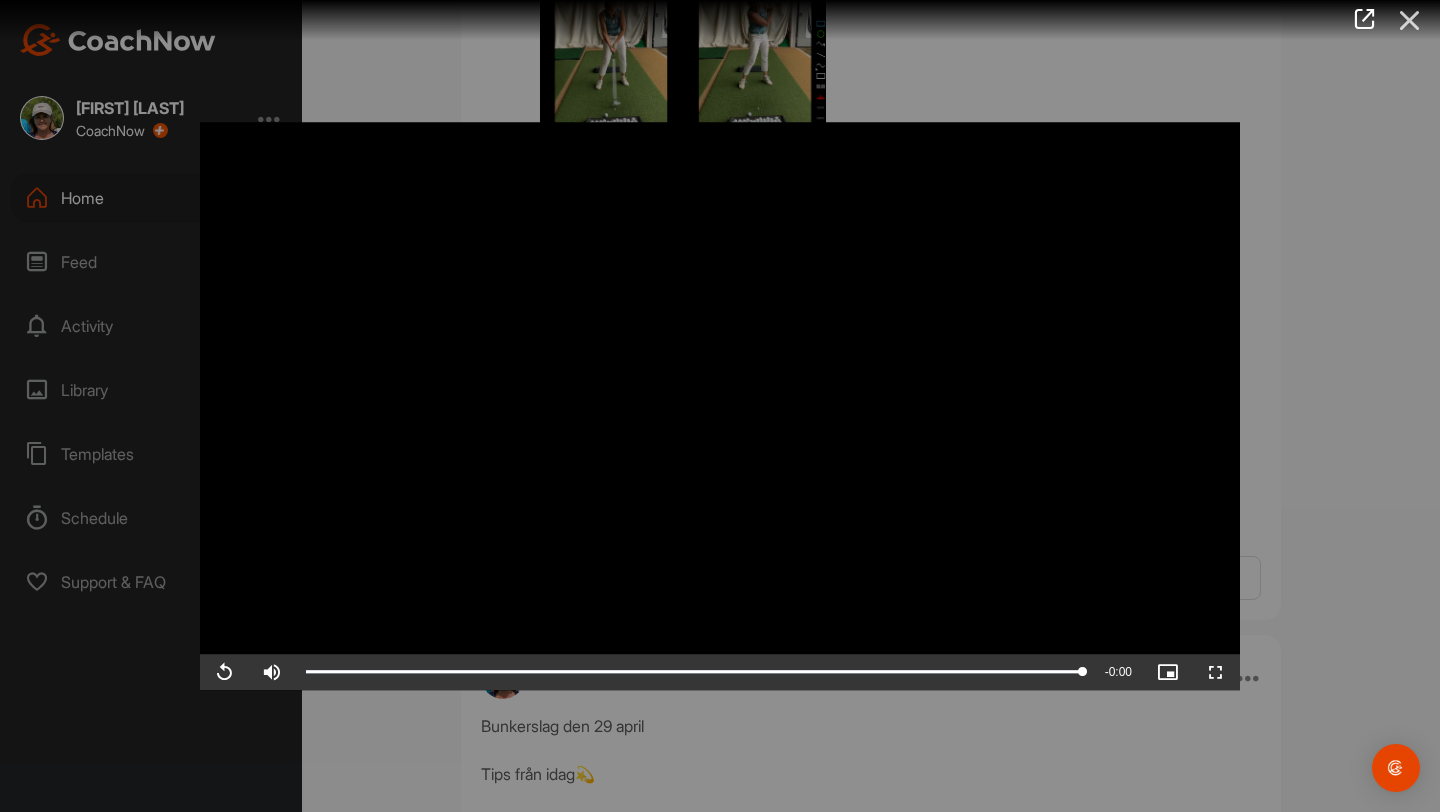 click at bounding box center [1410, 20] 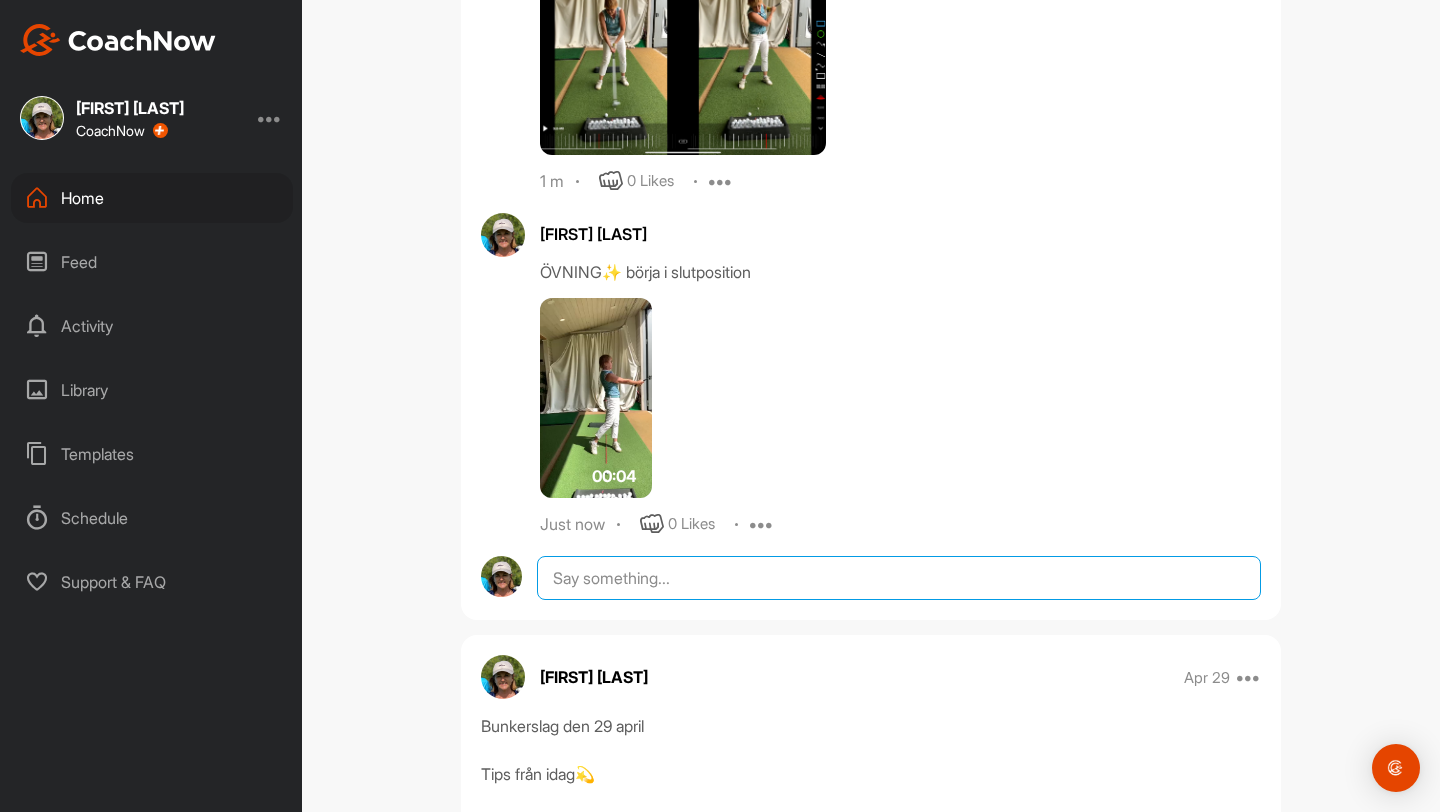 click at bounding box center (899, 578) 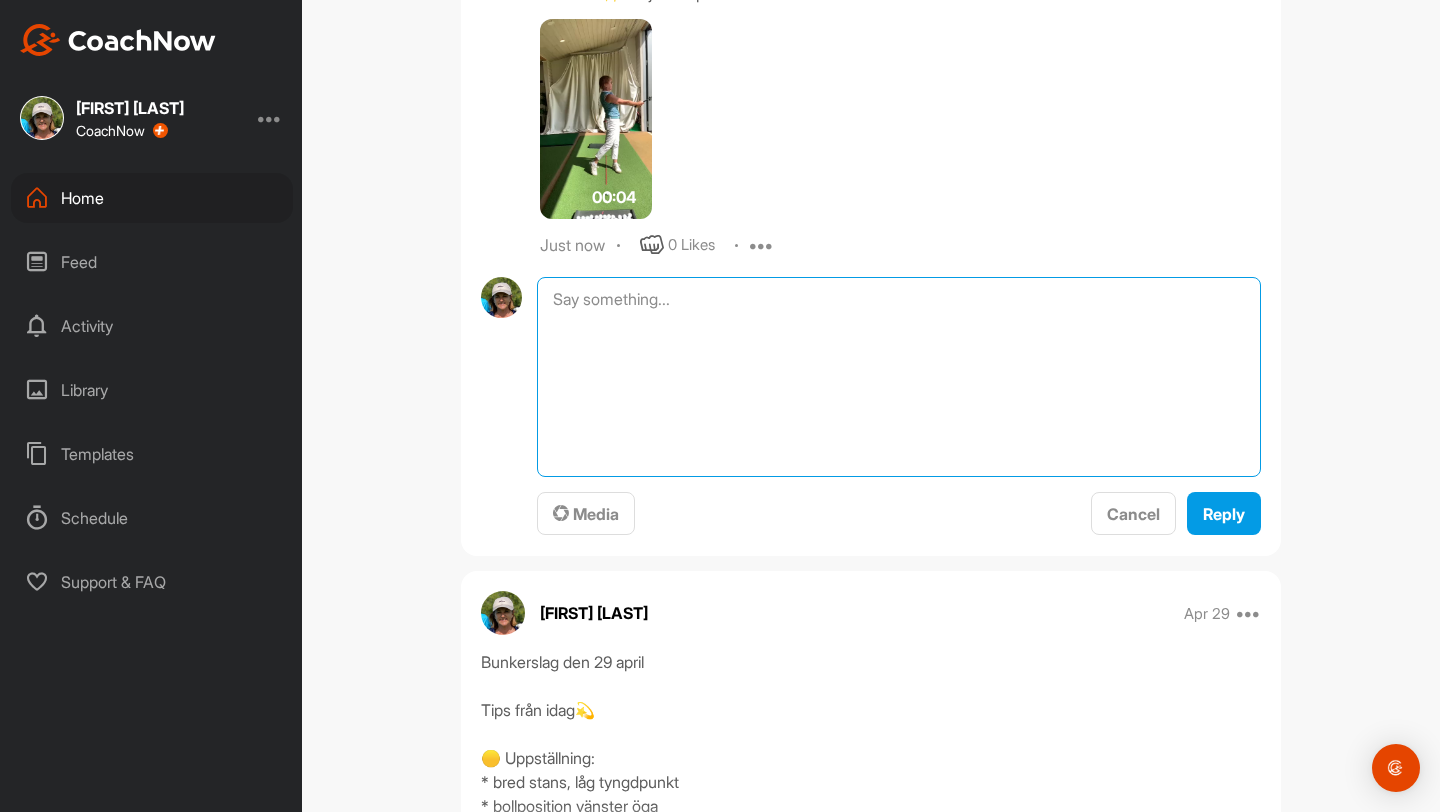 scroll, scrollTop: 1620, scrollLeft: 0, axis: vertical 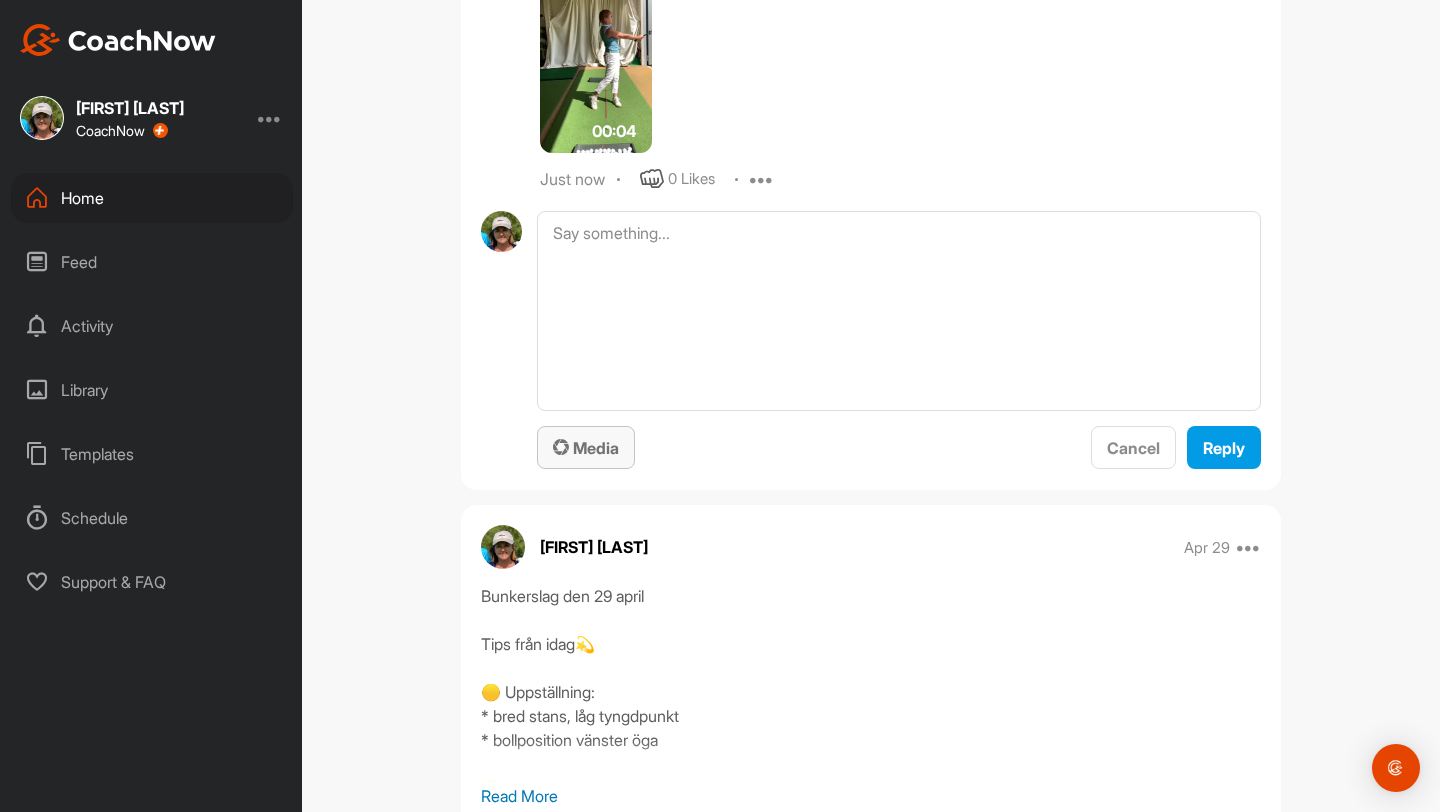 click on "Media" at bounding box center [586, 448] 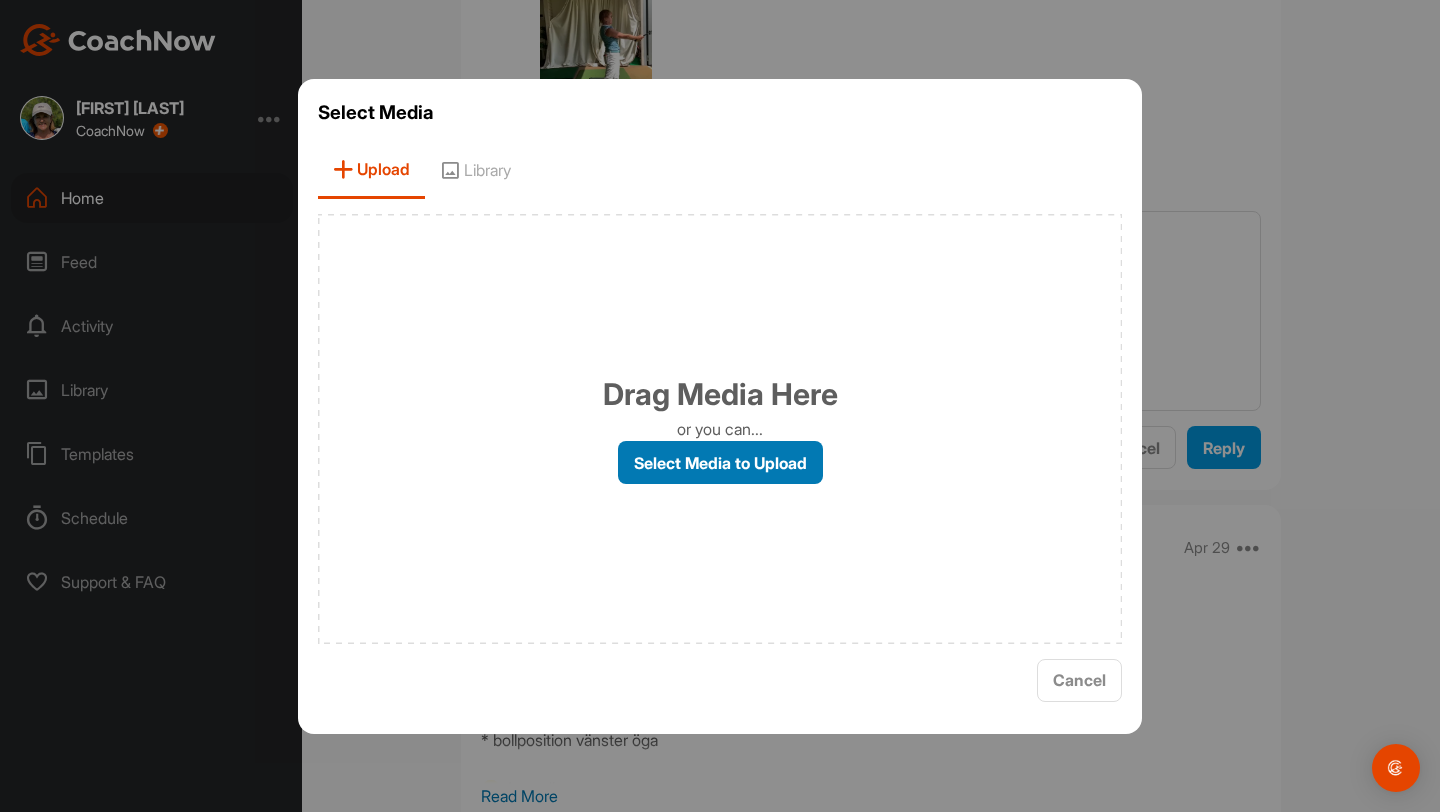 click on "Select Media to Upload" at bounding box center [720, 462] 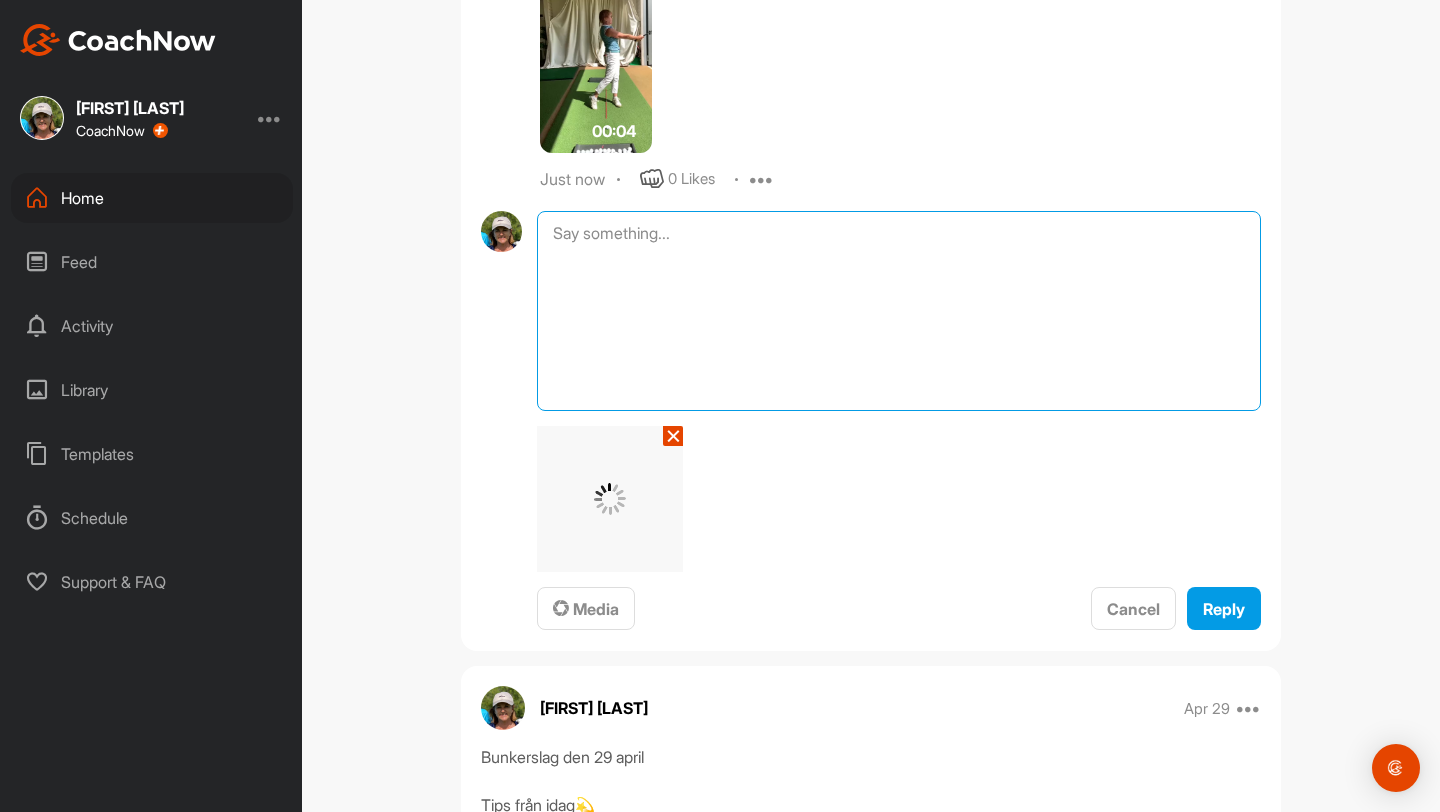 click at bounding box center (899, 311) 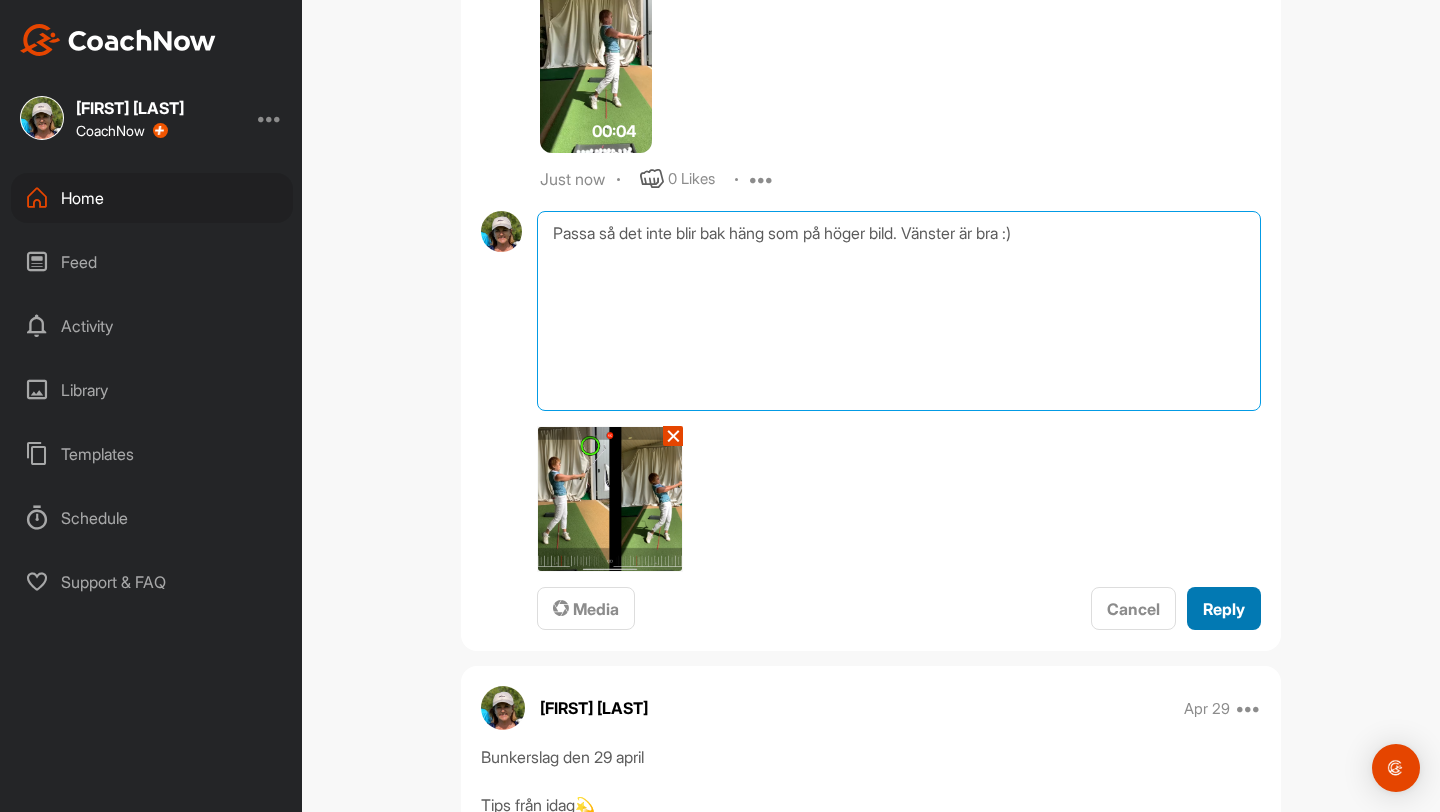 type on "Passa så det inte blir bak häng som på höger bild. Vänster är bra :)" 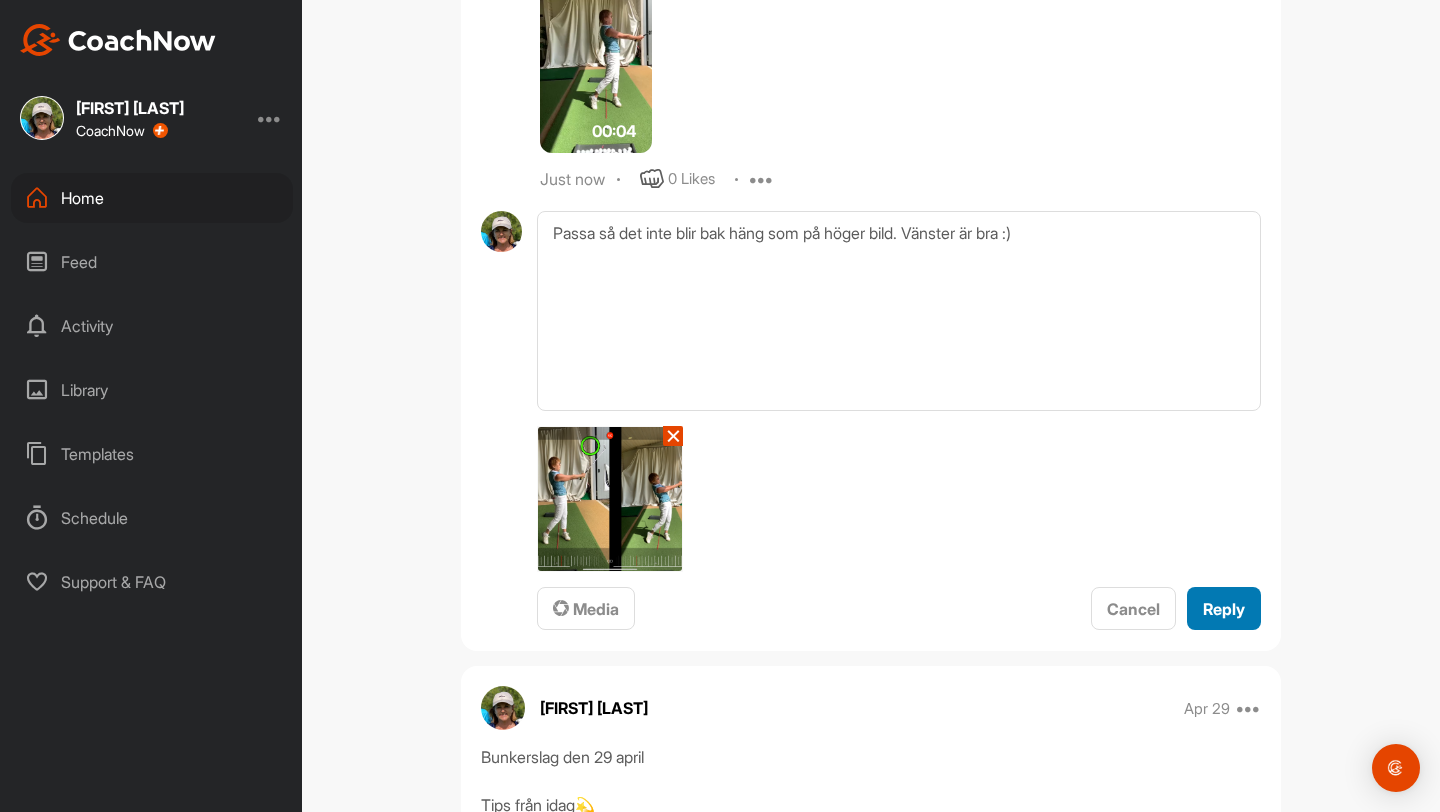 click on "Reply" at bounding box center (1224, 609) 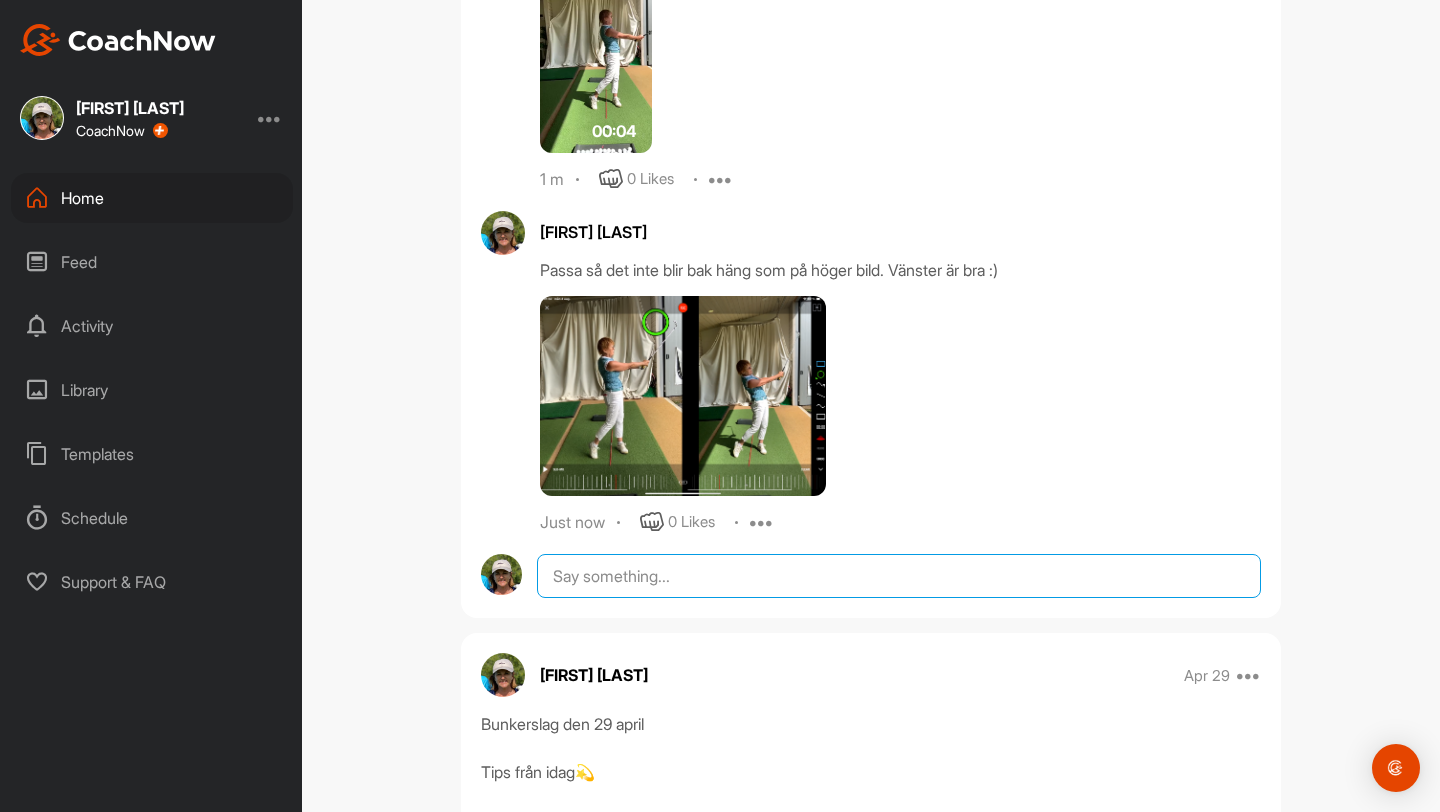 click at bounding box center (899, 576) 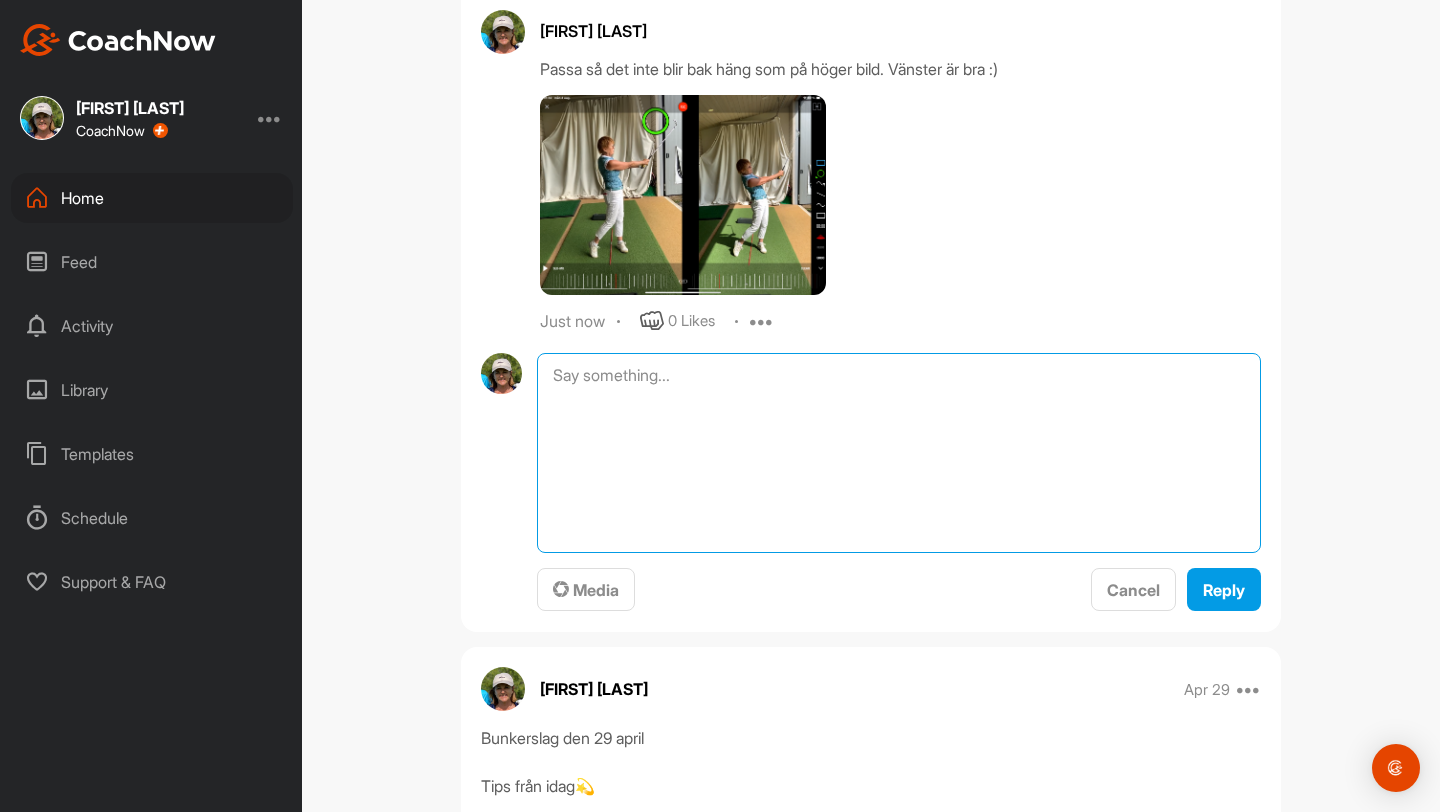 scroll, scrollTop: 1909, scrollLeft: 0, axis: vertical 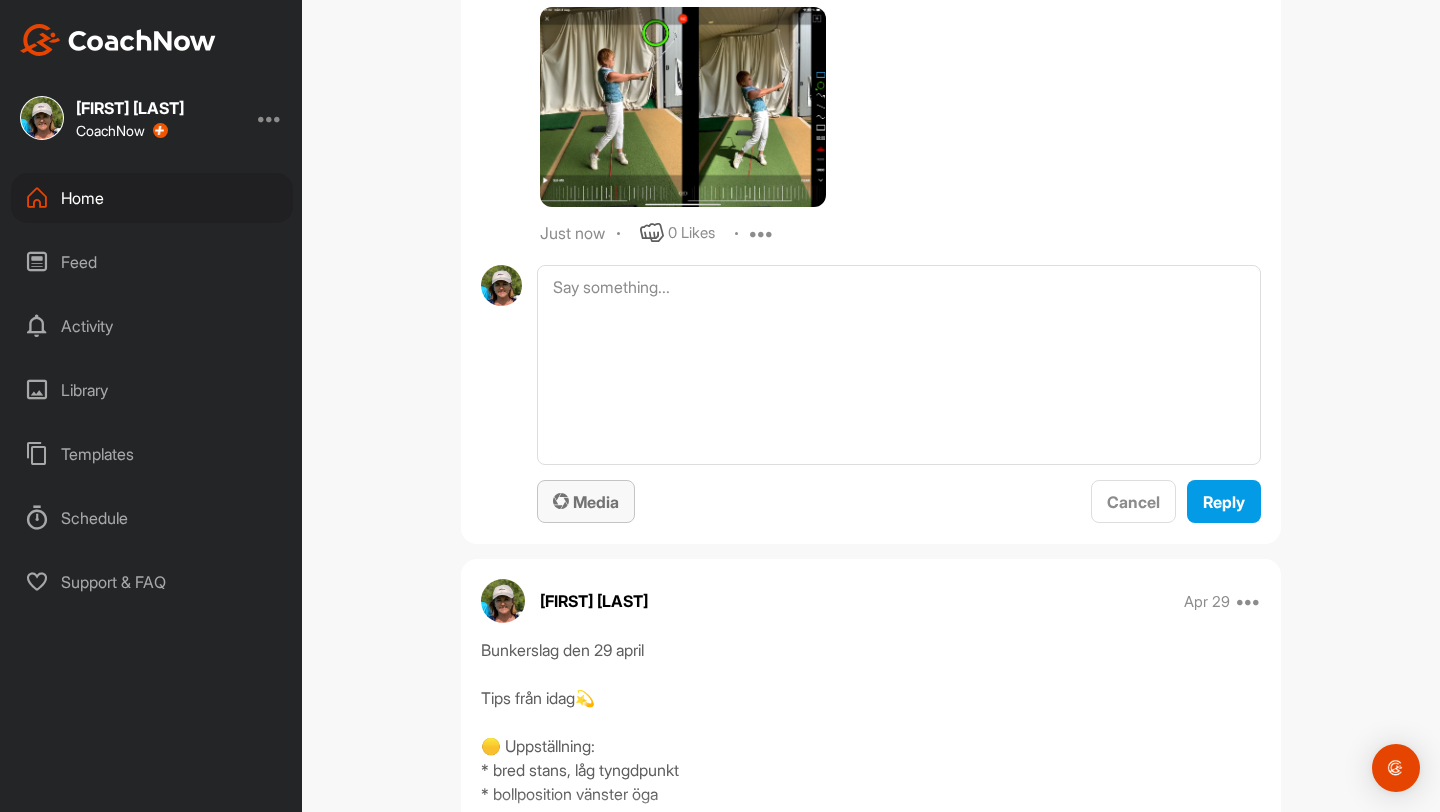 click on "Media" at bounding box center (586, 502) 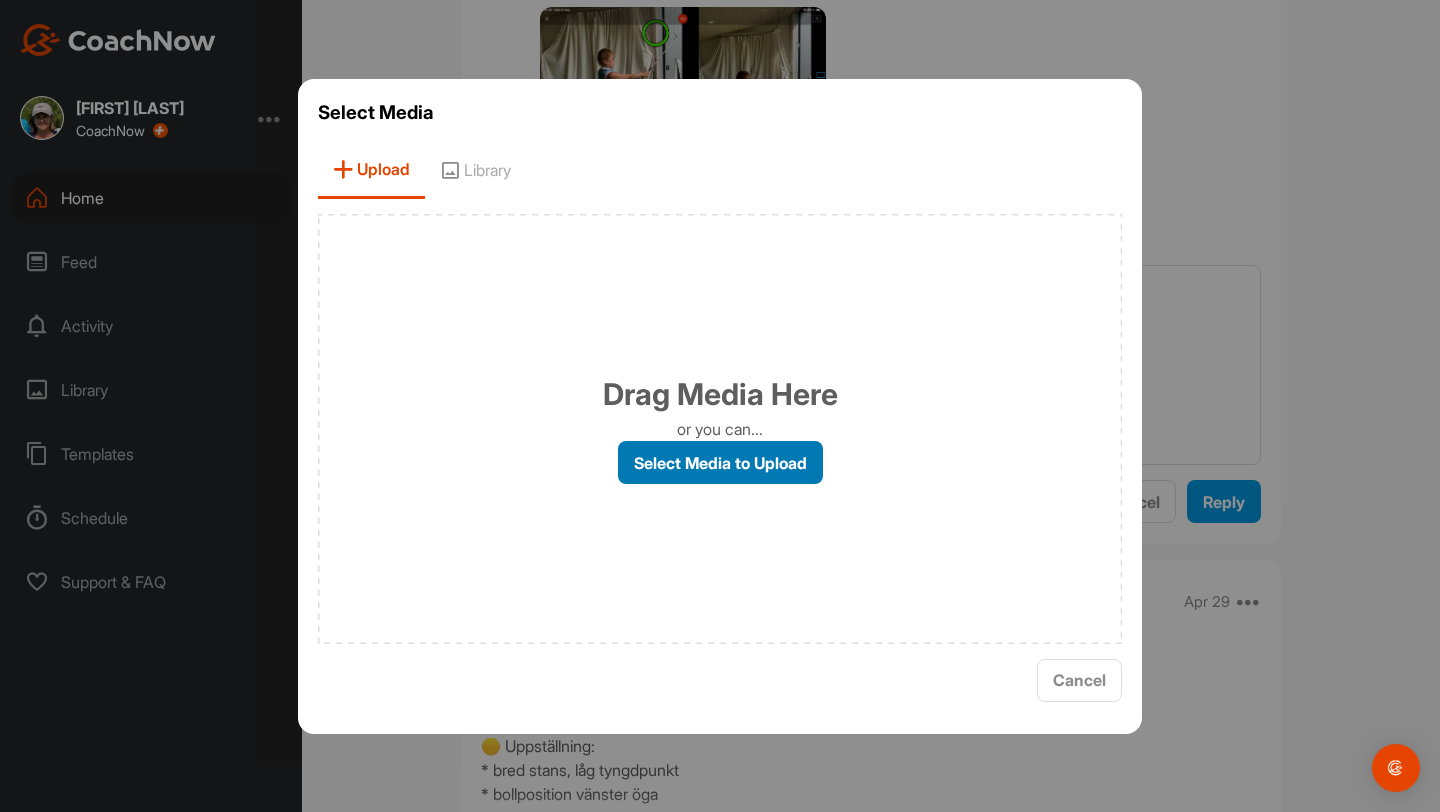 click on "Select Media to Upload" at bounding box center (720, 462) 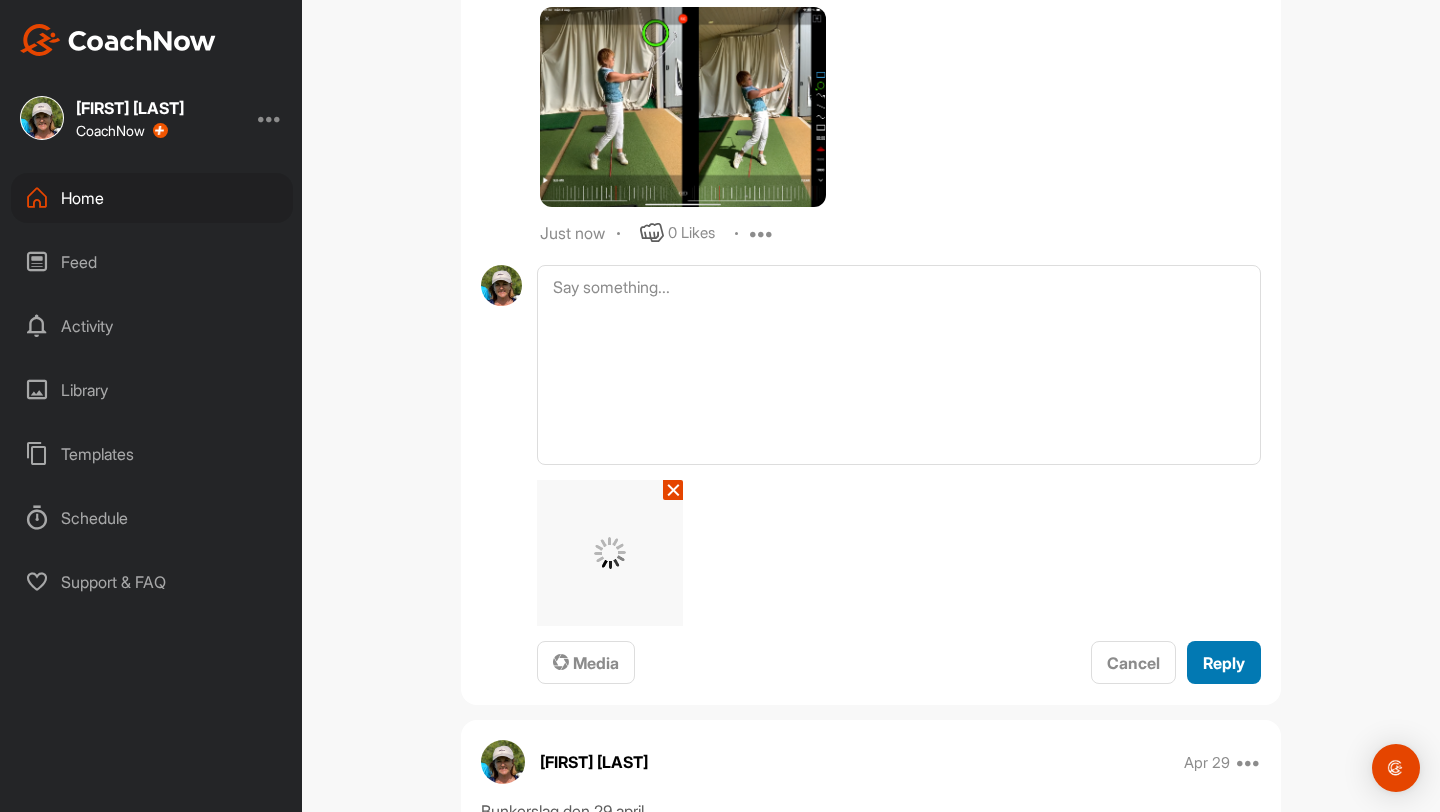 click on "Reply" at bounding box center (1224, 663) 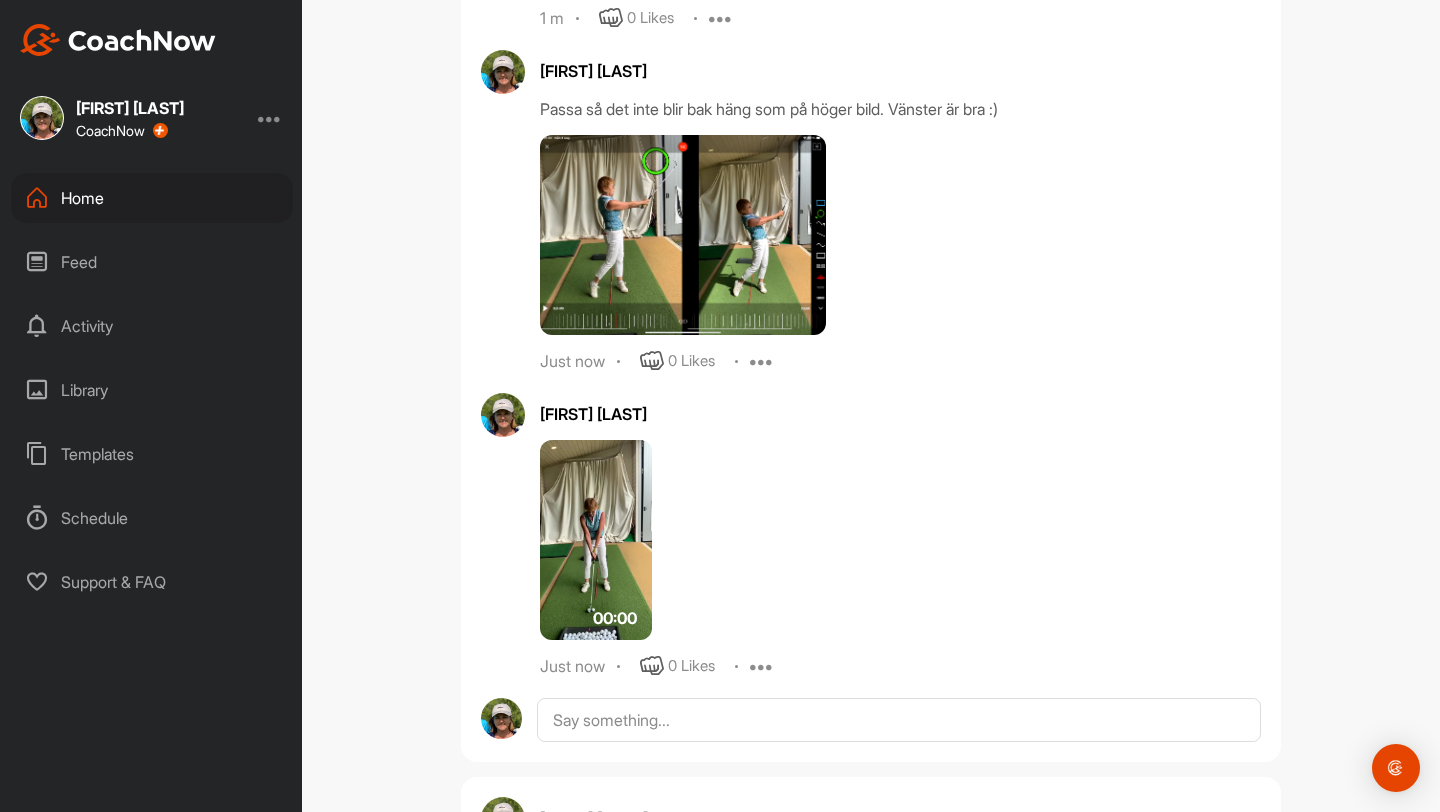 scroll, scrollTop: 1795, scrollLeft: 0, axis: vertical 